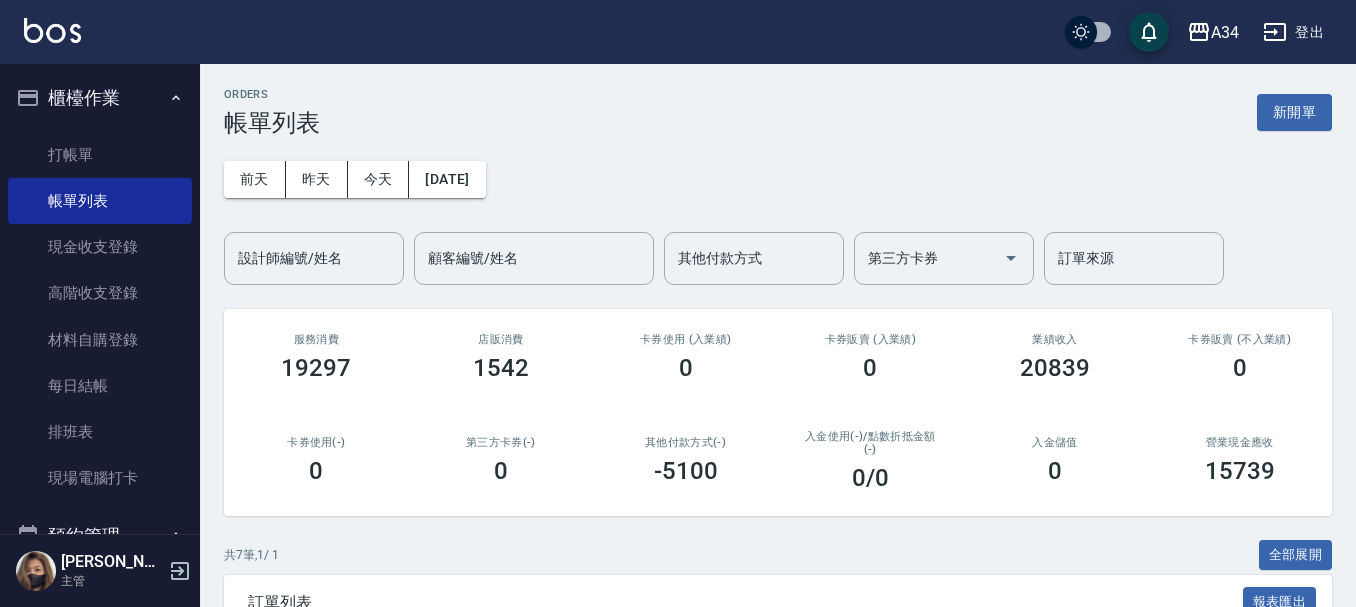 scroll, scrollTop: 0, scrollLeft: 0, axis: both 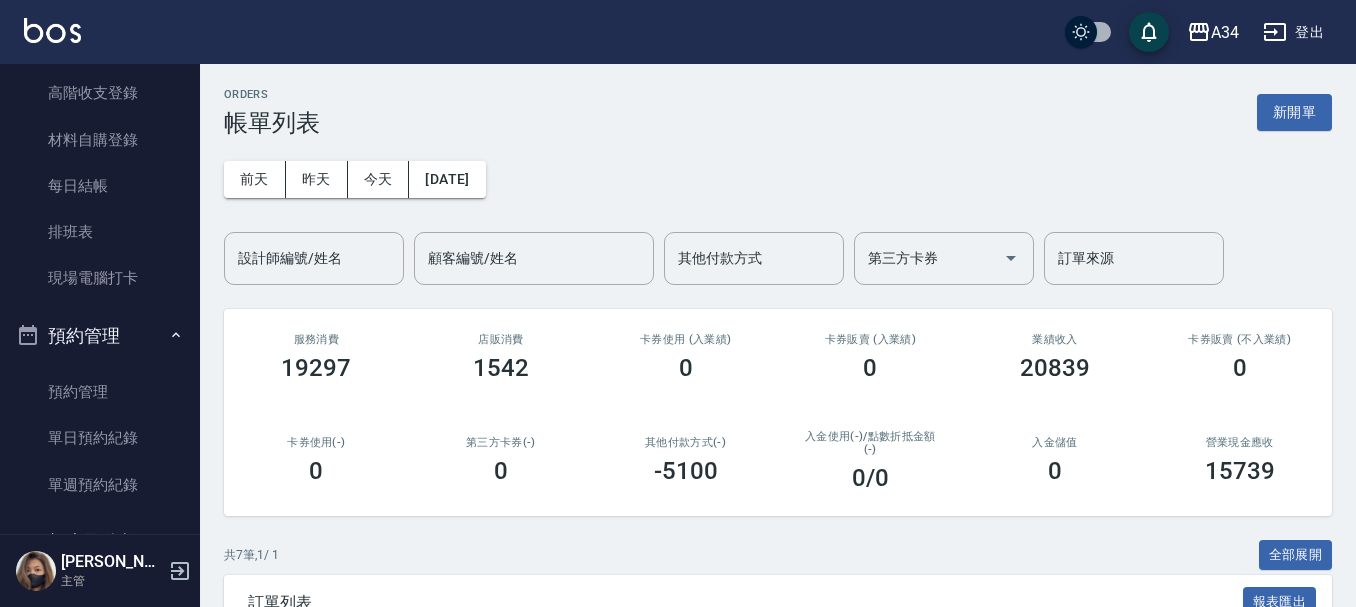 click on "ORDERS 帳單列表 新開單" at bounding box center [778, 112] 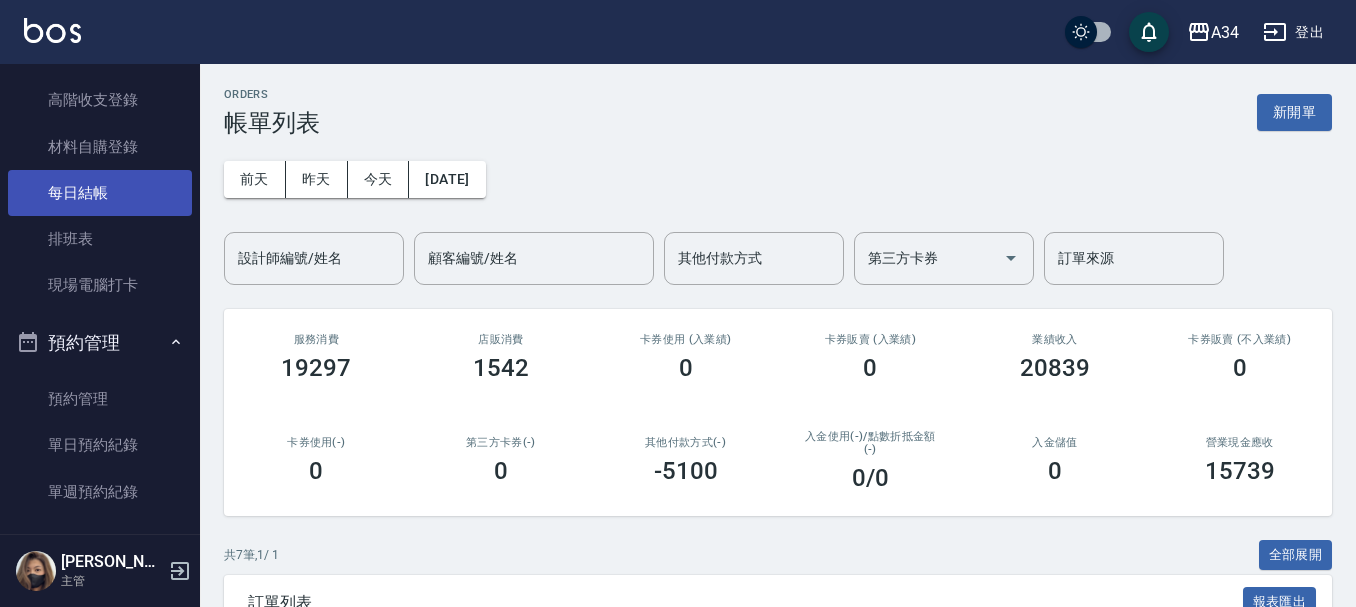 scroll, scrollTop: 200, scrollLeft: 0, axis: vertical 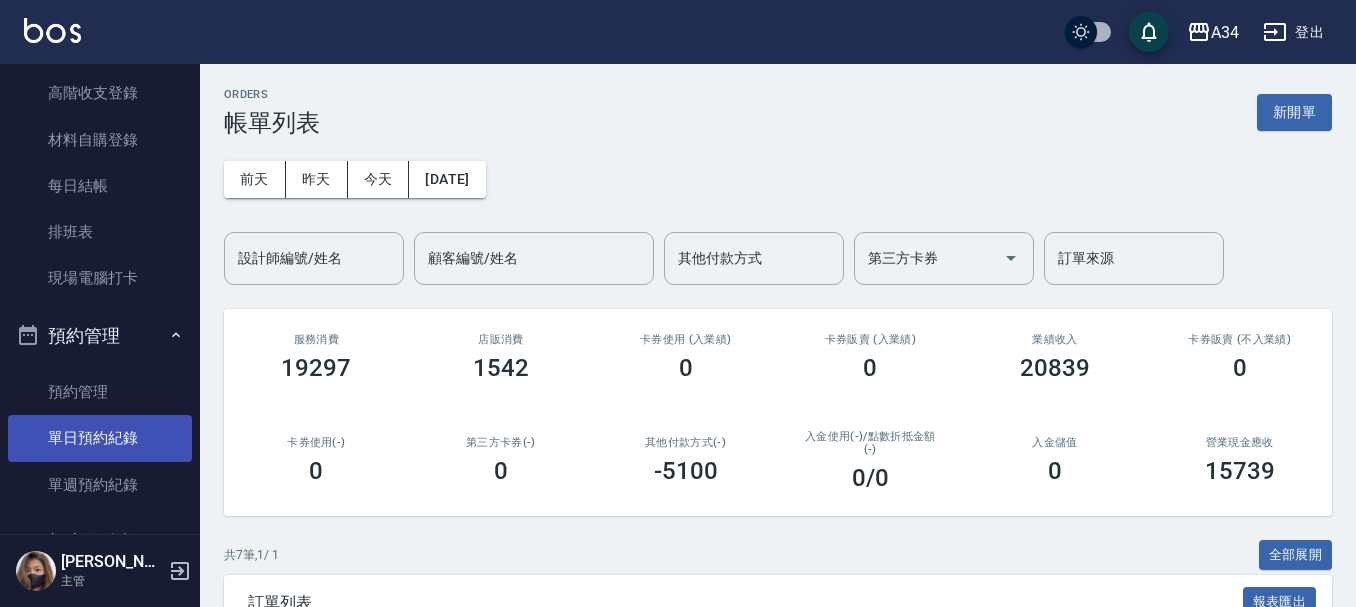 click on "單日預約紀錄" at bounding box center (100, 438) 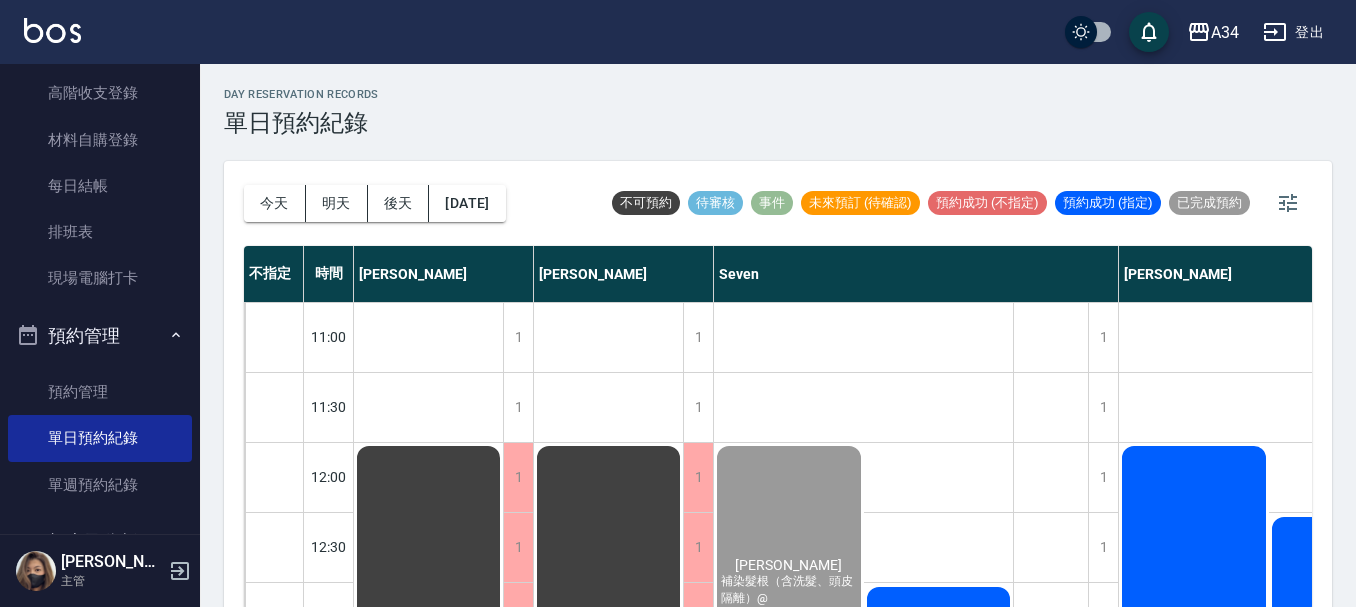 scroll, scrollTop: 0, scrollLeft: 926, axis: horizontal 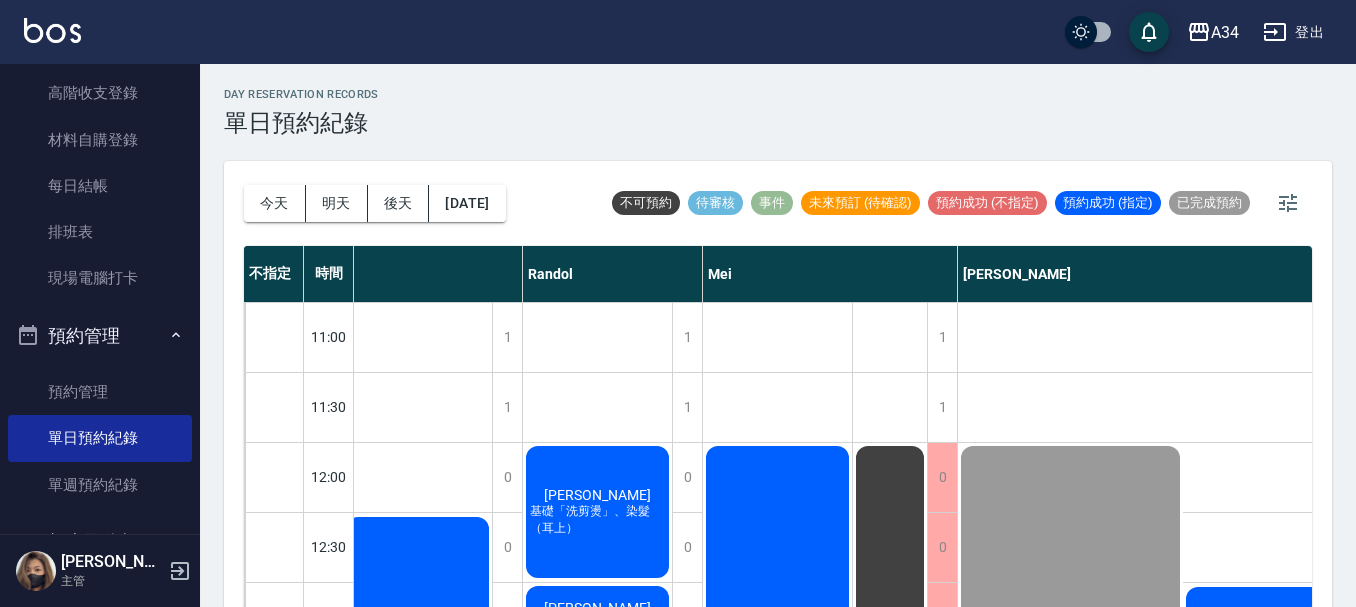 click on "[PERSON_NAME]" at bounding box center [-497, 967] 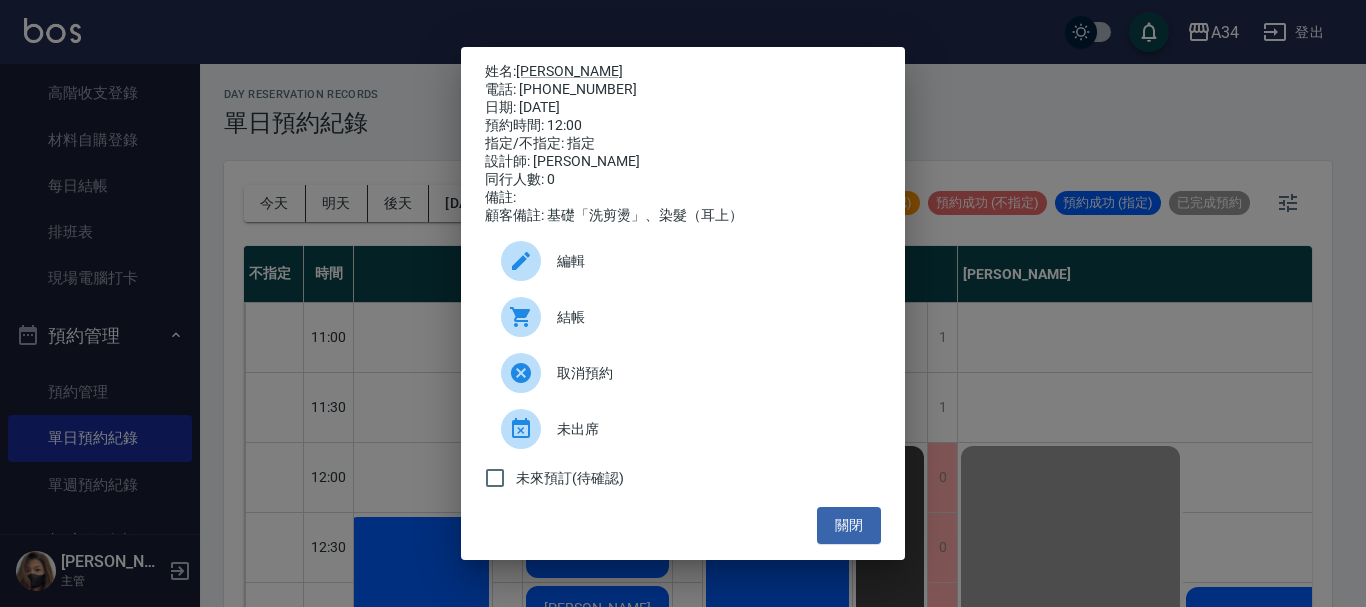 click on "結帳" at bounding box center (683, 317) 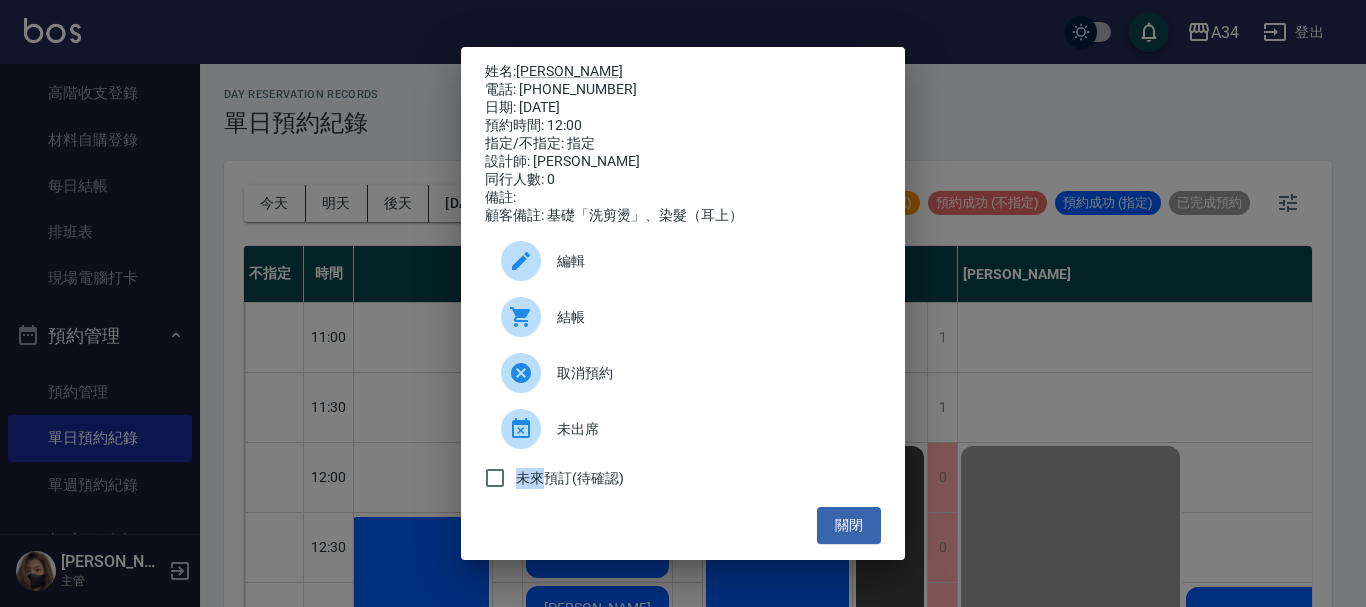 drag, startPoint x: 1096, startPoint y: 316, endPoint x: 936, endPoint y: 398, distance: 179.78876 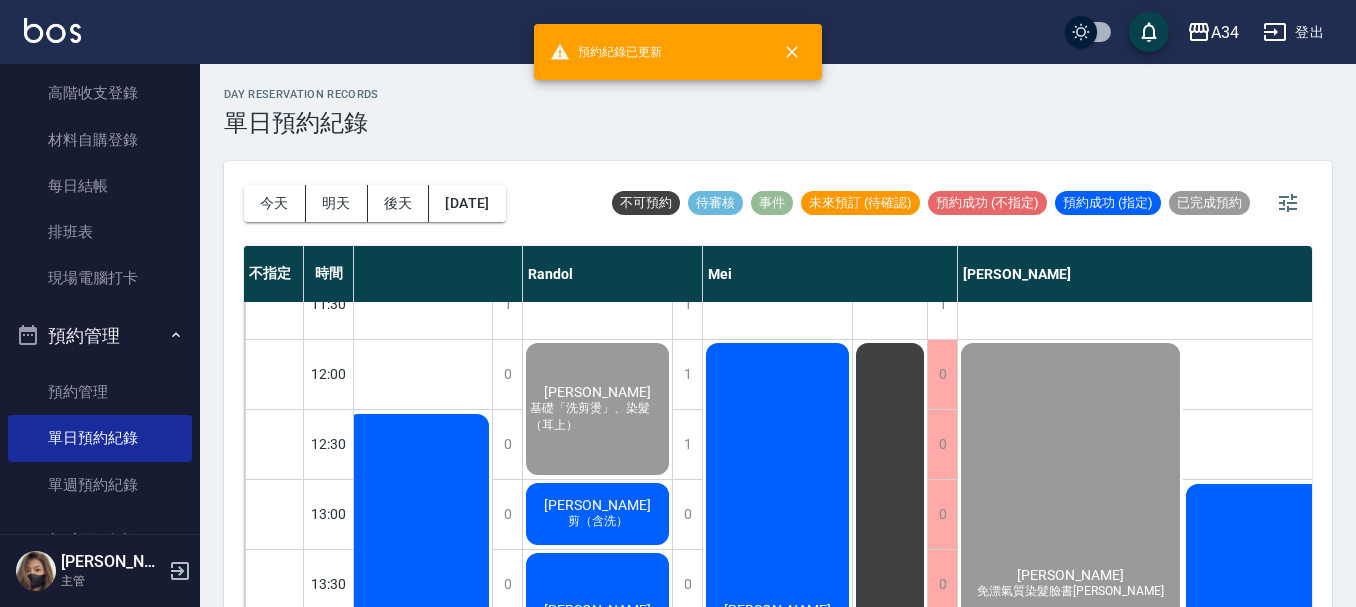 scroll, scrollTop: 200, scrollLeft: 926, axis: both 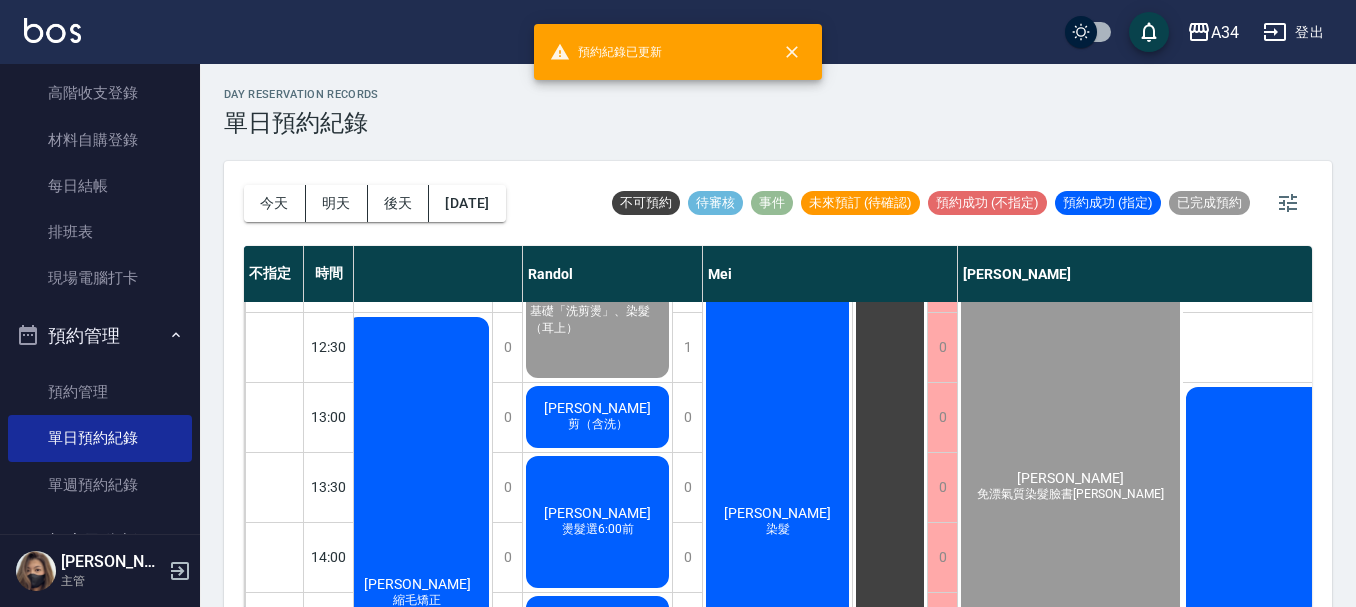 click on "[PERSON_NAME]" at bounding box center [-497, 767] 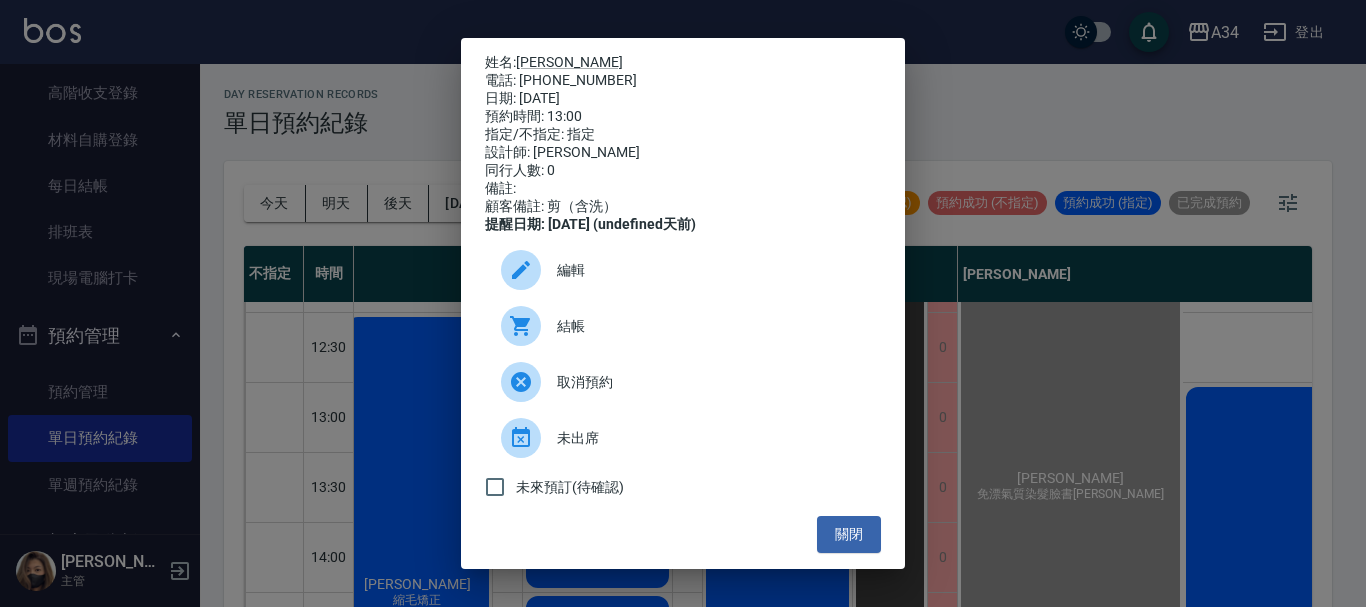 click on "結帳" at bounding box center (683, 326) 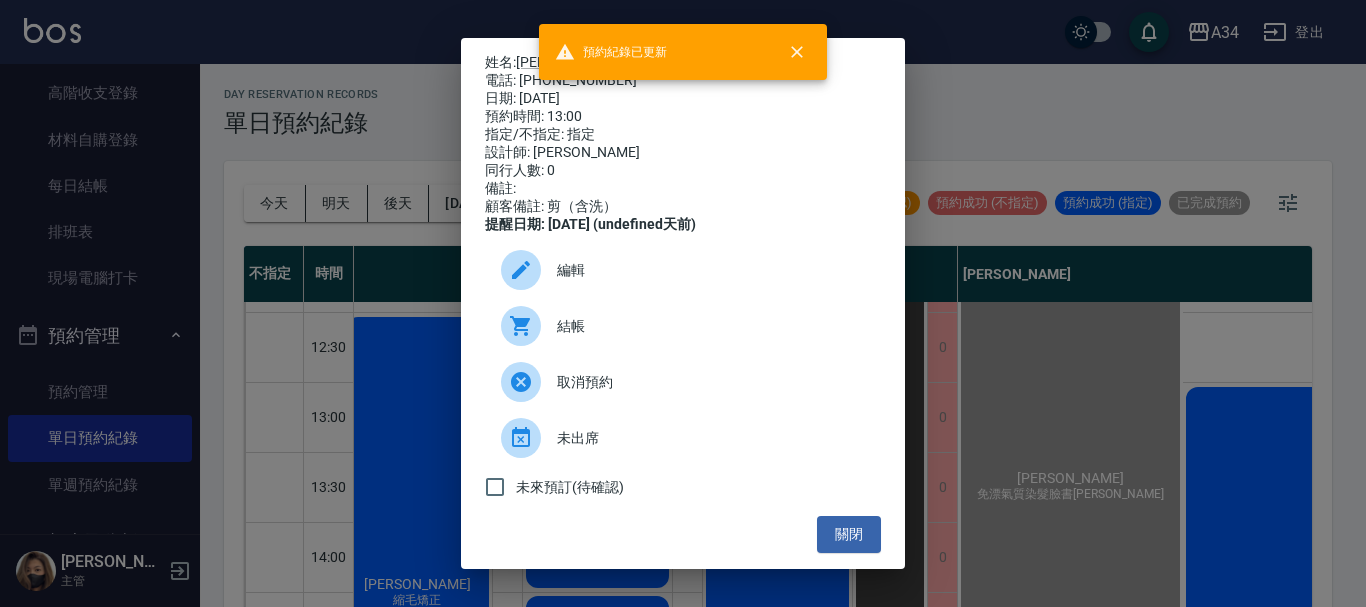 click on "姓名:  謝士杰 電話: 0902290530 日期: 2025/07/13 預約時間: 13:00 指定/不指定: 指定 設計師: Randol 同行人數: 0 備註:  顧客備註: 剪（含洗）  提醒日期: 2025/07/12 (undefined天前) 編輯 結帳 取消預約 未出席 未來預訂(待確認) 關閉" at bounding box center [683, 303] 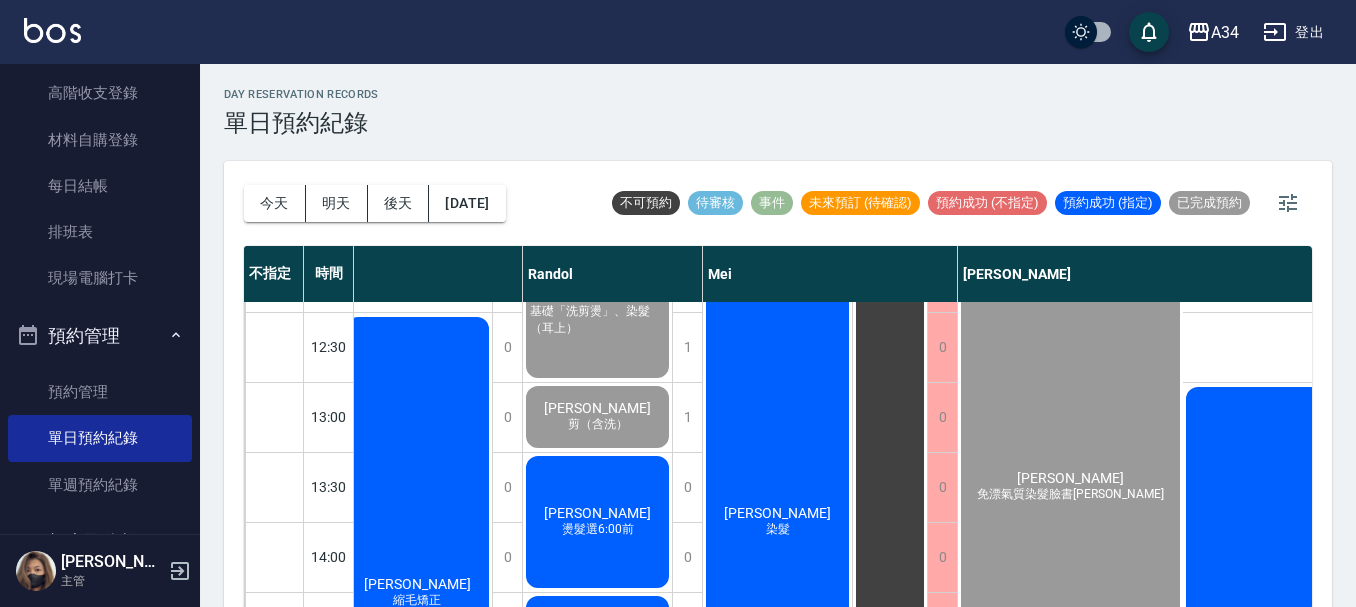 scroll, scrollTop: 300, scrollLeft: 926, axis: both 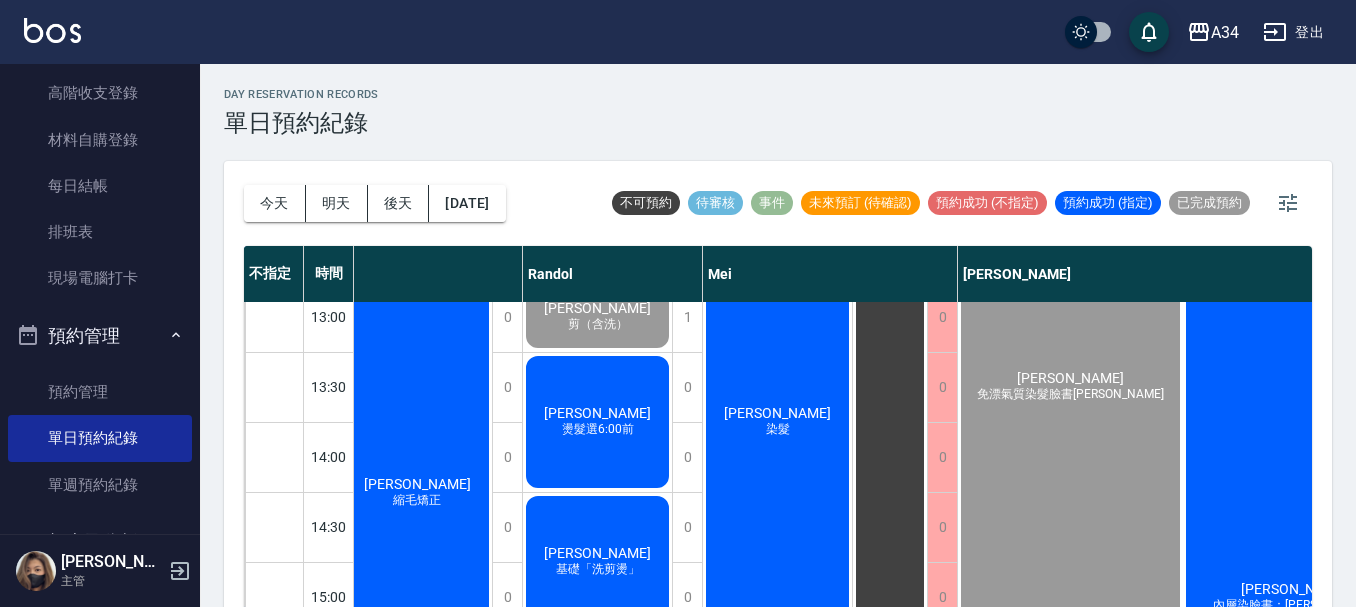 click on "陳冠瑜" at bounding box center (-497, 667) 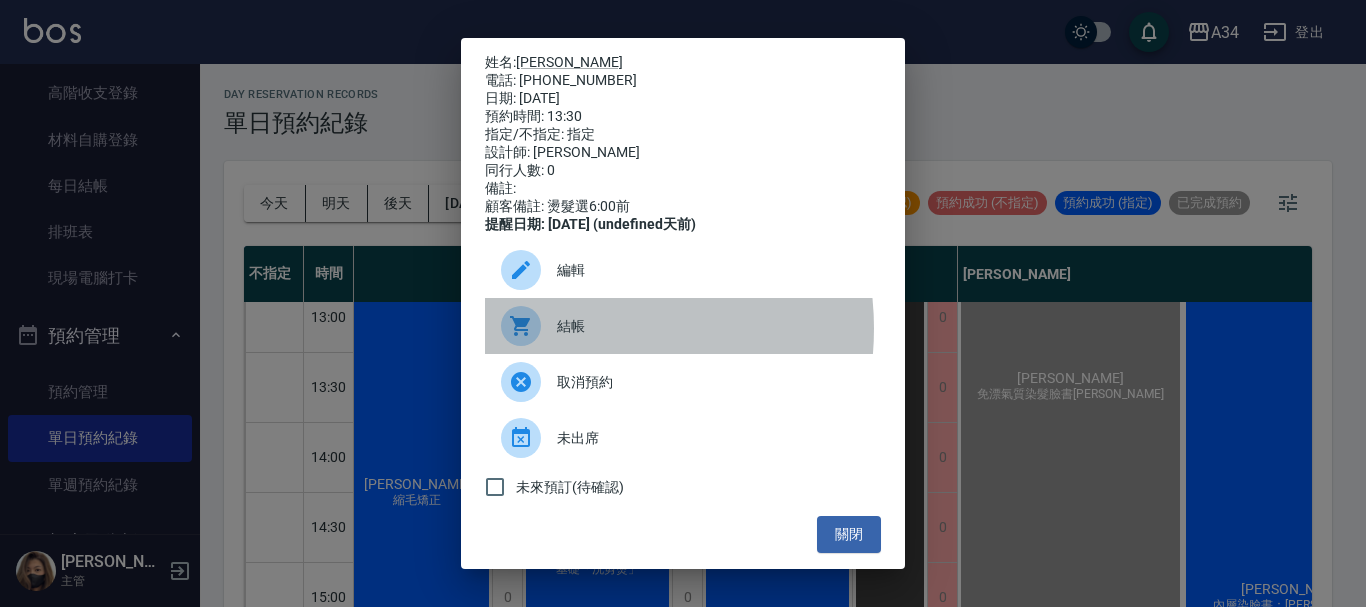 click on "結帳" at bounding box center [711, 326] 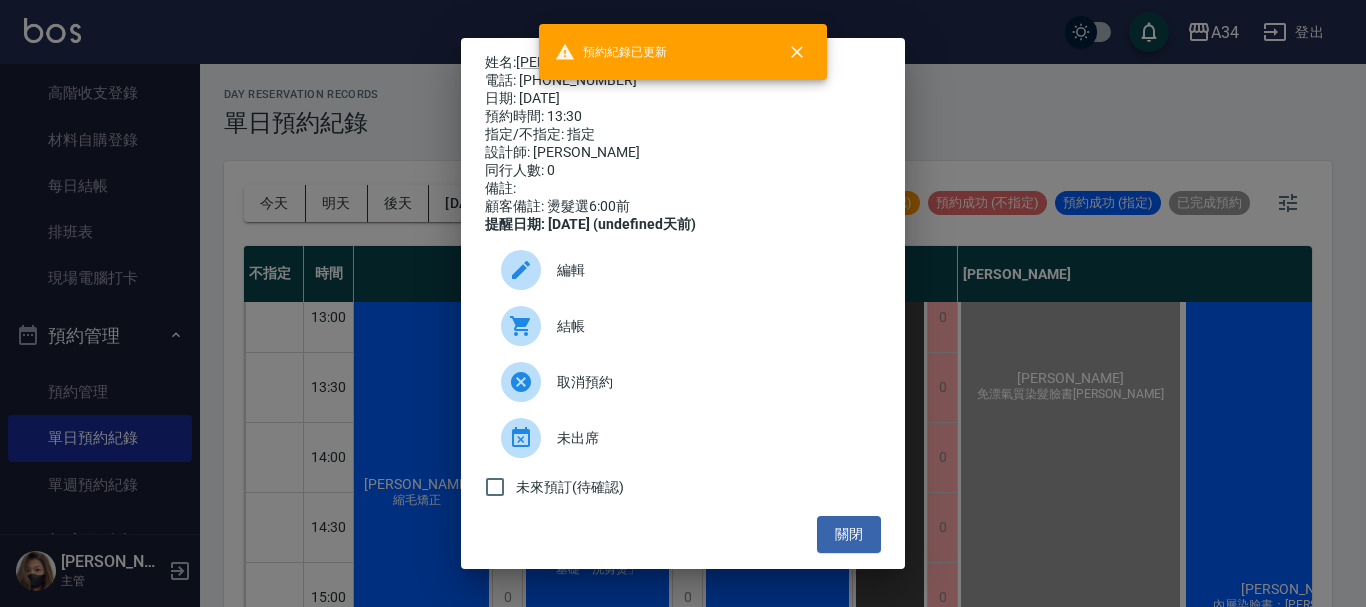 click on "姓名:  陳冠瑜 電話: 0966562282 日期: 2025/07/13 預約時間: 13:30 指定/不指定: 指定 設計師: Randol 同行人數: 0 備註:  顧客備註: 燙髮選6:00前  提醒日期: 2025/07/12 (undefined天前) 編輯 結帳 取消預約 未出席 未來預訂(待確認) 關閉" at bounding box center (683, 303) 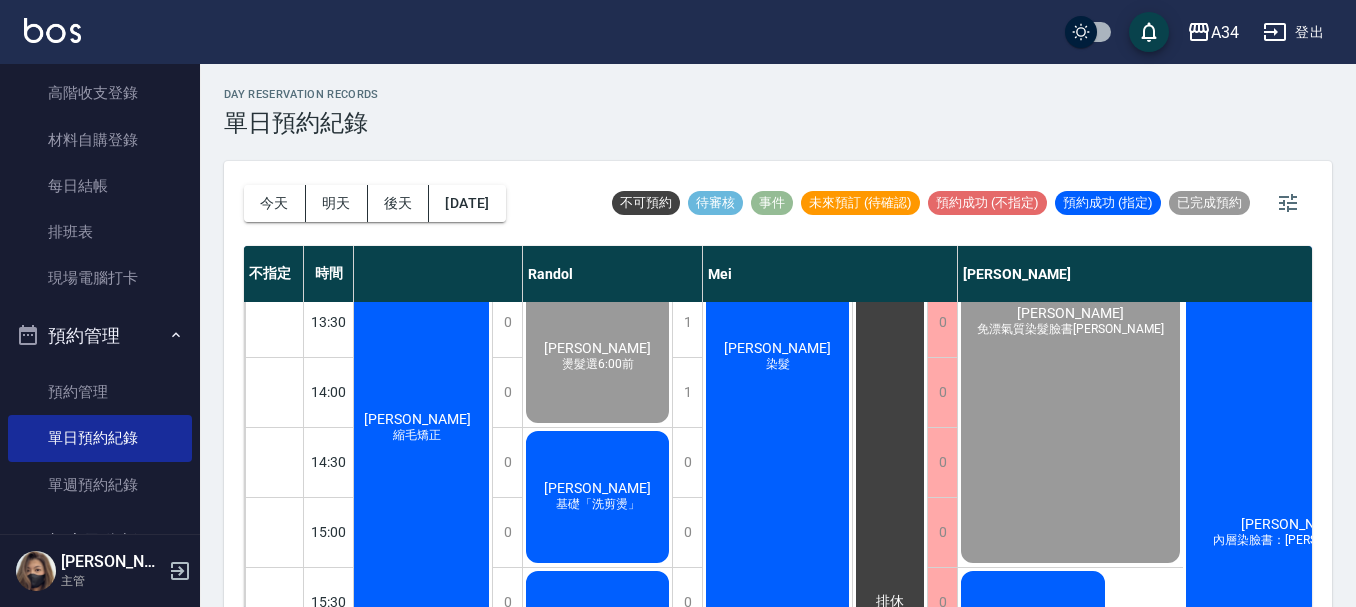 scroll, scrollTop: 400, scrollLeft: 926, axis: both 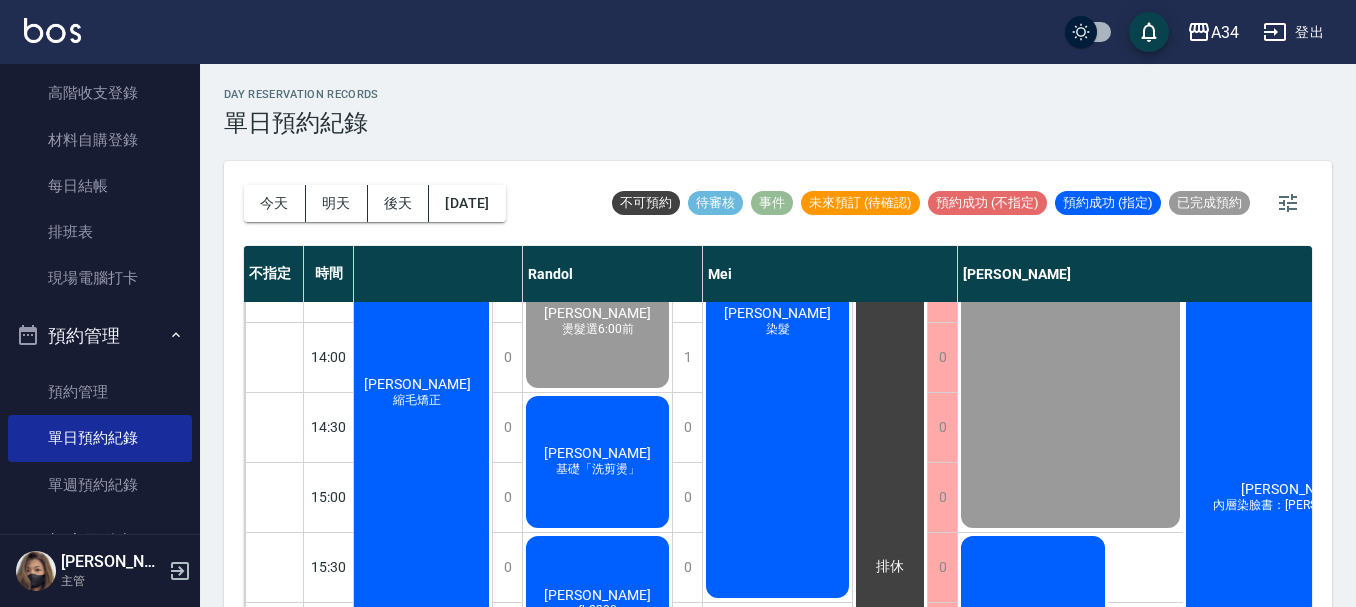 click on "賴亮宇 基礎「洗剪燙」" at bounding box center (-498, 567) 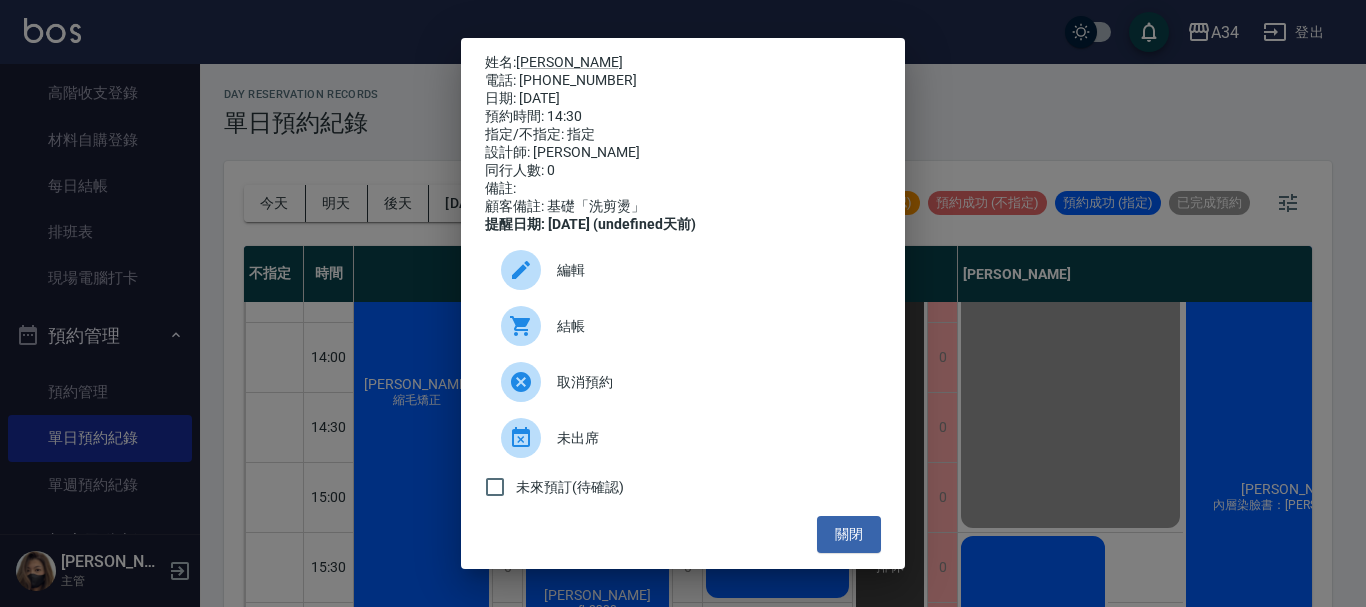 click on "結帳" at bounding box center [683, 326] 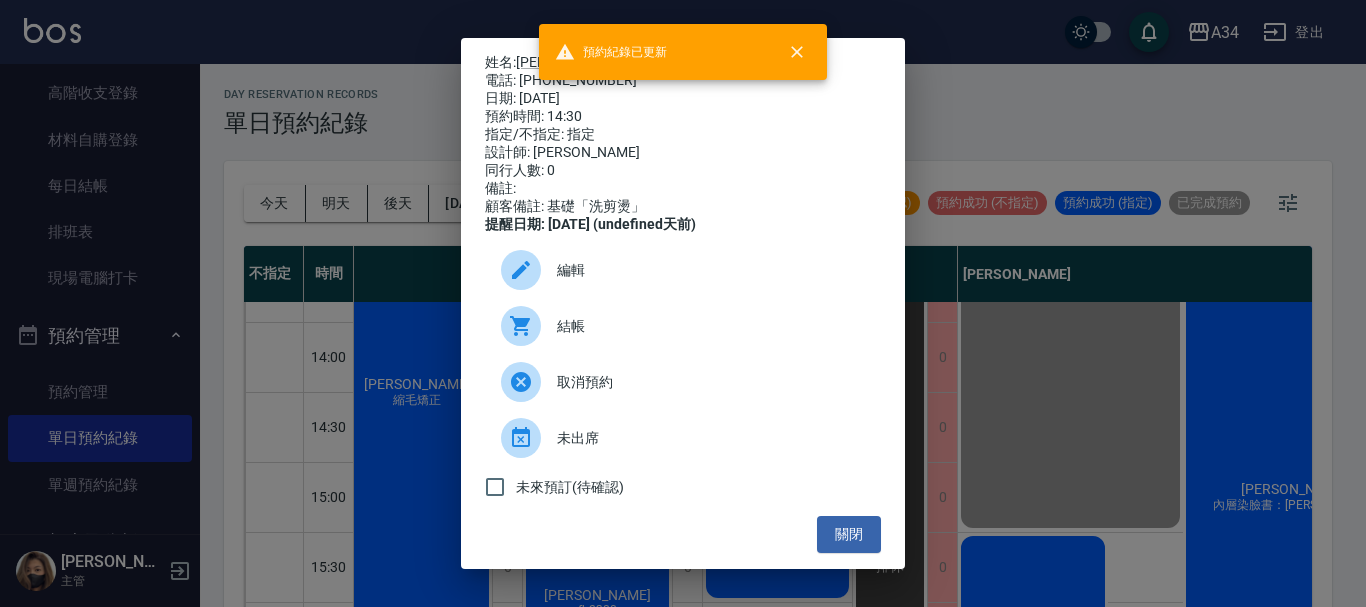 click on "姓名:  賴亮宇 電話: 0988034501 日期: 2025/07/13 預約時間: 14:30 指定/不指定: 指定 設計師: Randol 同行人數: 0 備註:  顧客備註: 基礎「洗剪燙」  提醒日期: 2025/07/12 (undefined天前) 編輯 結帳 取消預約 未出席 未來預訂(待確認) 關閉" at bounding box center (683, 303) 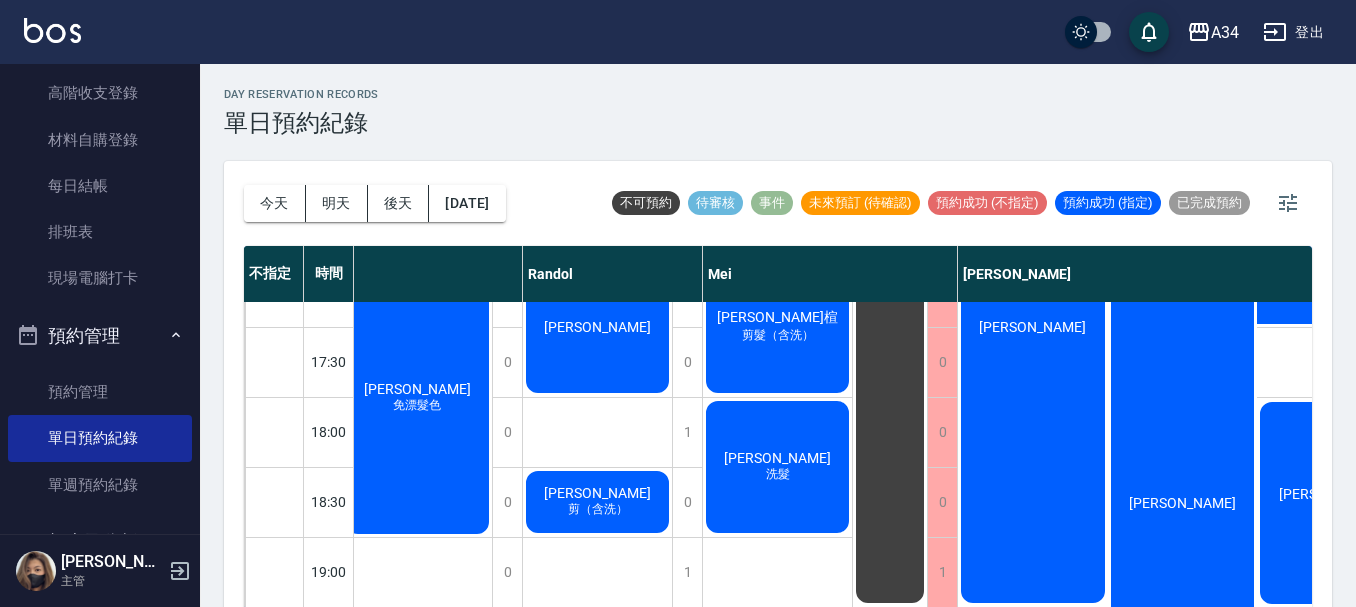 scroll, scrollTop: 800, scrollLeft: 926, axis: both 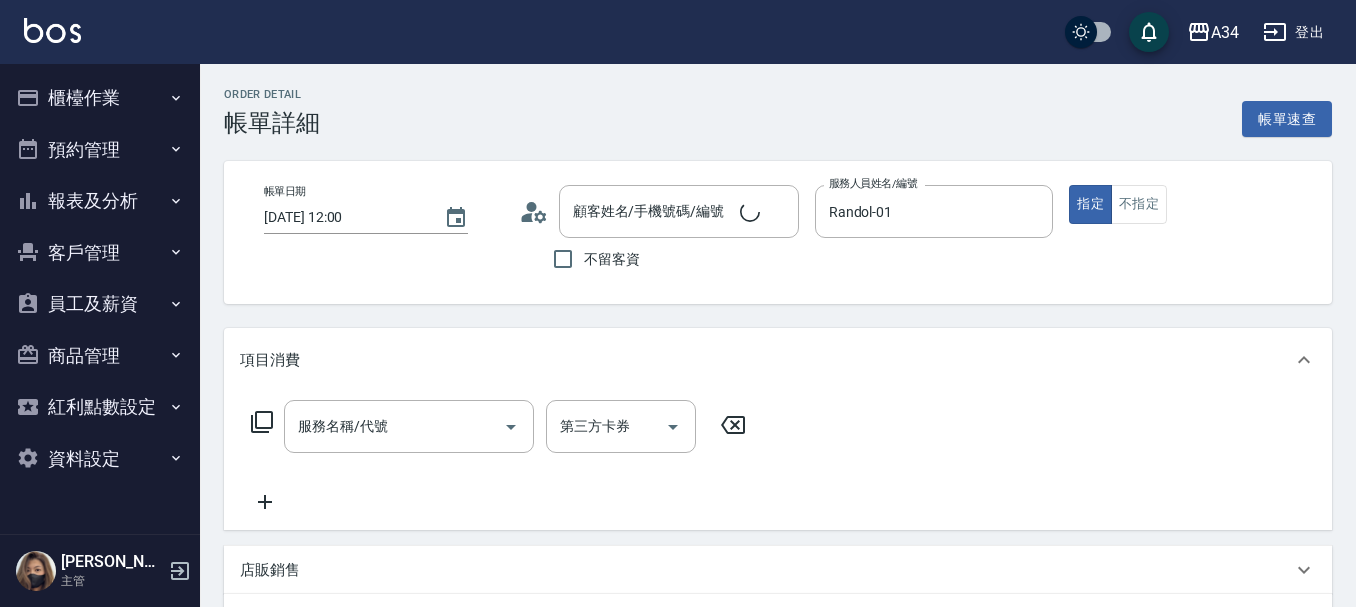 click on "服務名稱/代號" at bounding box center (409, 426) 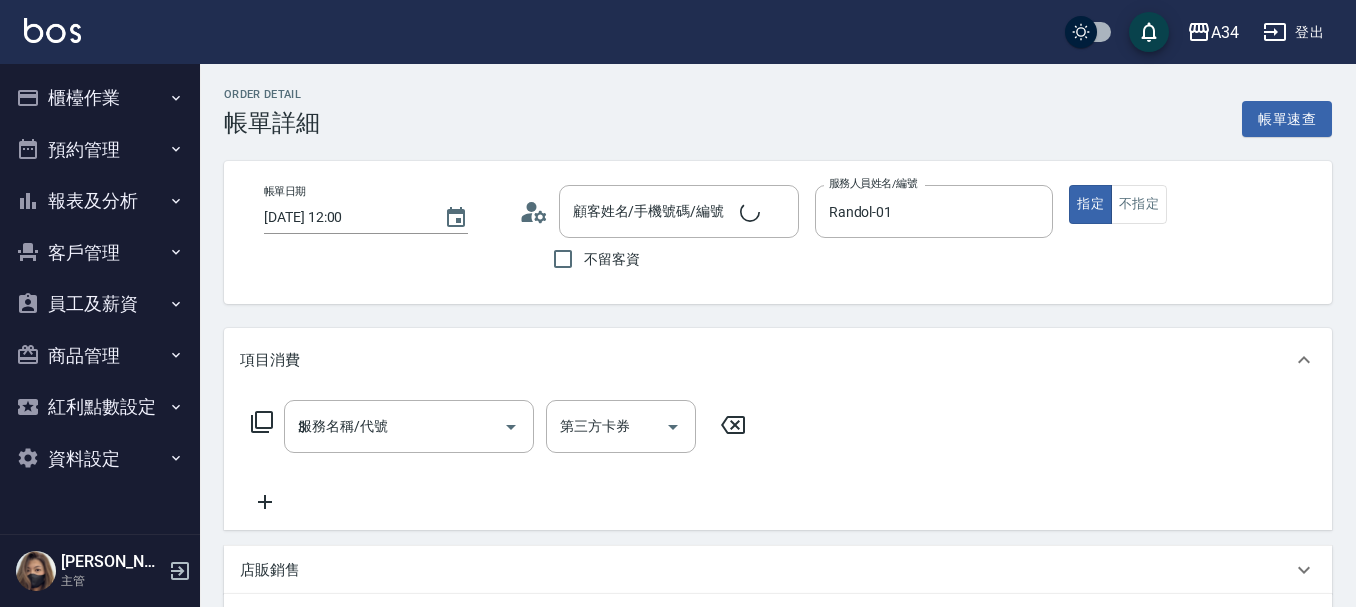 type on "30" 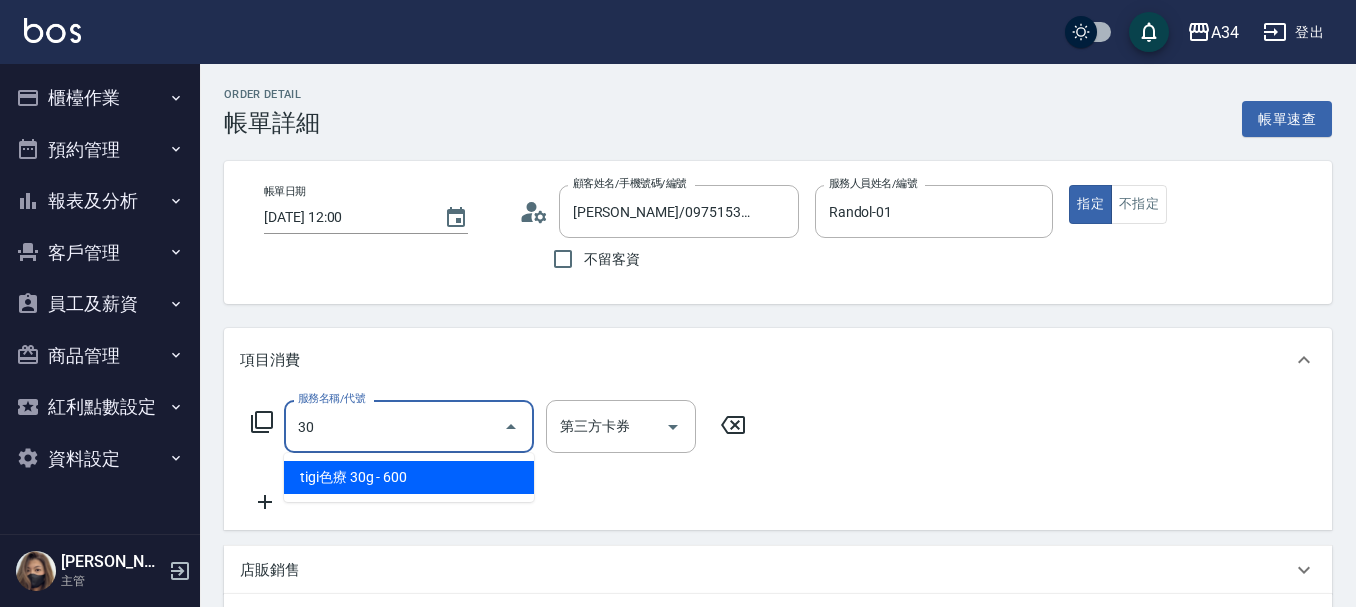 type on "陳則翰/0975153919/0975153919" 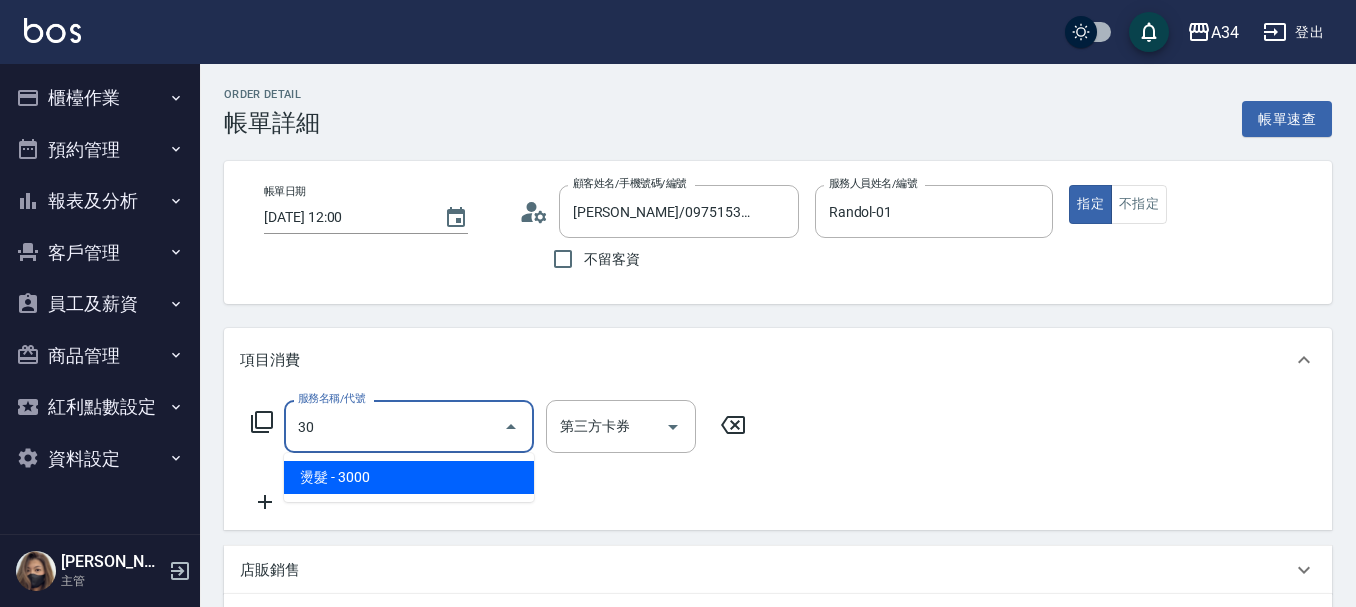 type on "300" 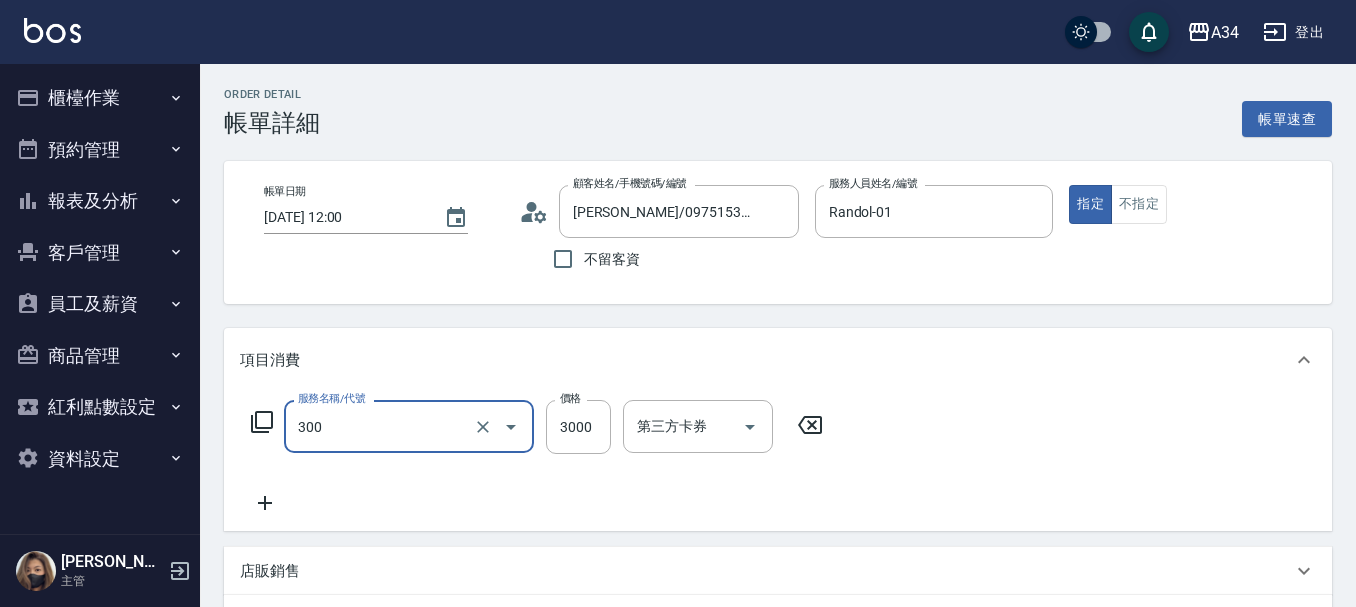 type on "300" 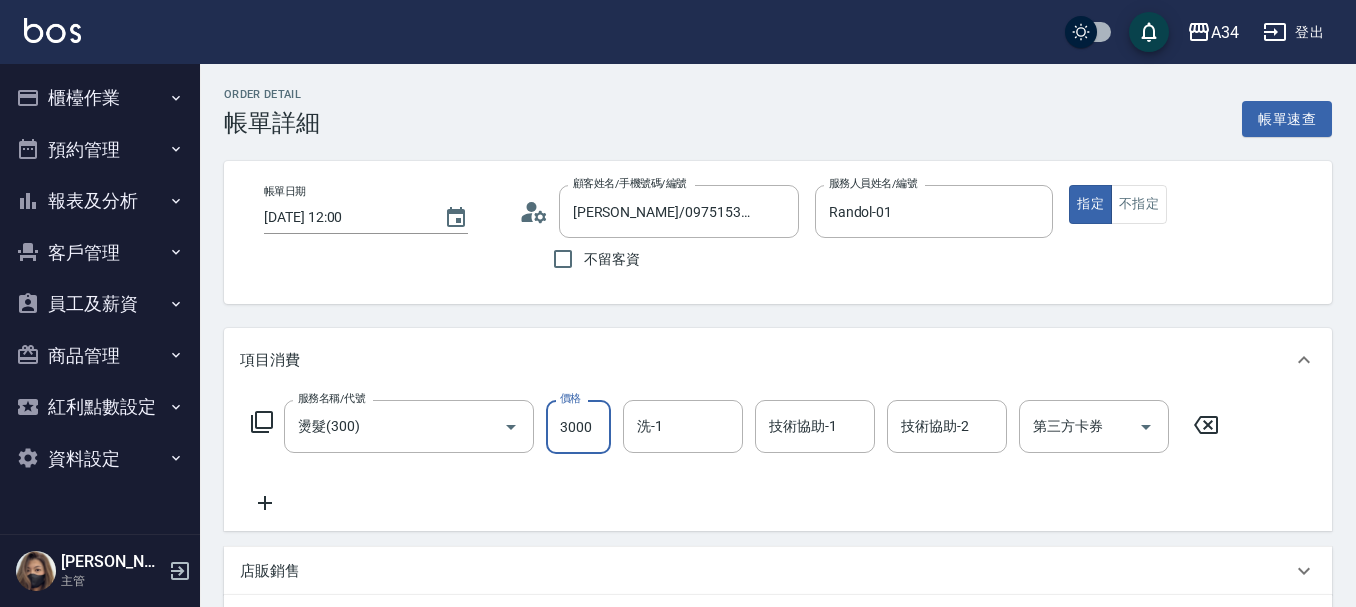 type on "0" 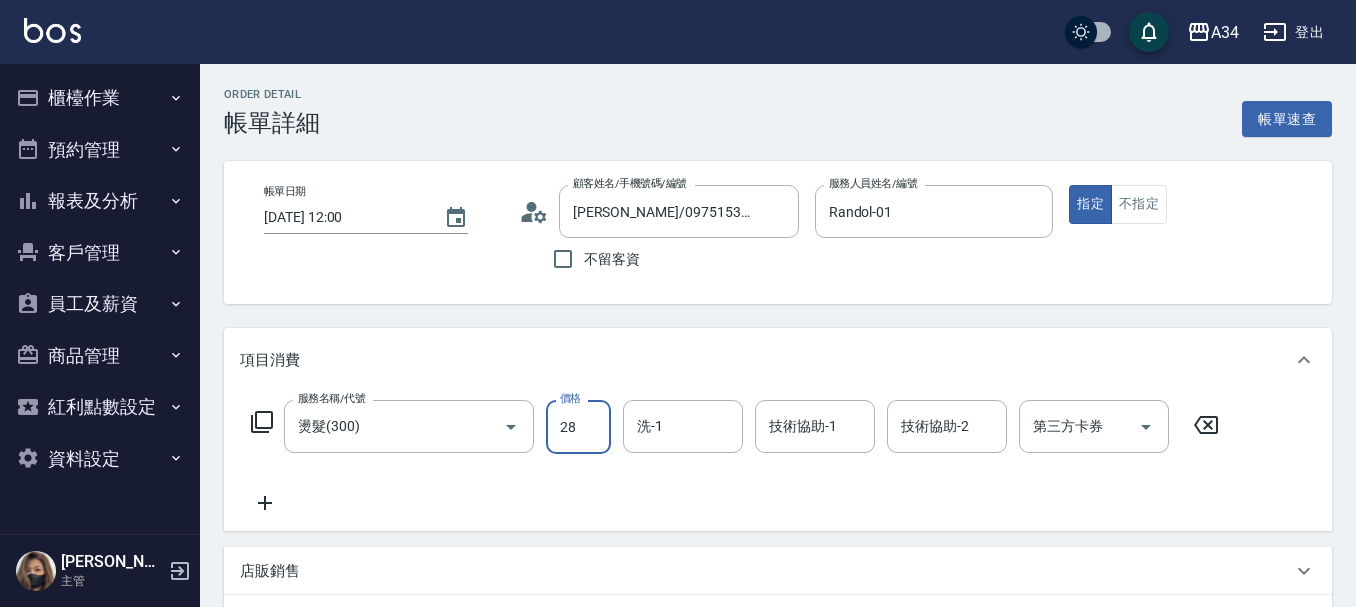 type on "280" 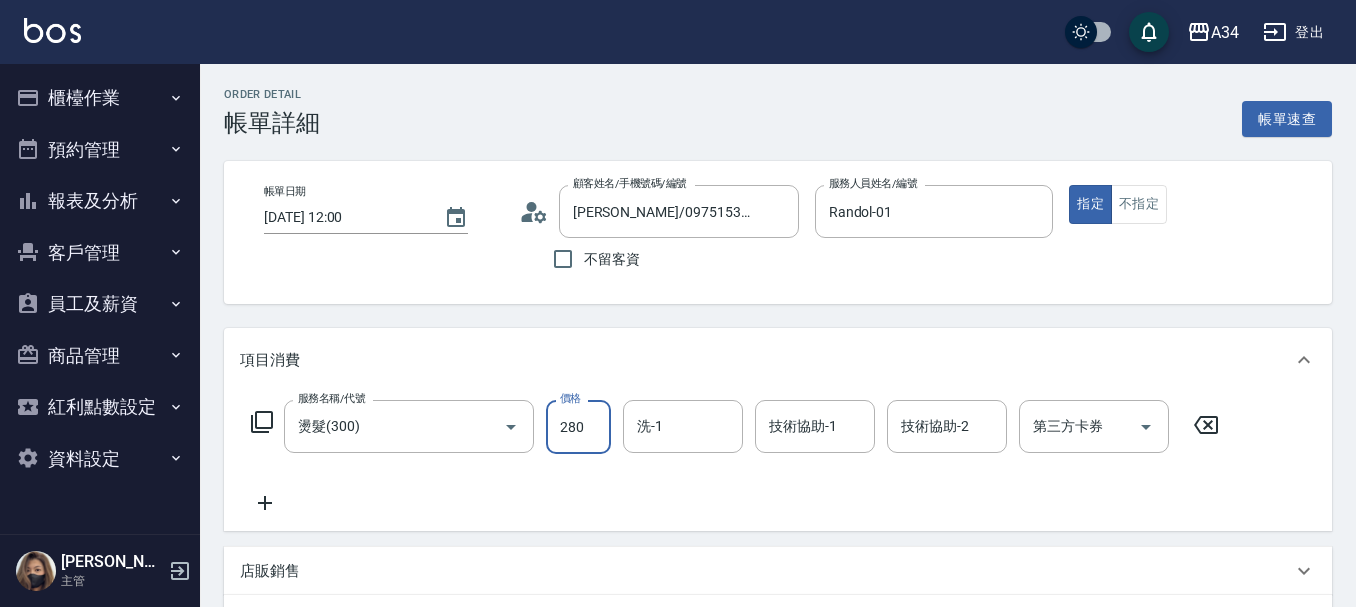 type on "280" 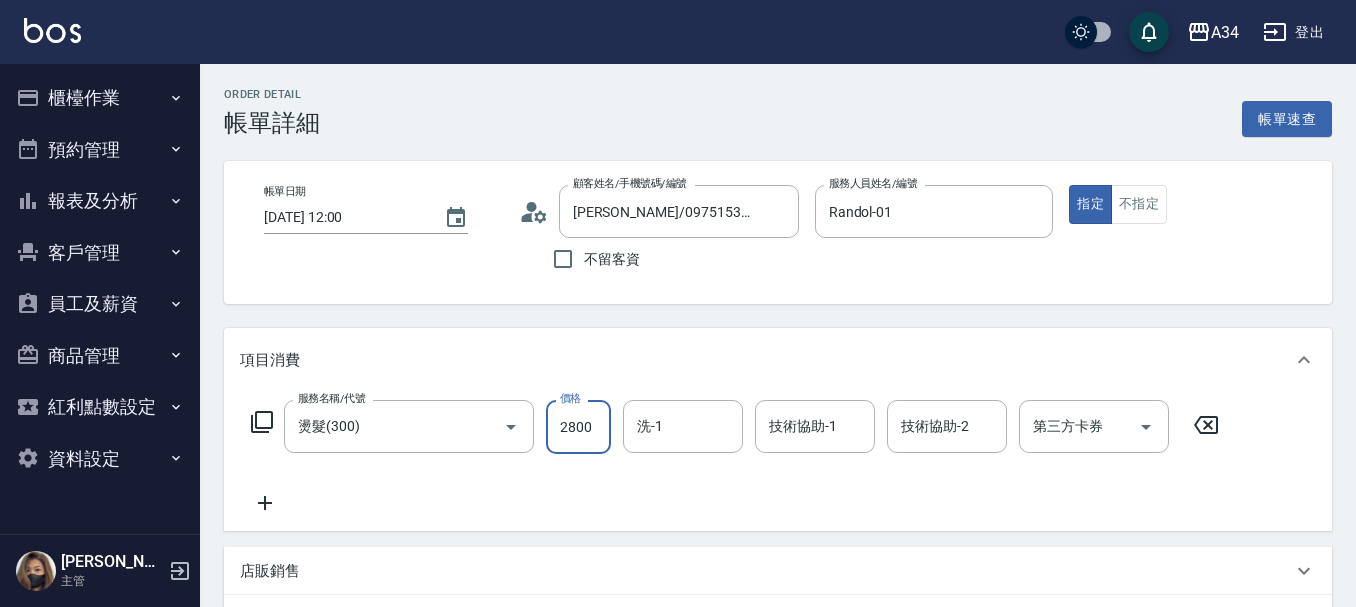 type on "2800" 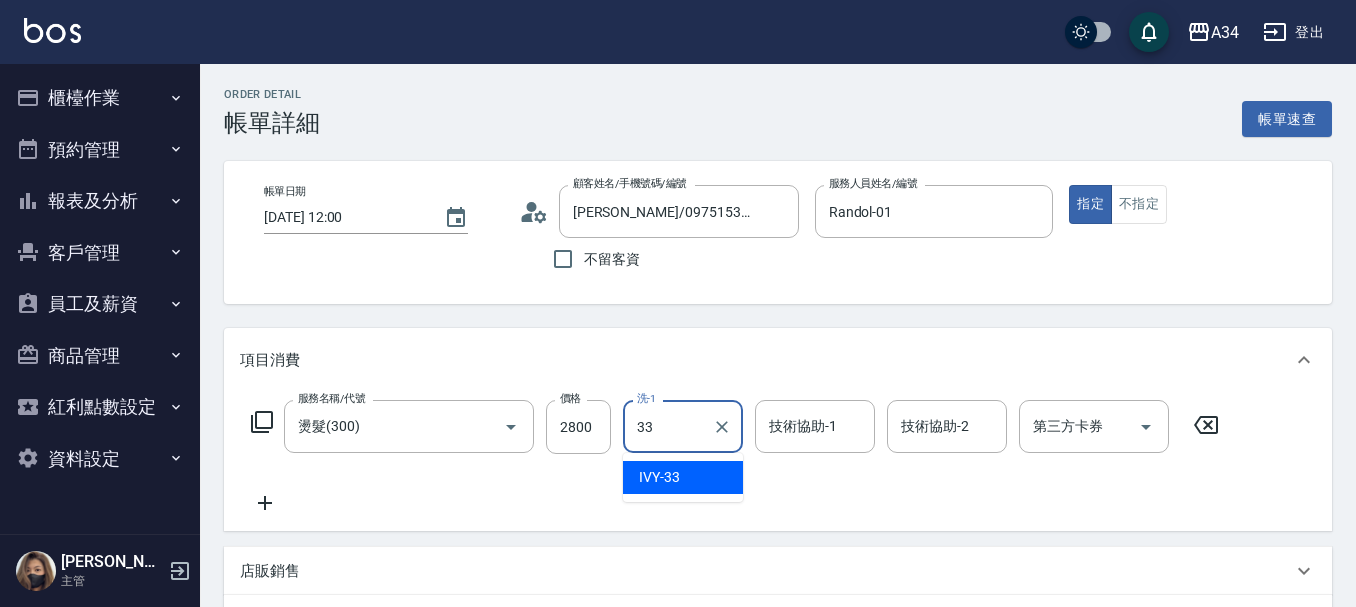type on "IVY-33" 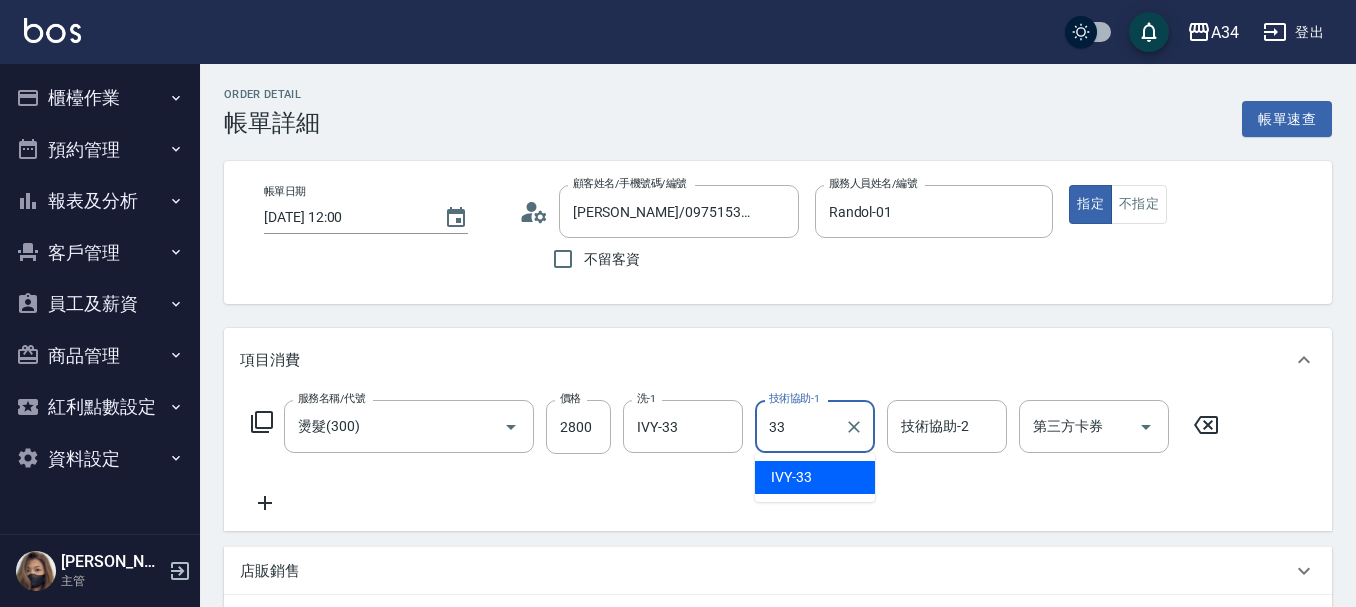 type on "IVY-33" 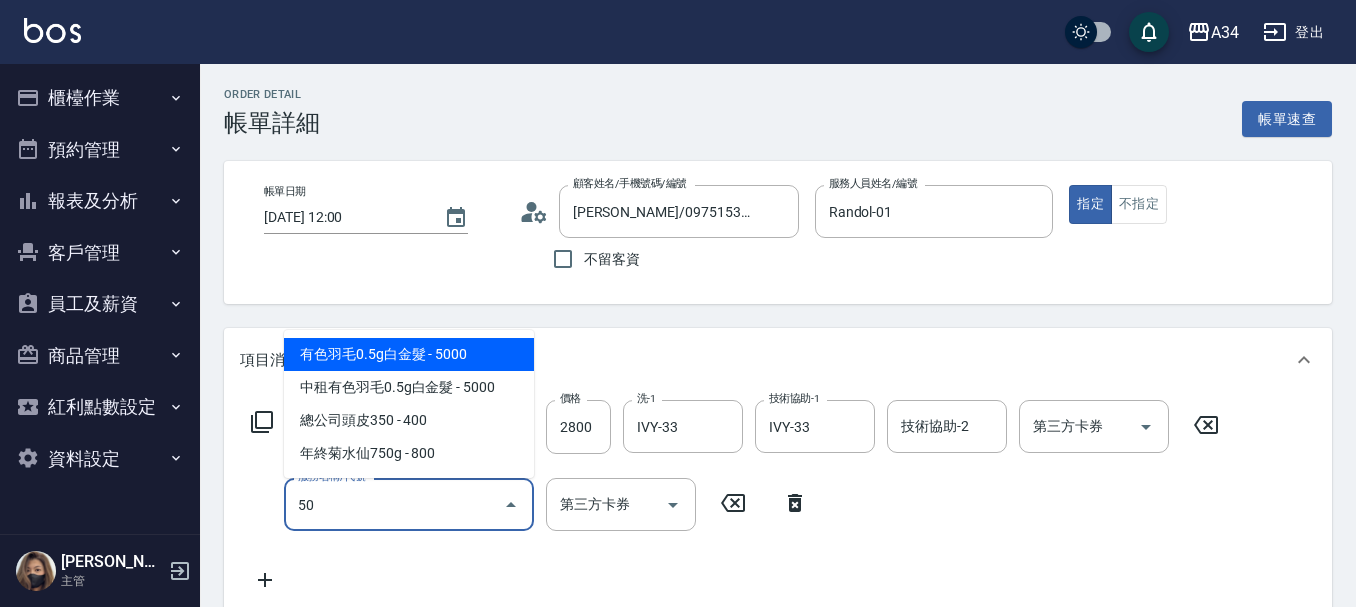 type on "501" 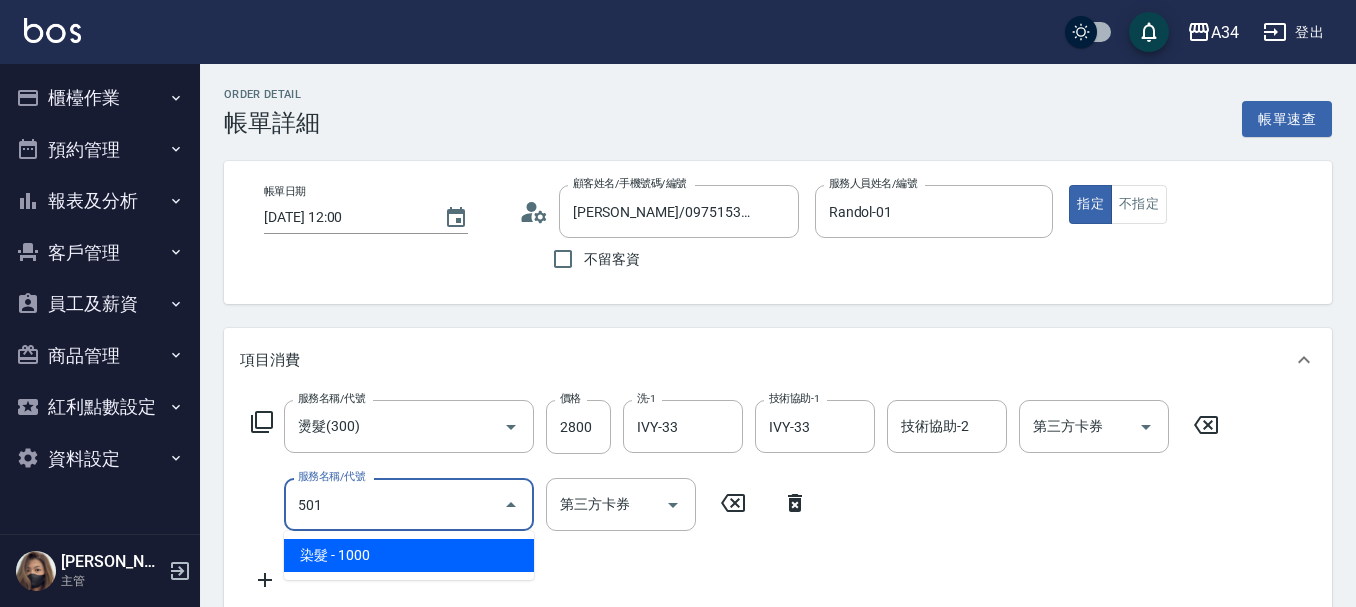 type on "380" 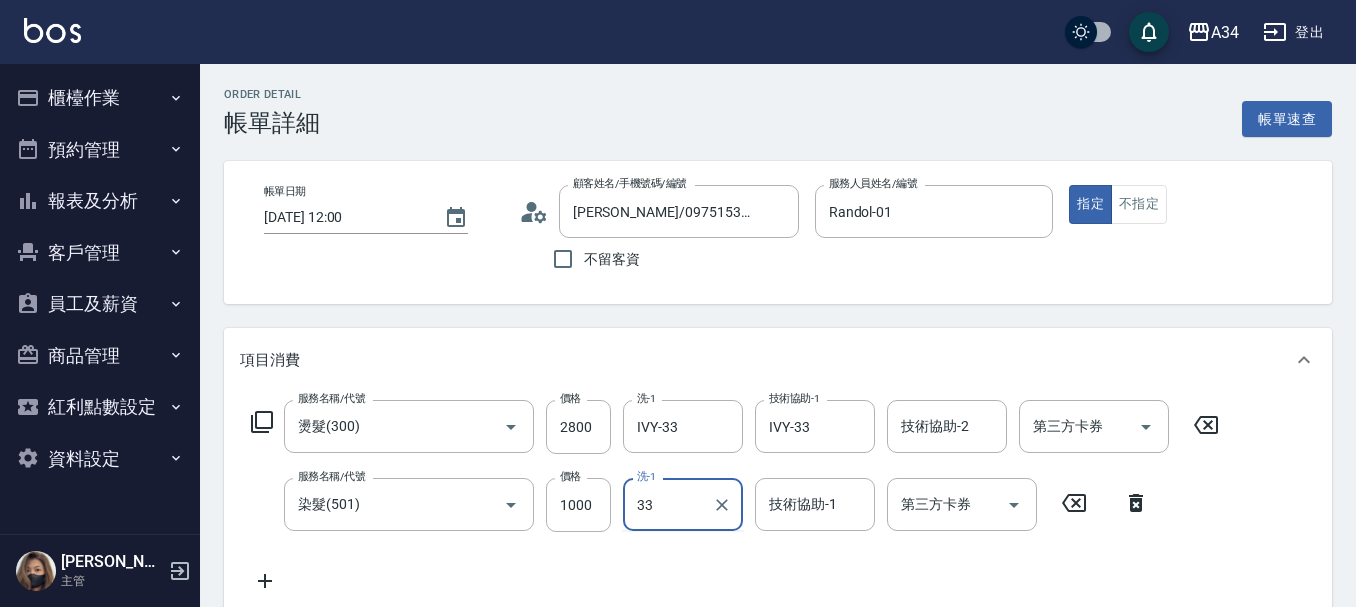 type on "IVY-33" 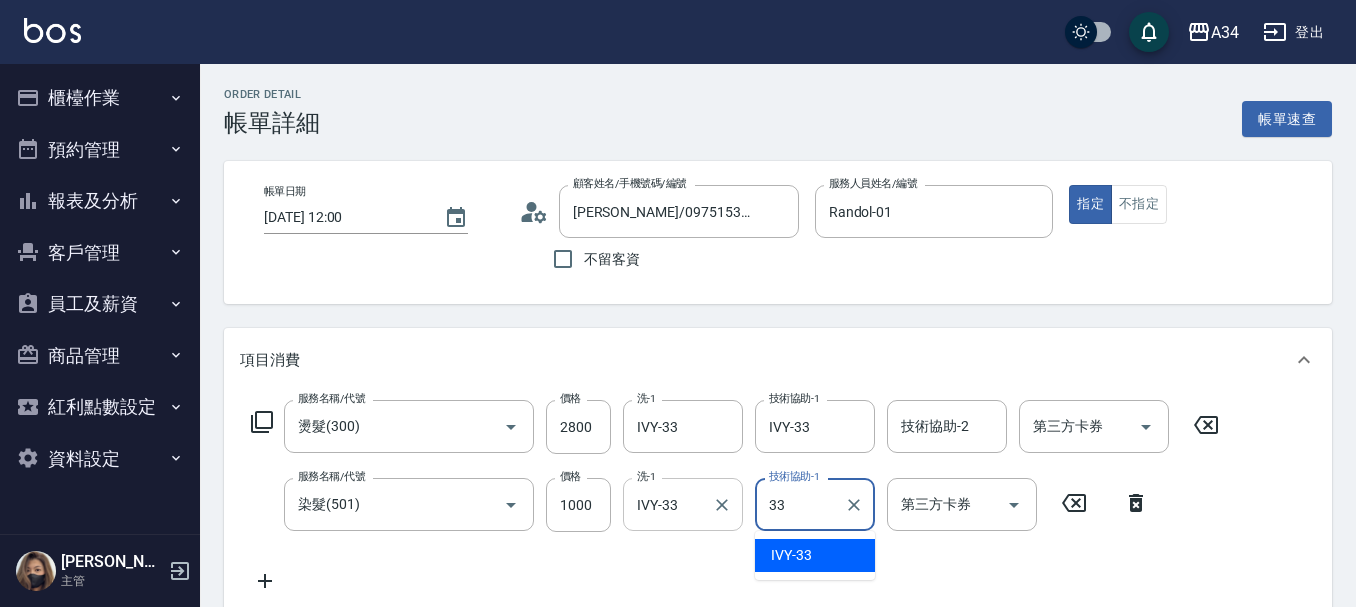 type on "IVY-33" 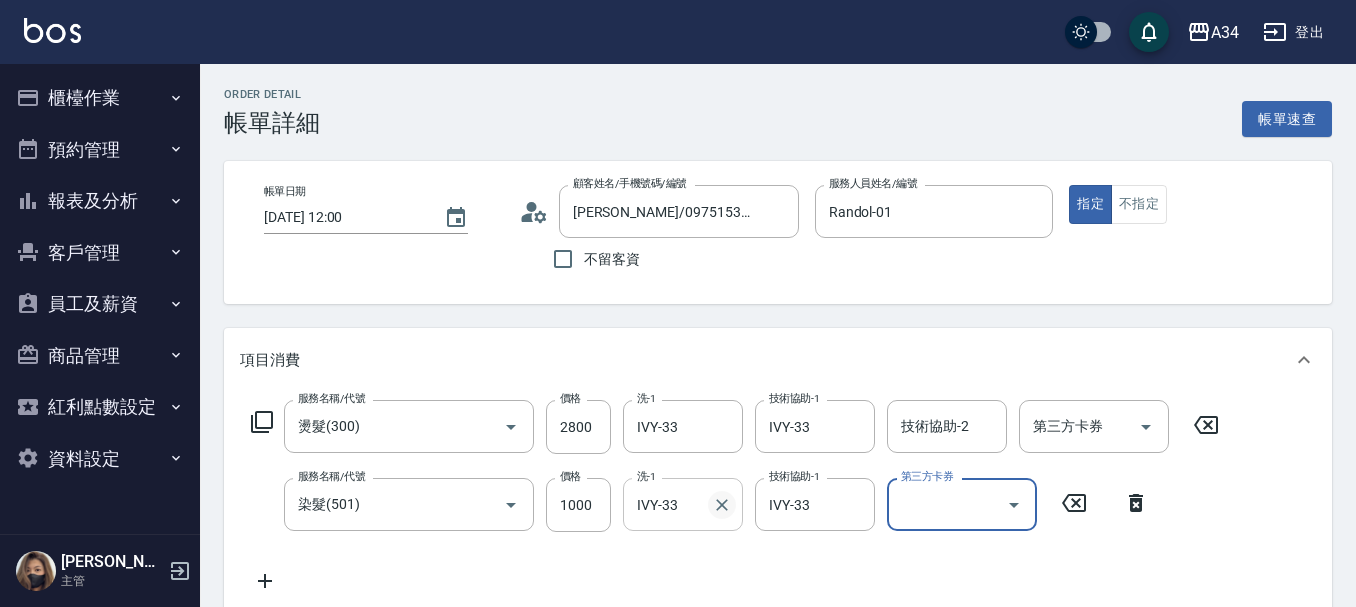 click 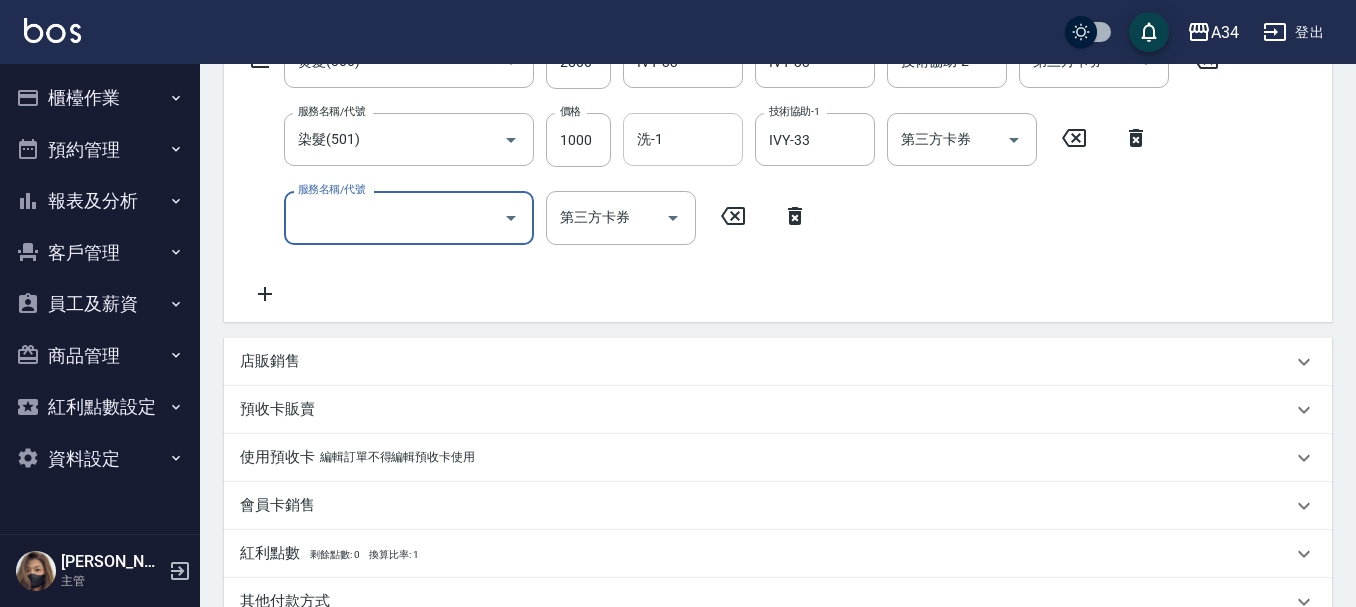scroll, scrollTop: 400, scrollLeft: 0, axis: vertical 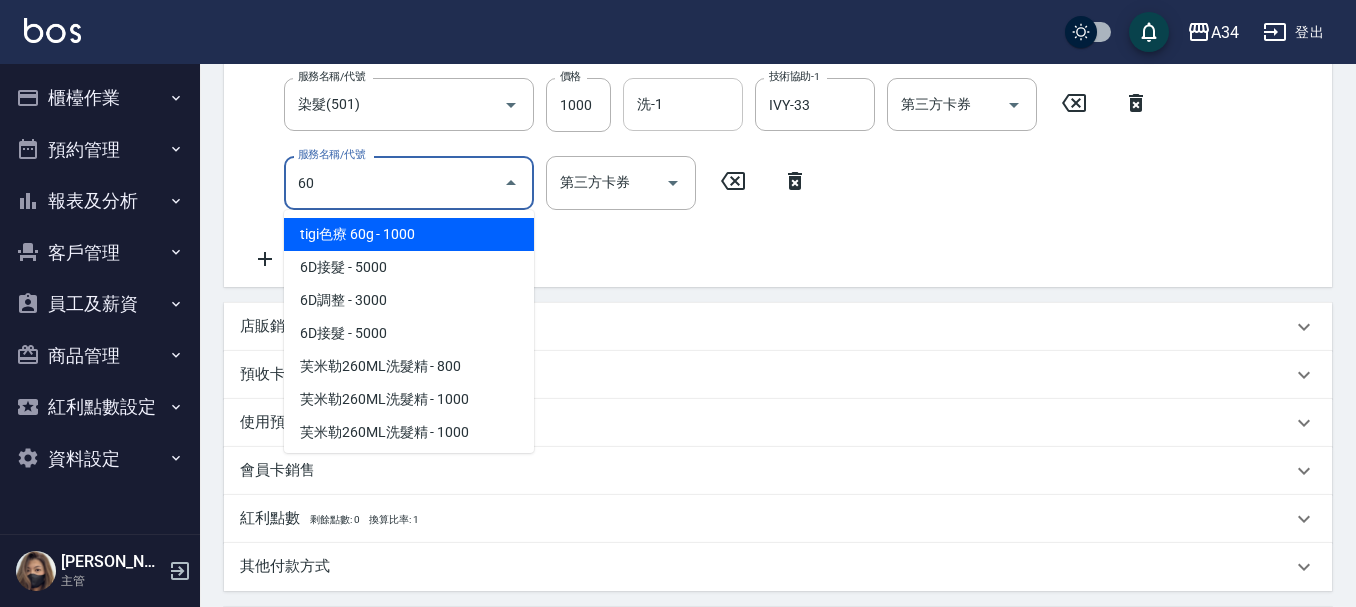 type on "602" 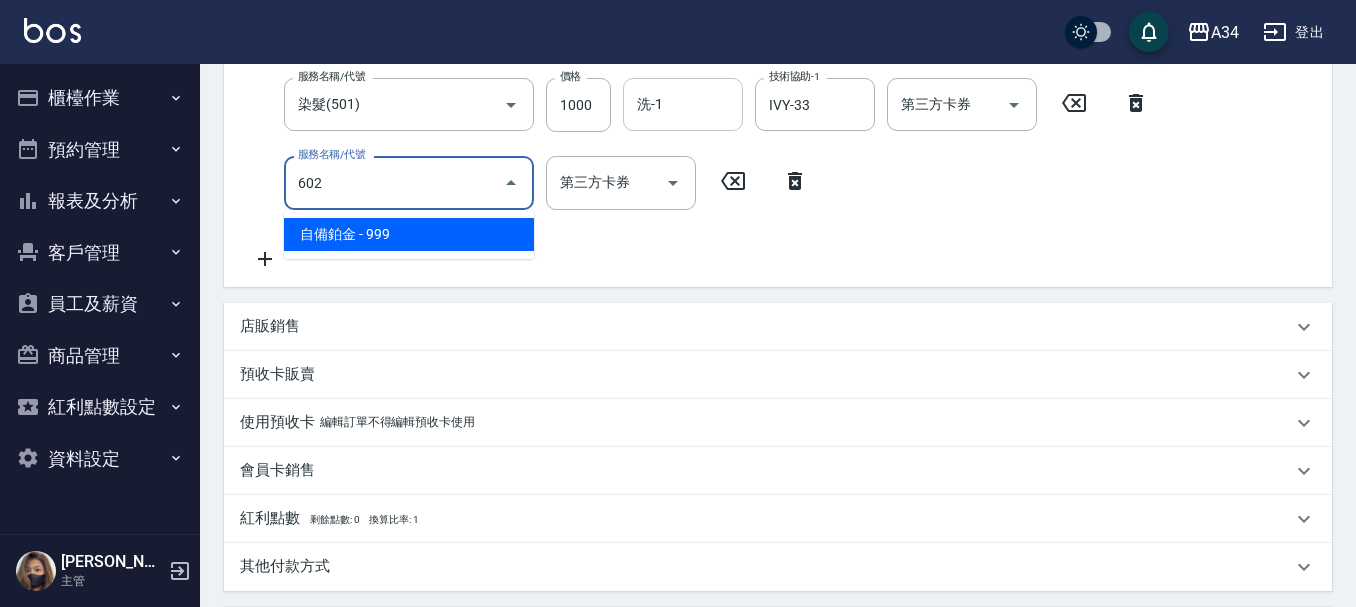 type on "470" 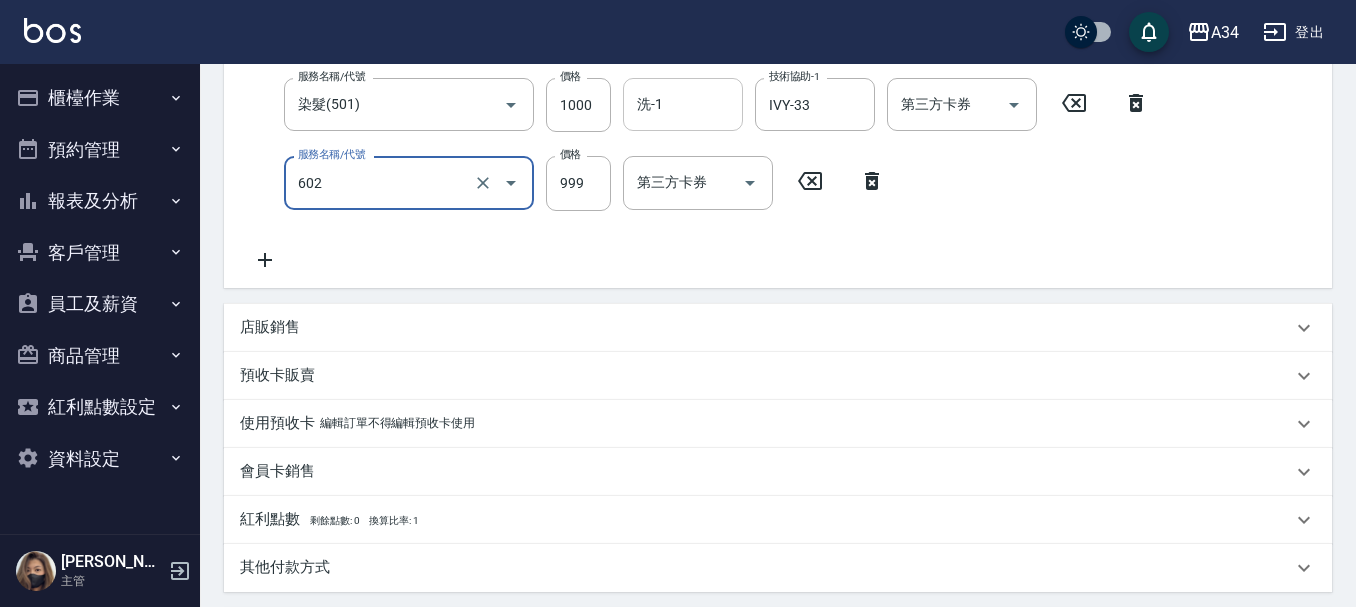 type on "自備鉑金(602)" 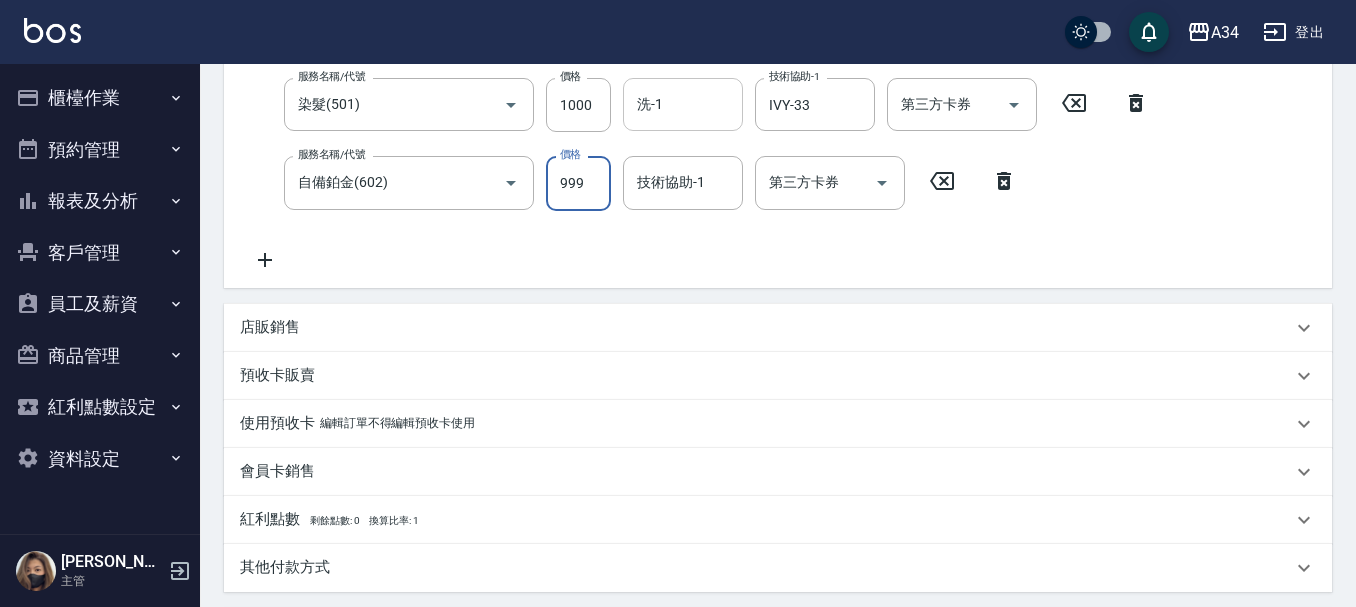 scroll, scrollTop: 300, scrollLeft: 0, axis: vertical 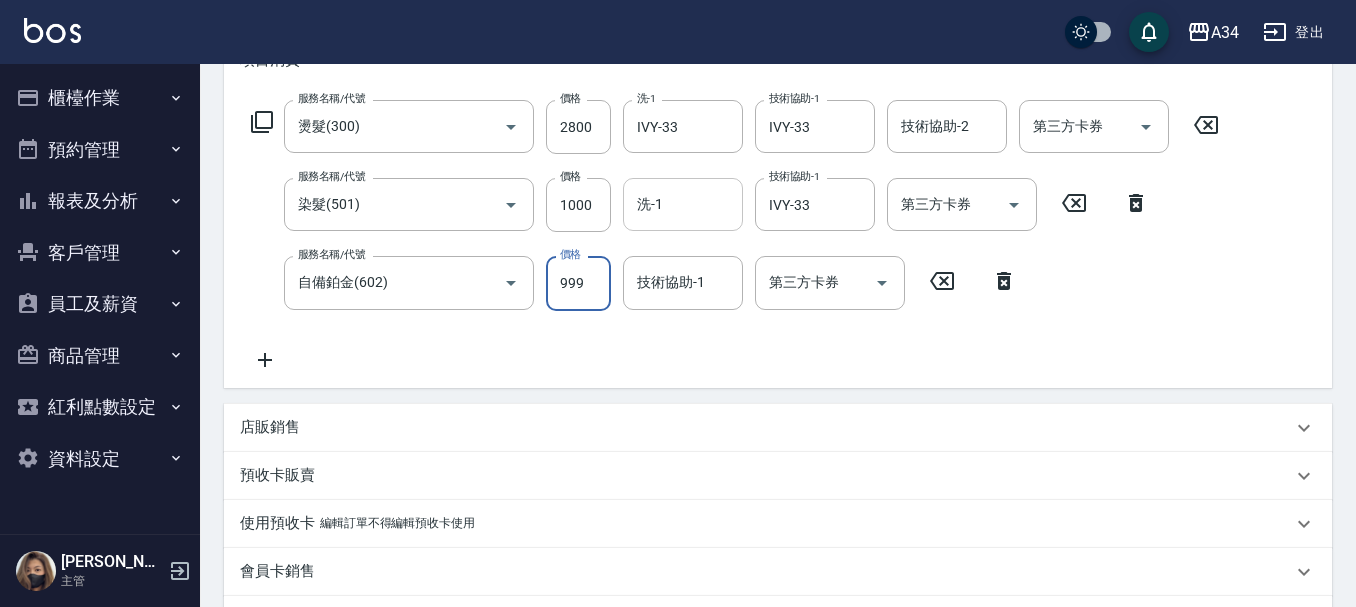 type on "5" 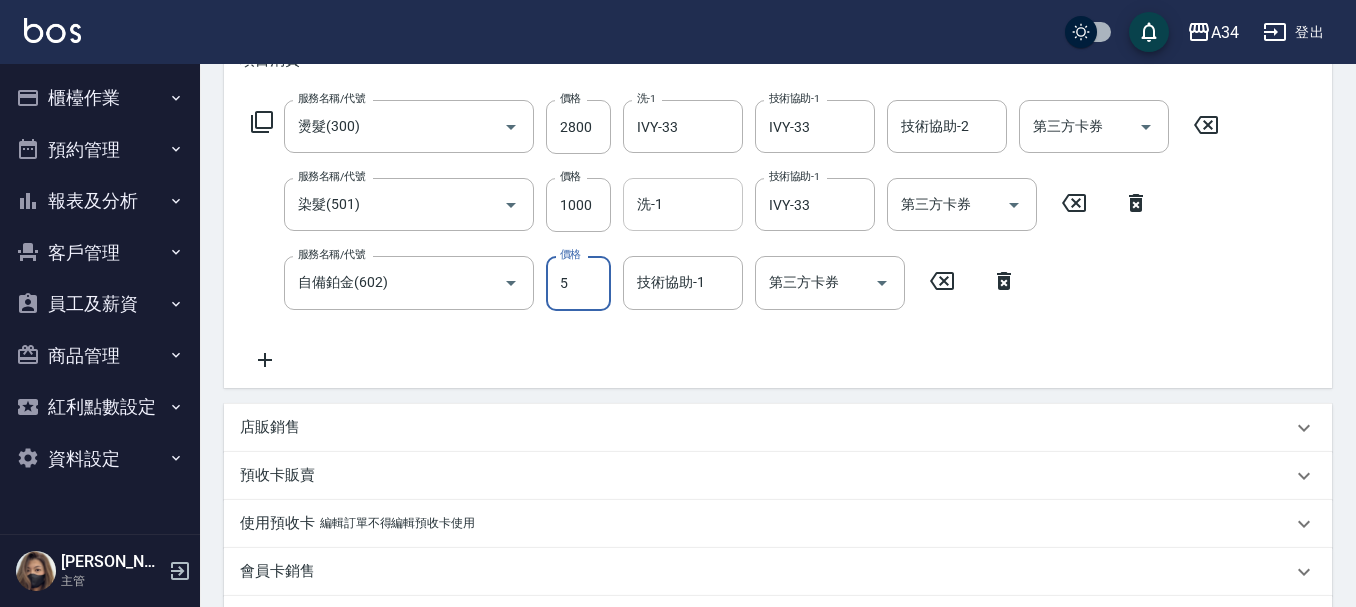 type on "380" 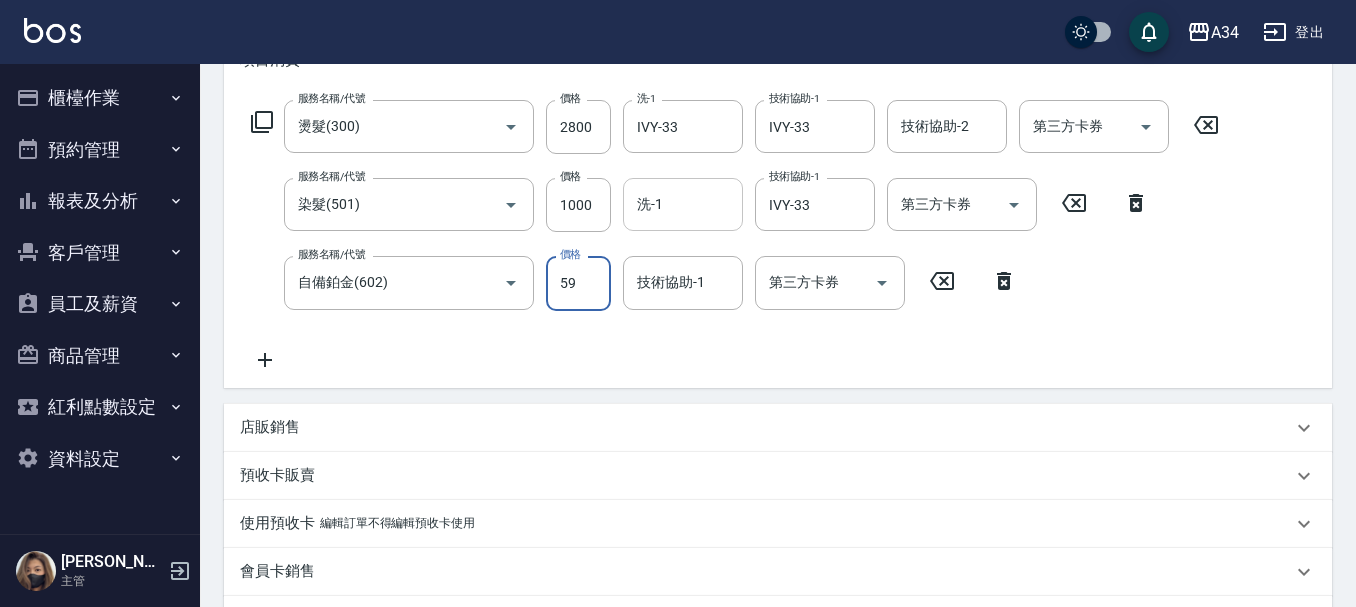type on "599" 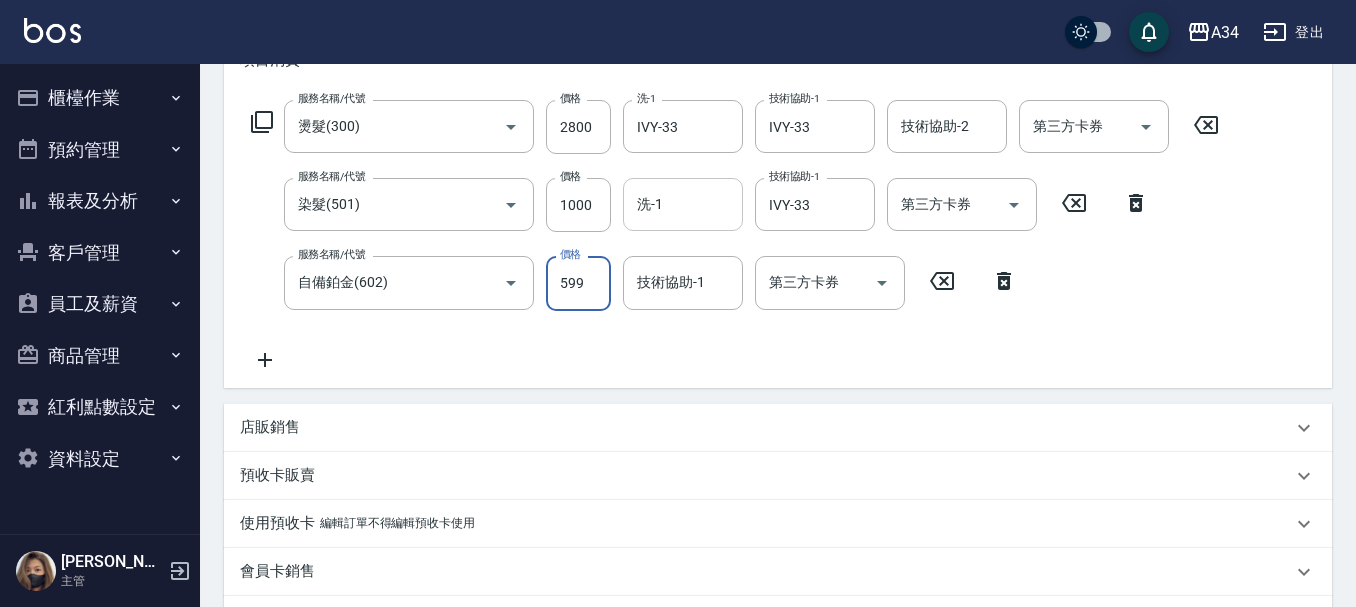 type on "430" 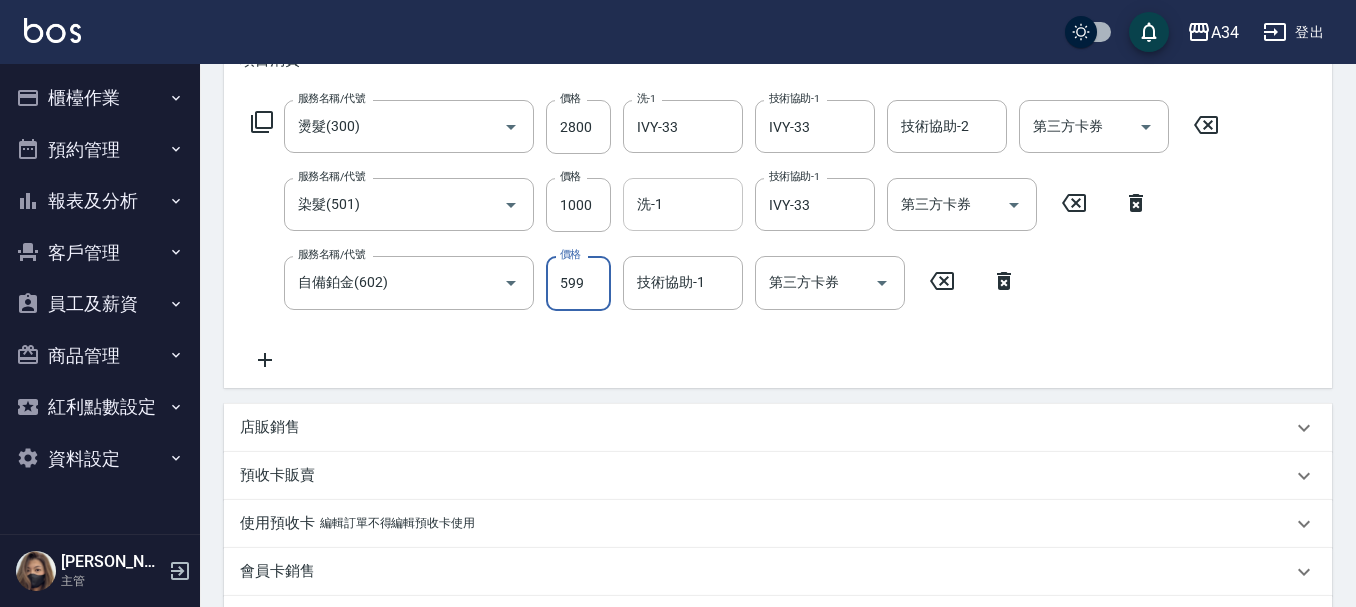 type on "599" 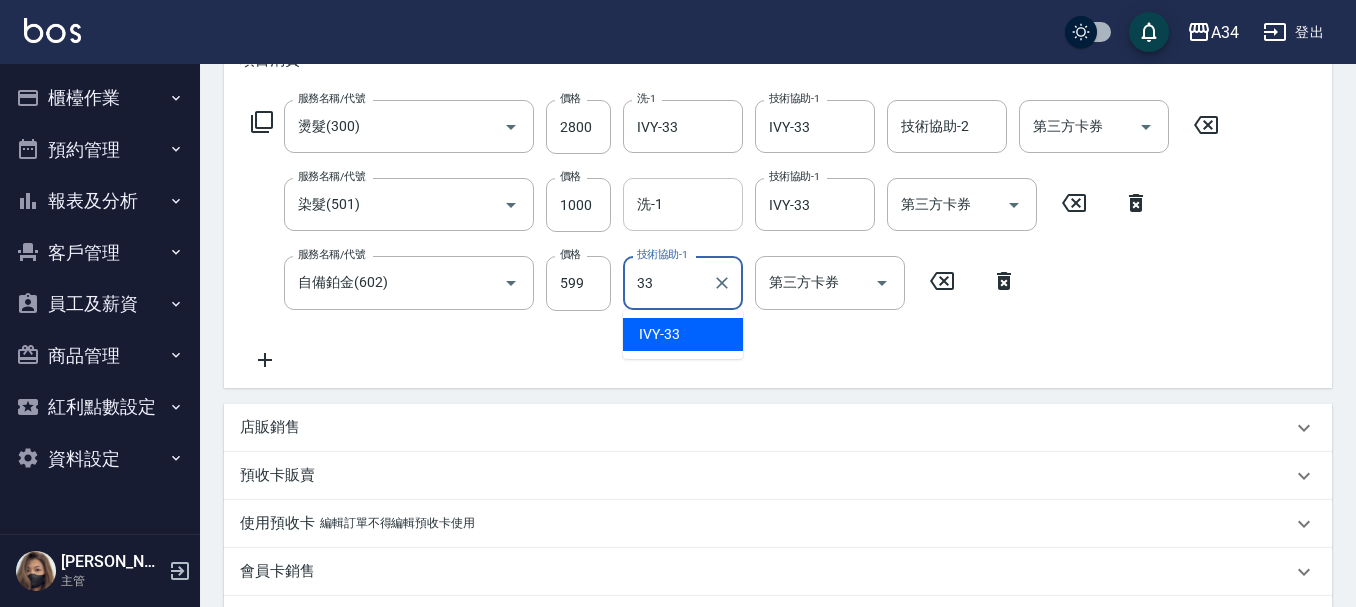 type on "IVY-33" 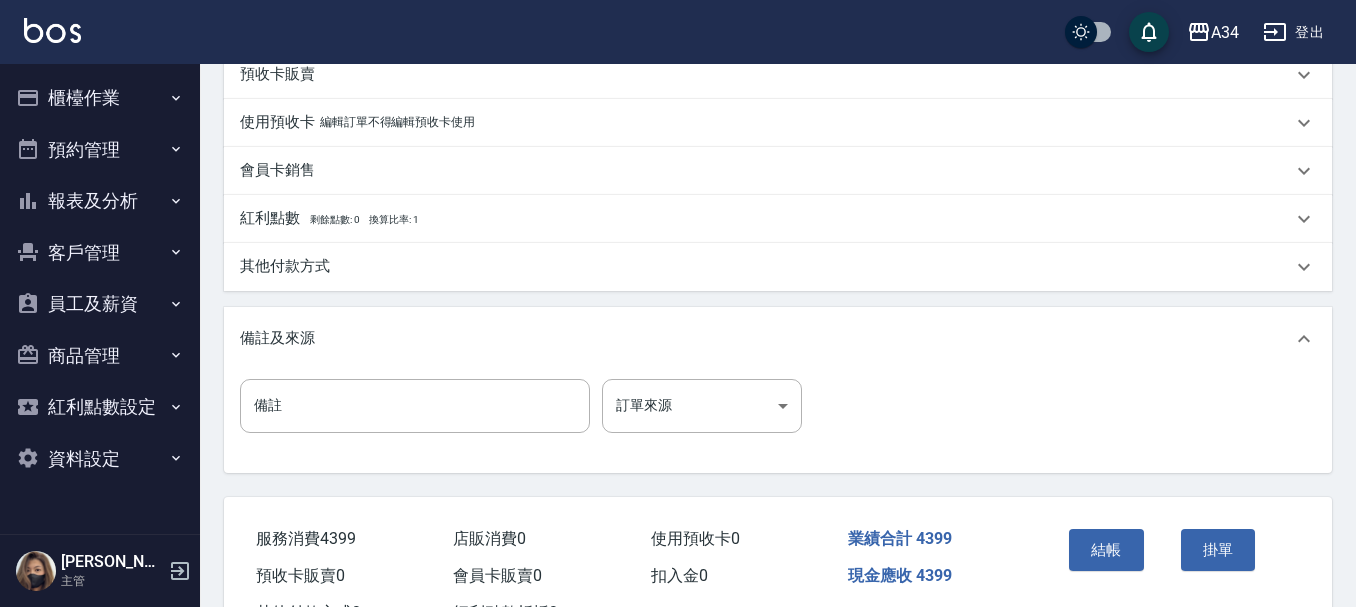 scroll, scrollTop: 783, scrollLeft: 0, axis: vertical 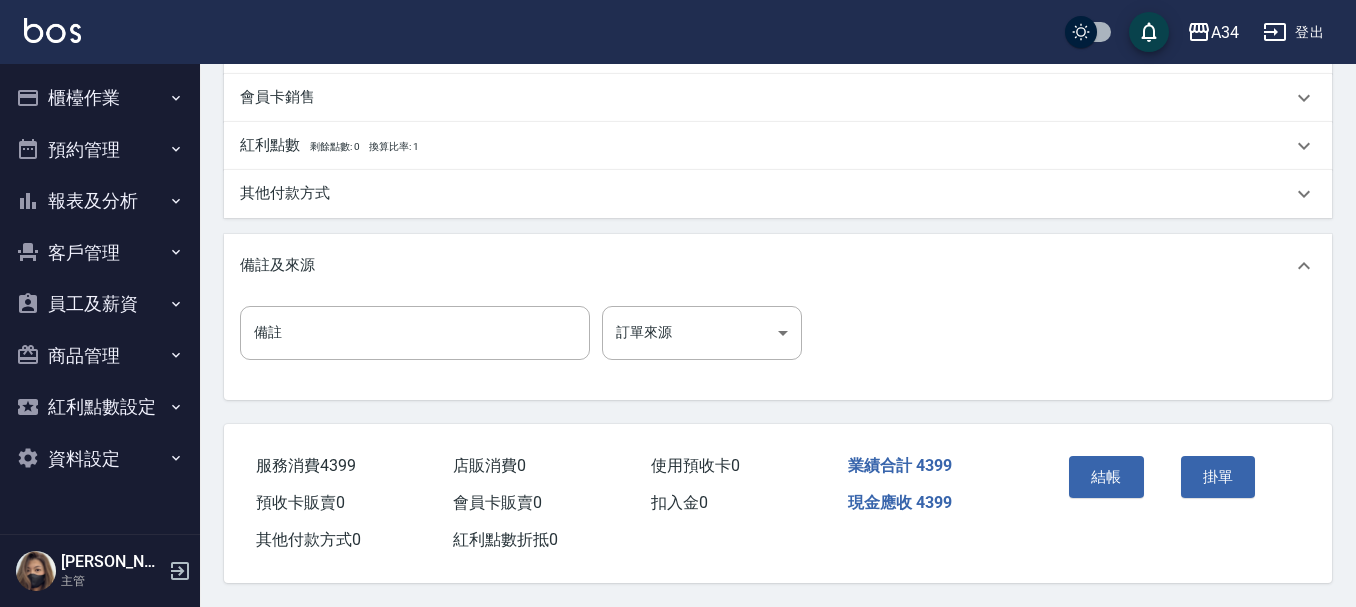 click on "其他付款方式" at bounding box center [766, 193] 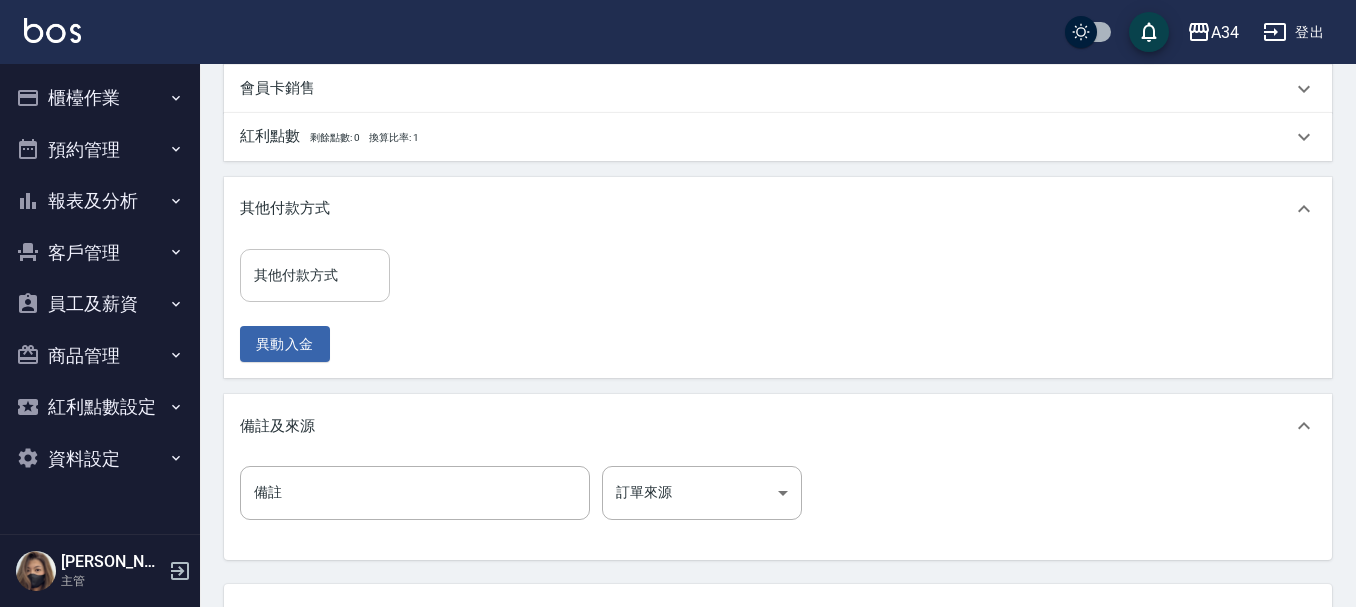 click on "其他付款方式" at bounding box center (315, 275) 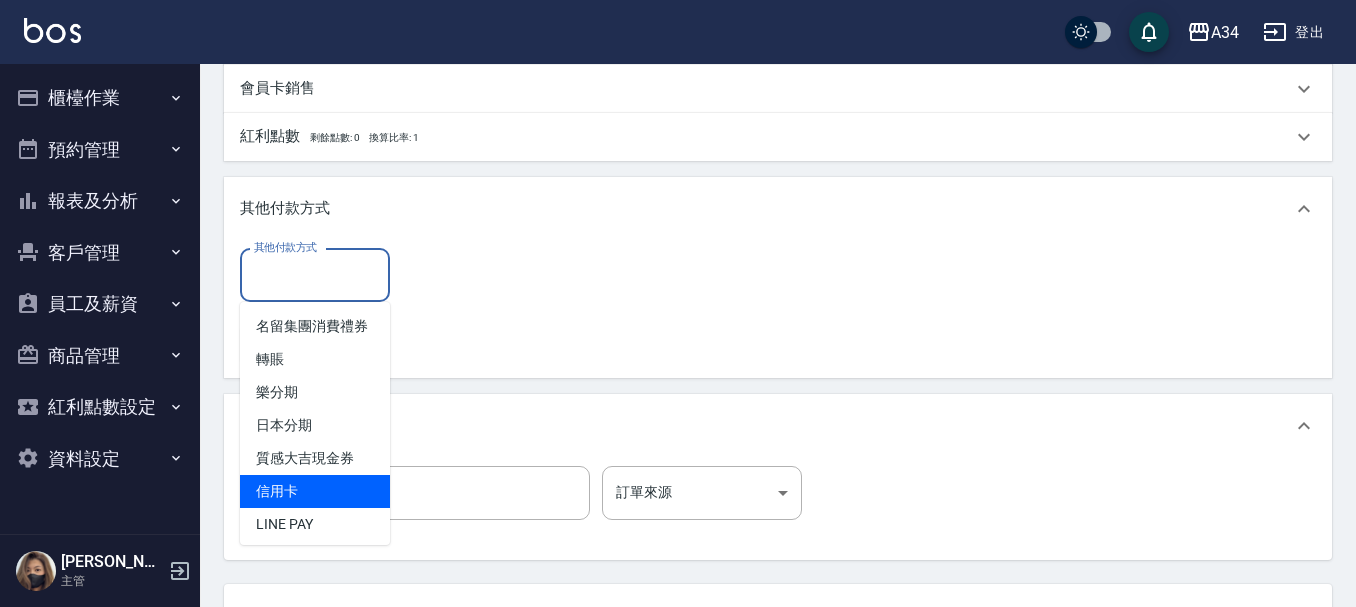 click on "信用卡" at bounding box center [315, 491] 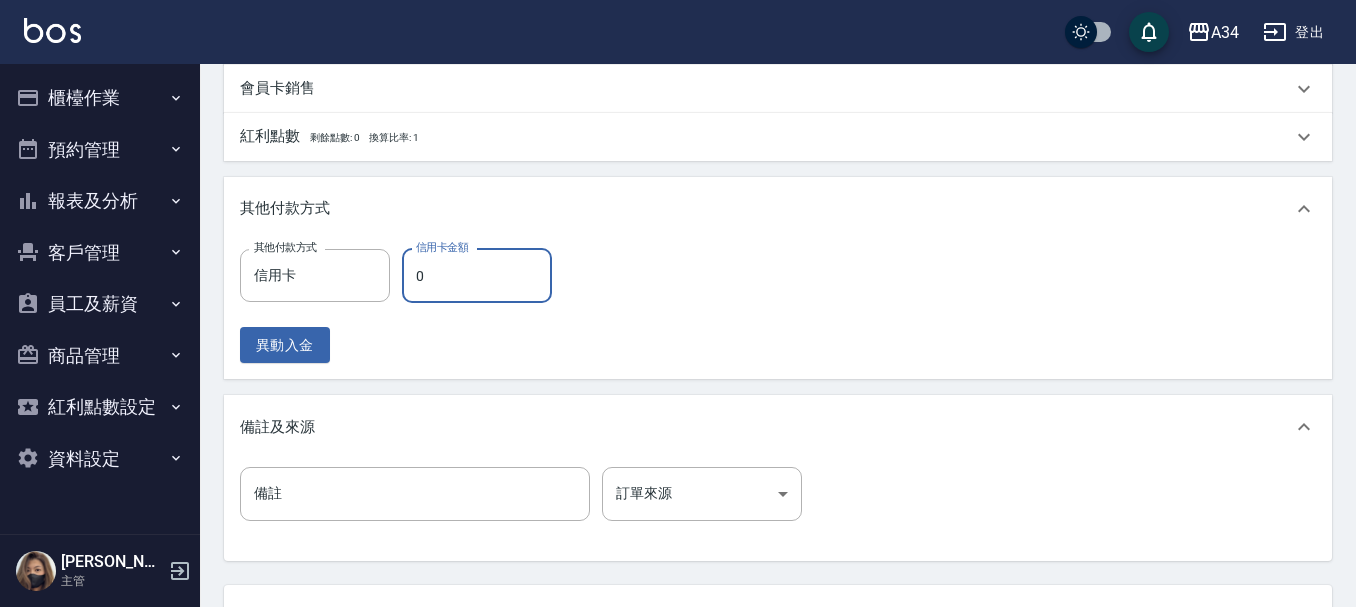 click on "0" at bounding box center (477, 276) 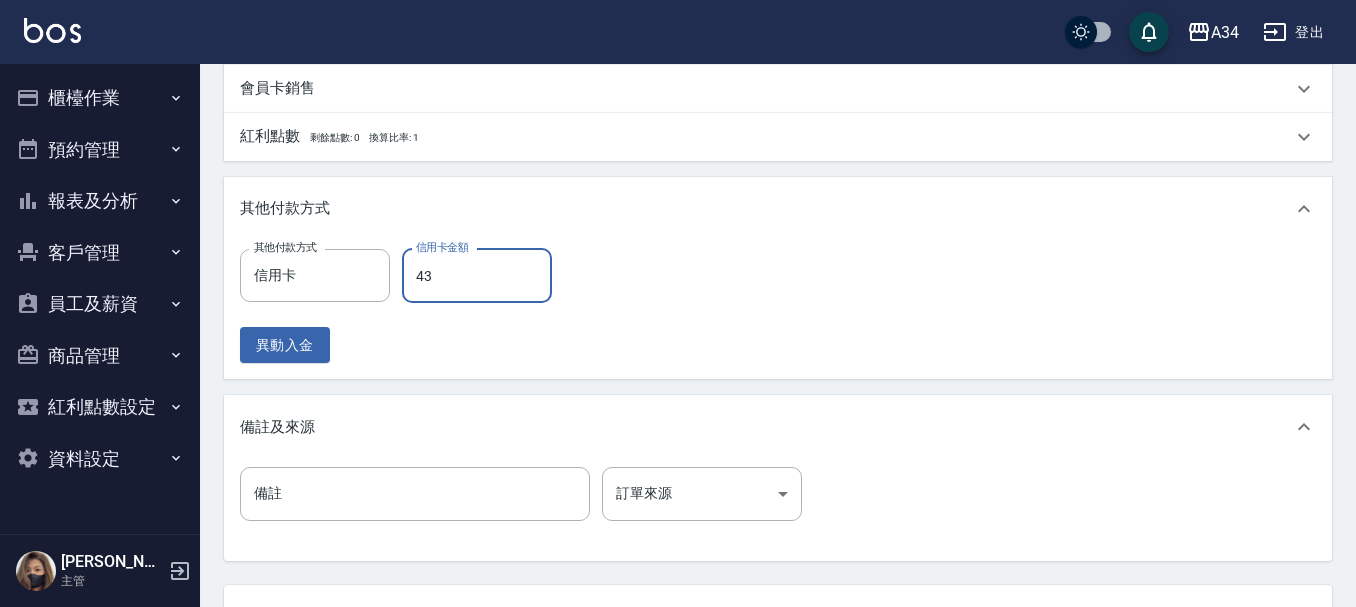 type on "439" 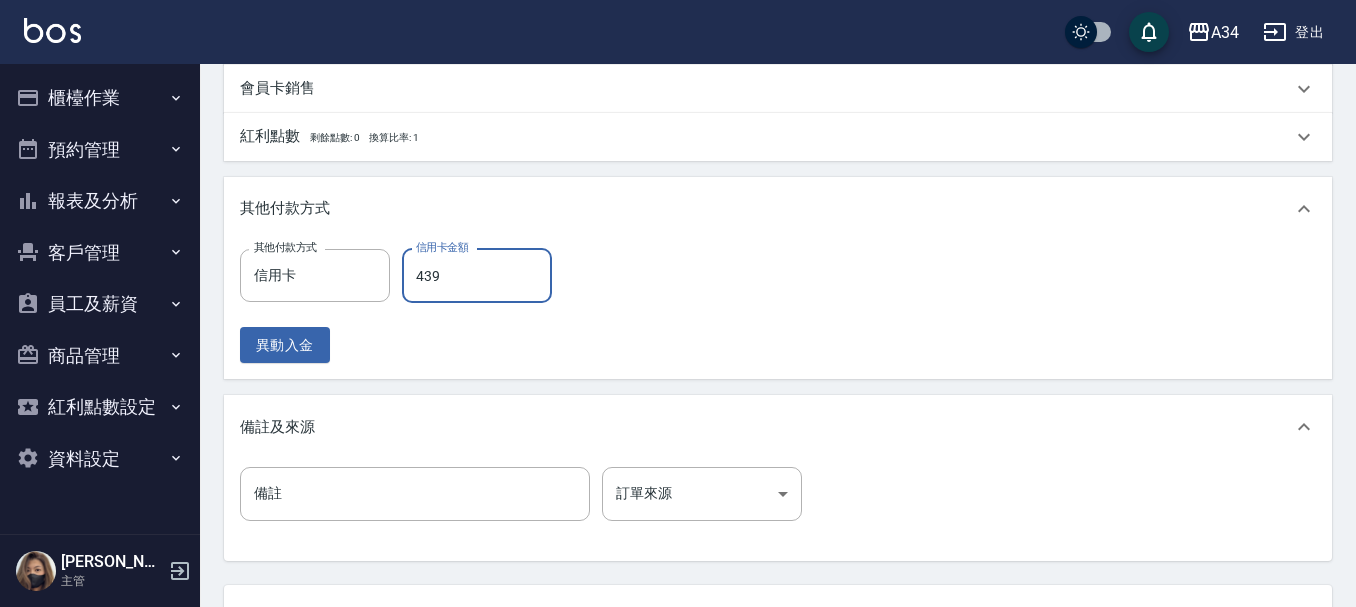 type on "0" 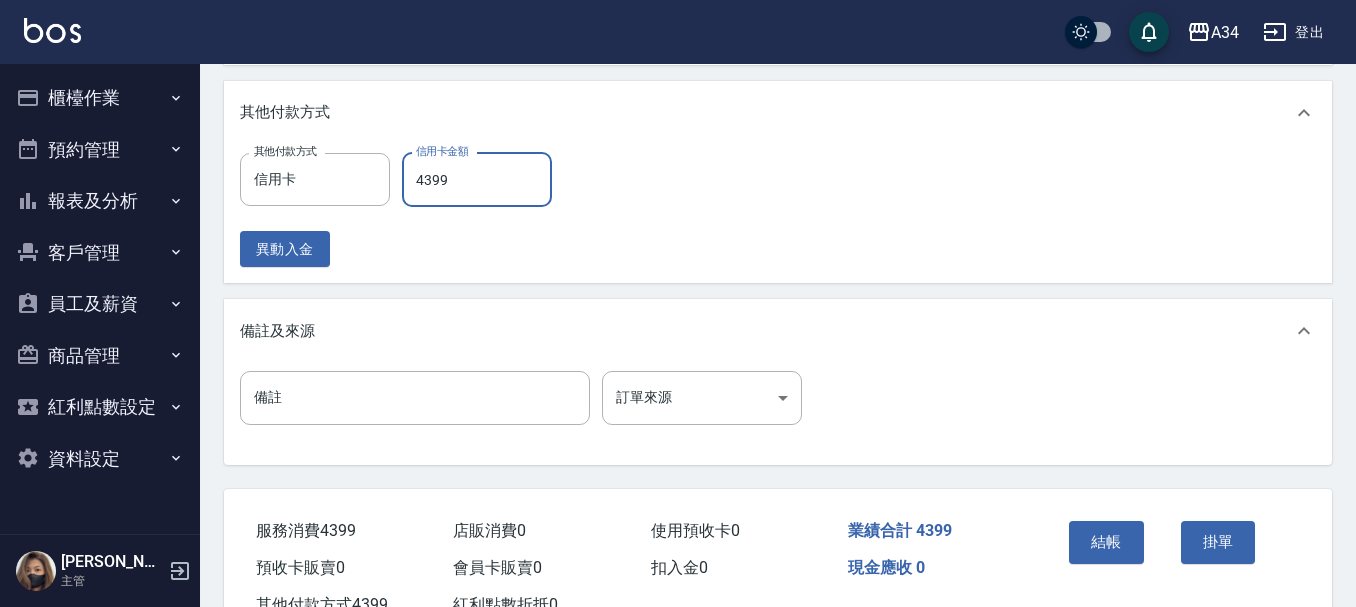 scroll, scrollTop: 953, scrollLeft: 0, axis: vertical 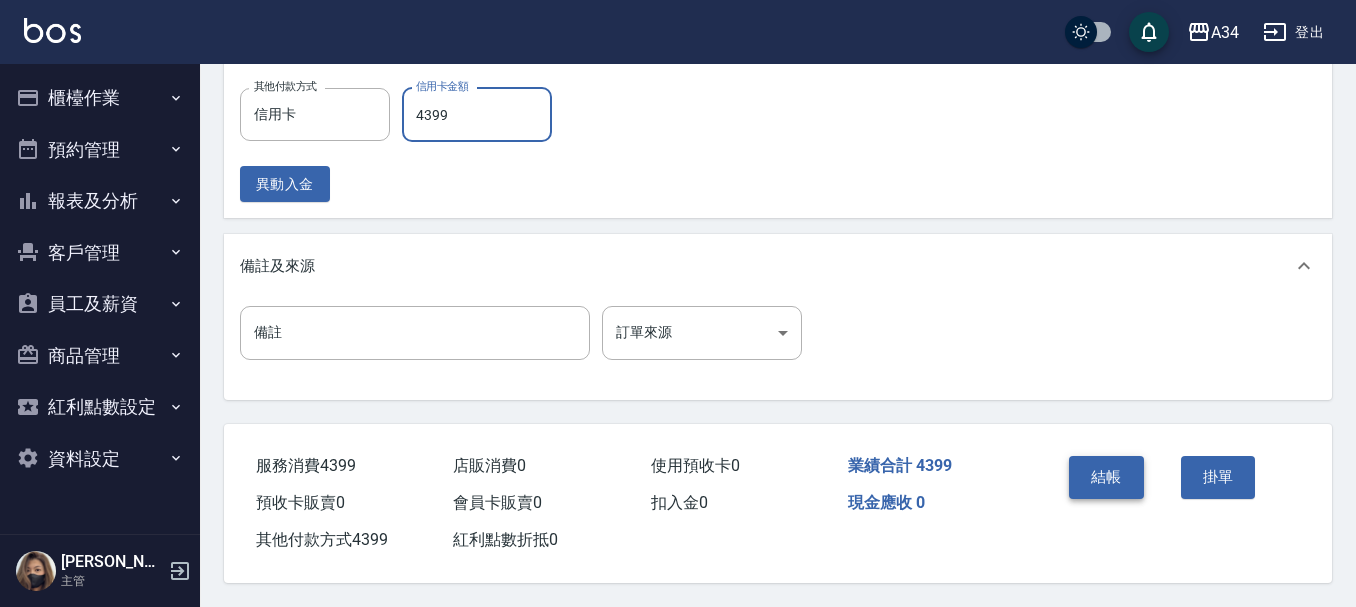 type on "4399" 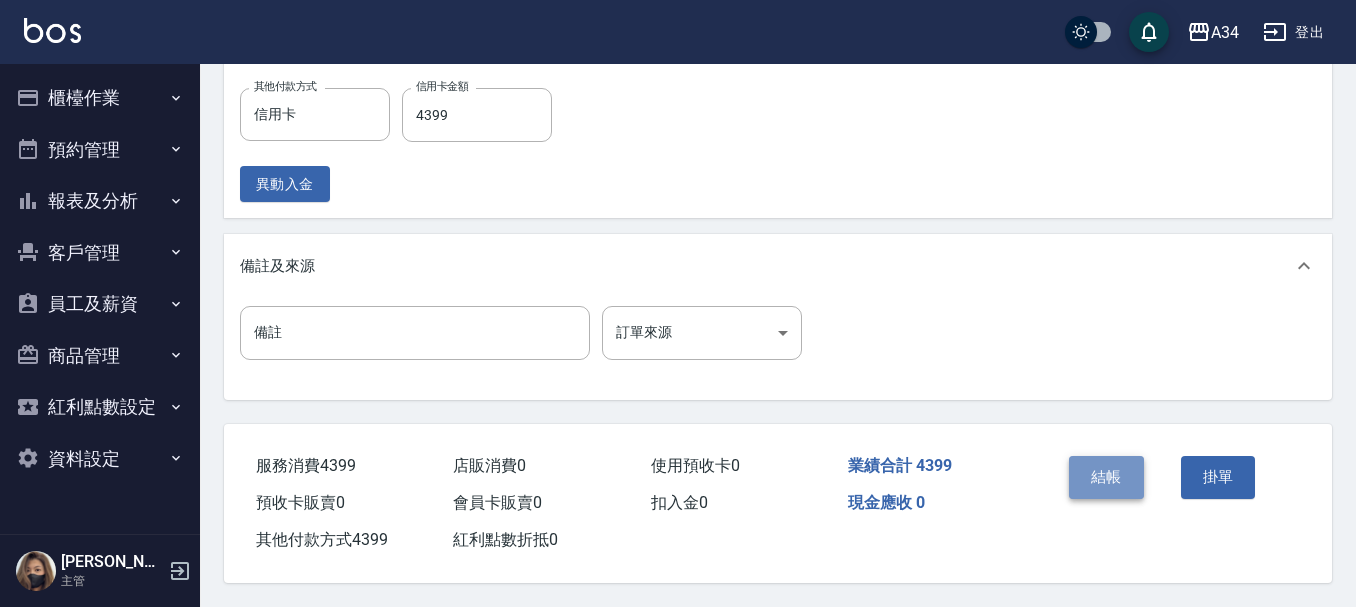 click on "結帳" at bounding box center [1106, 477] 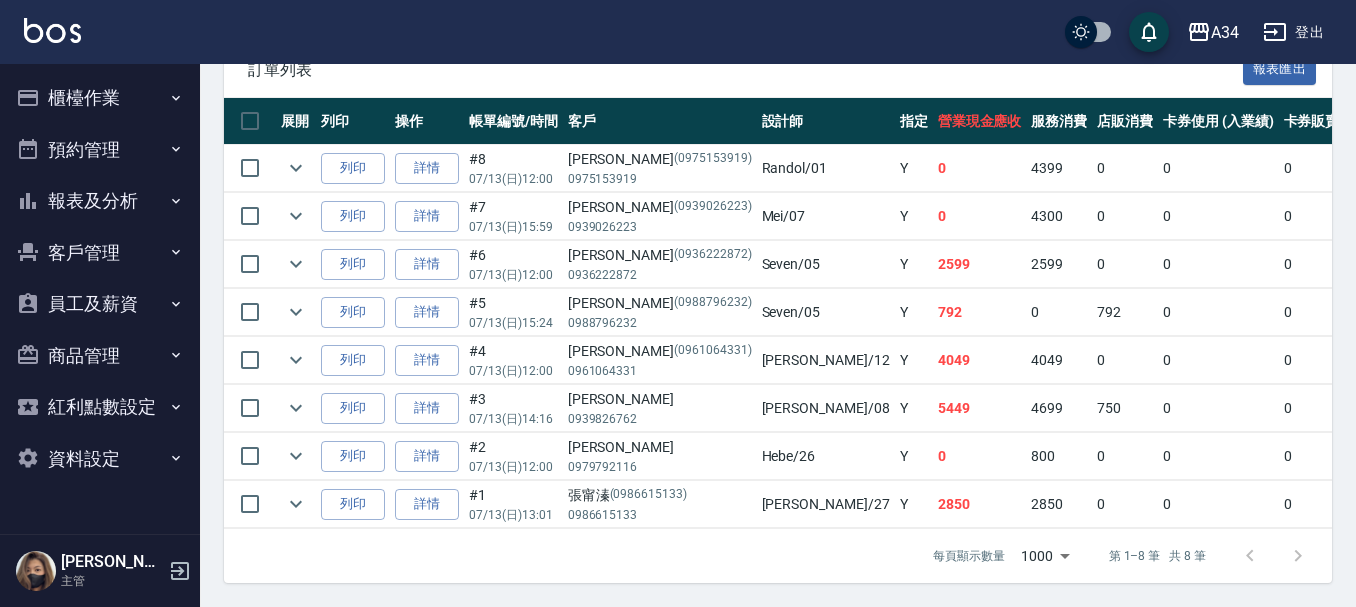 scroll, scrollTop: 0, scrollLeft: 0, axis: both 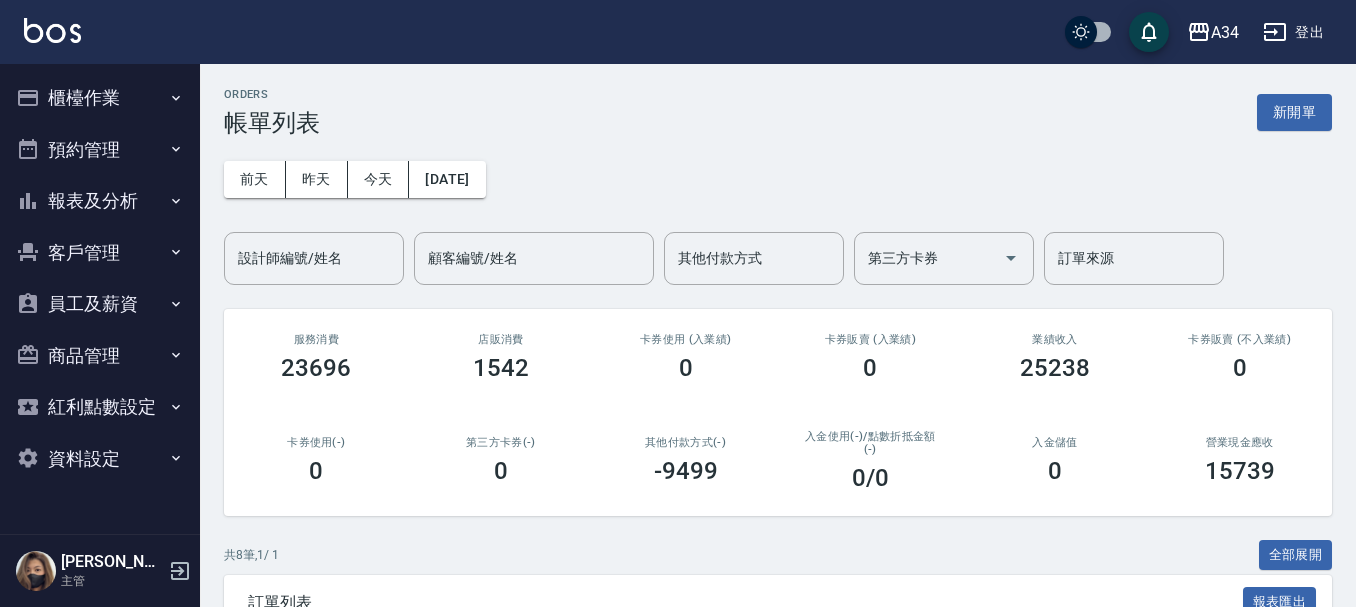 click on "設計師編號/姓名 設計師編號/姓名" at bounding box center (314, 258) 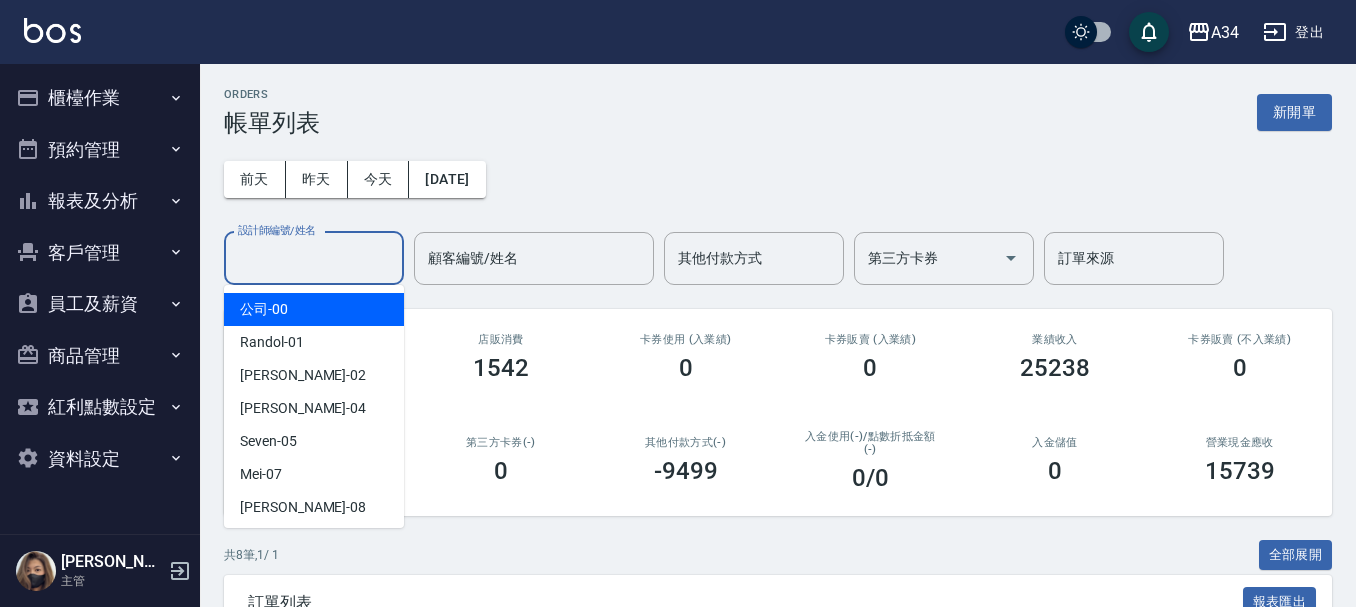 click on "設計師編號/姓名" at bounding box center (314, 258) 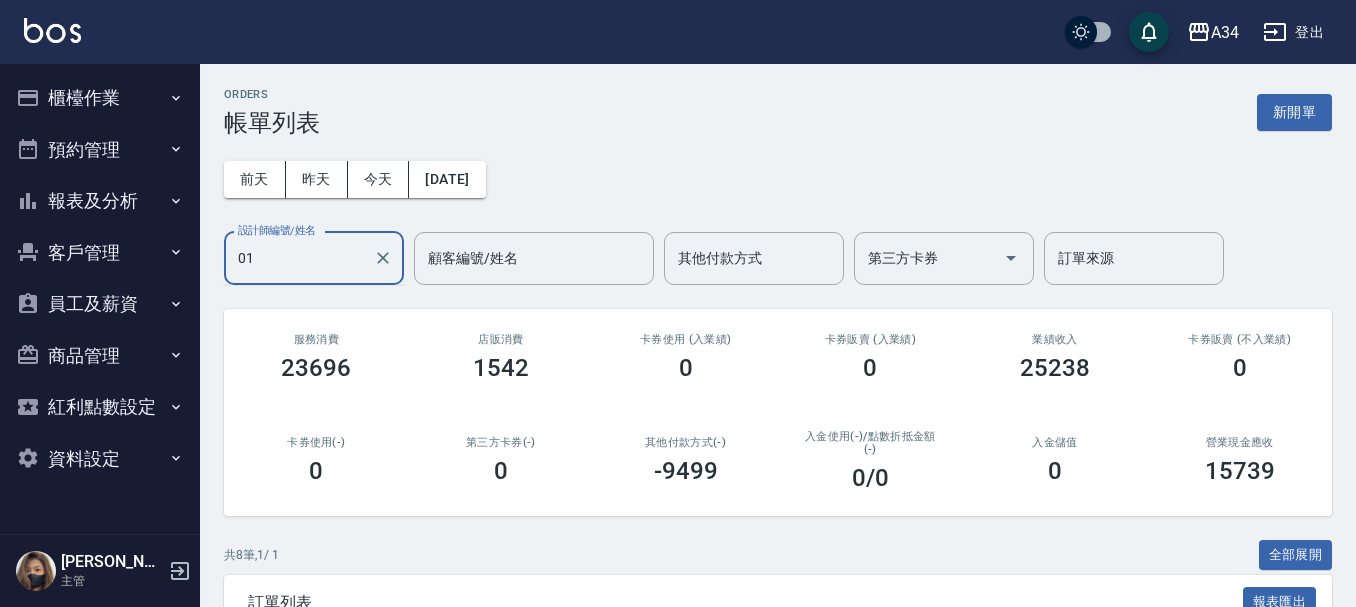 type on "Randol-01" 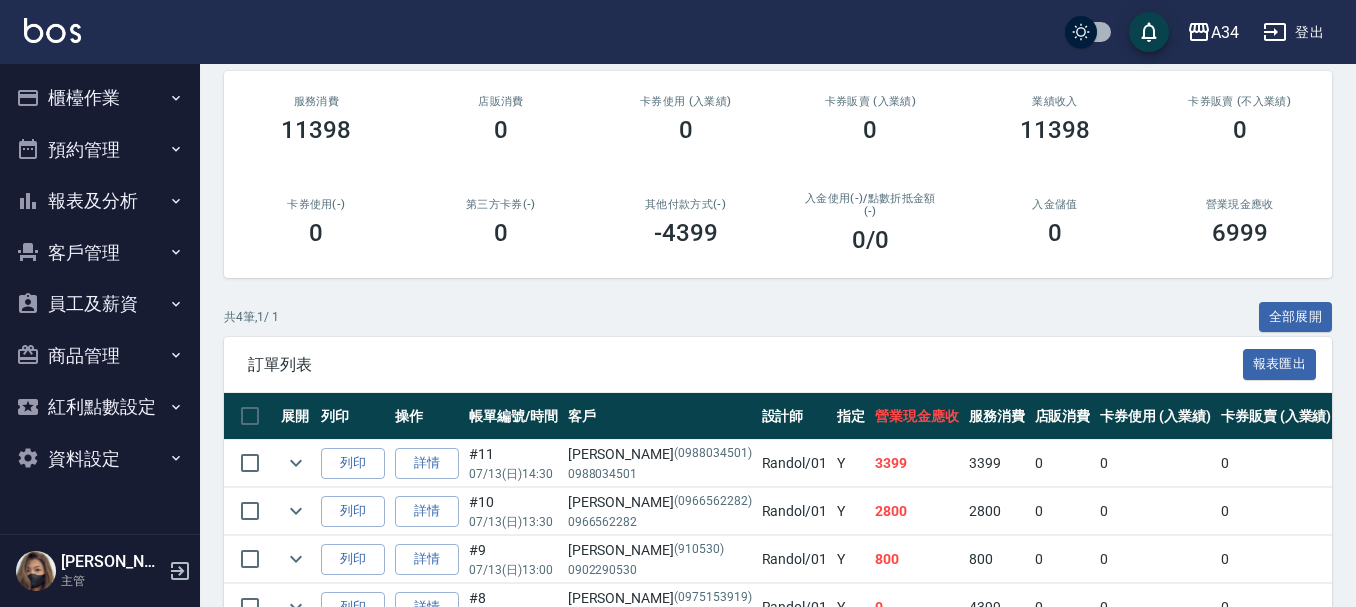 scroll, scrollTop: 156, scrollLeft: 0, axis: vertical 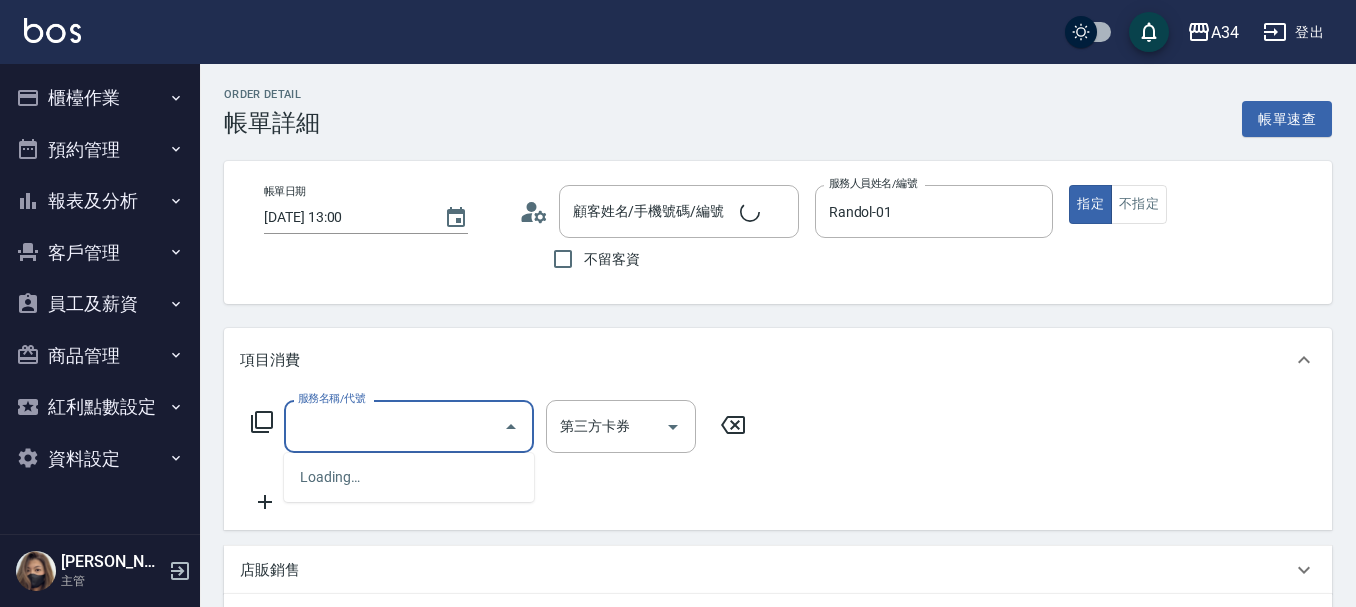 click on "服務名稱/代號" at bounding box center [394, 426] 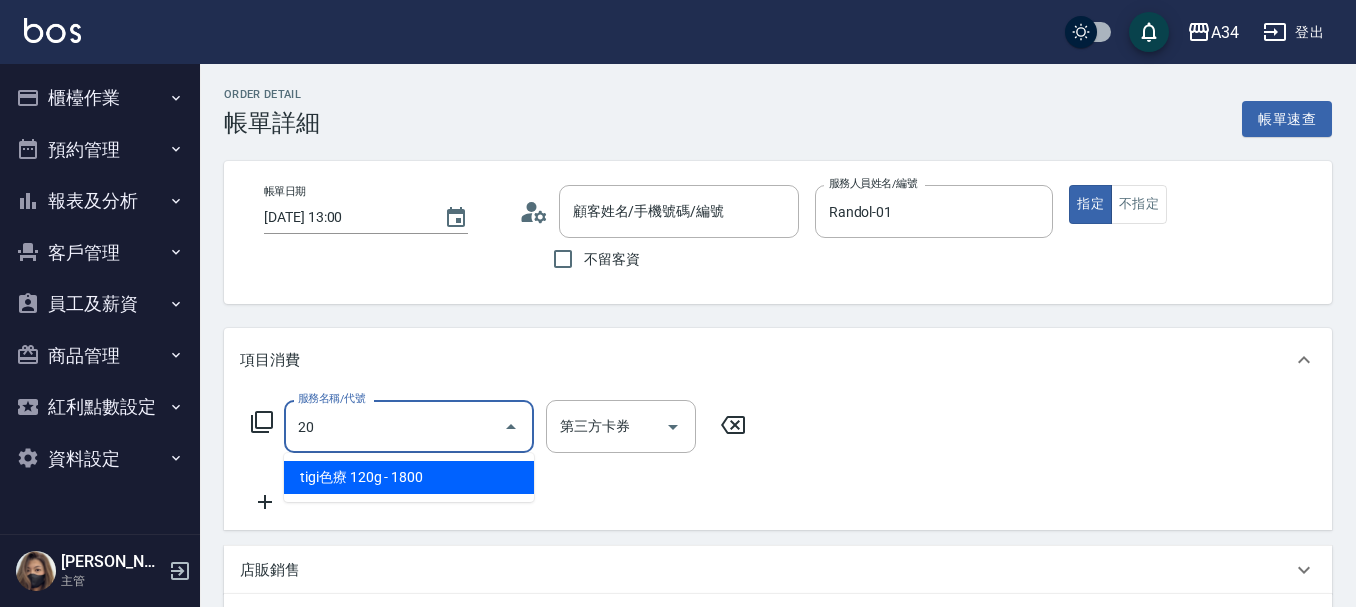 type on "201" 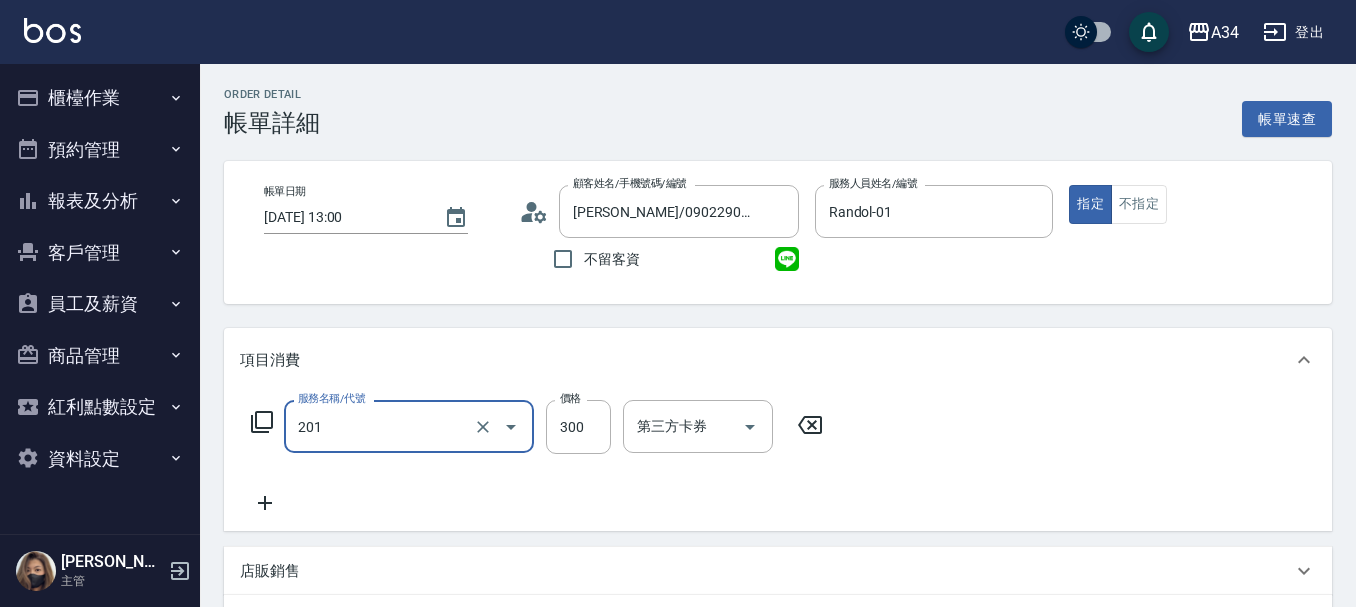 type on "[PERSON_NAME]/0902290530/910530" 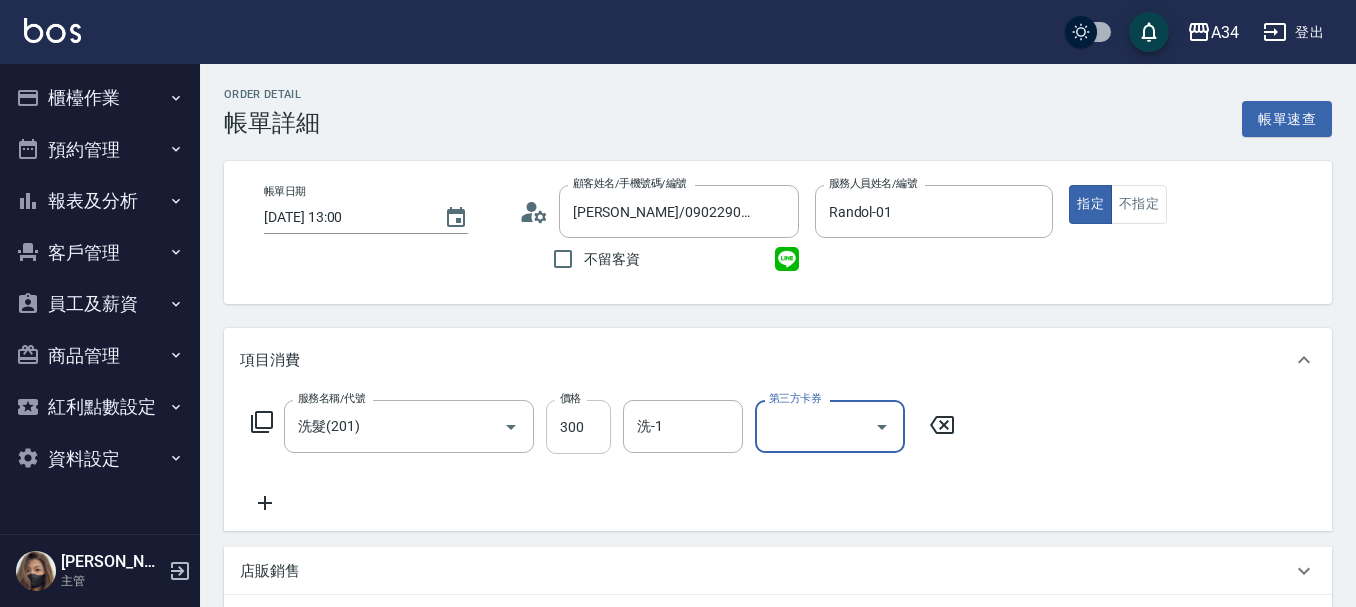 type 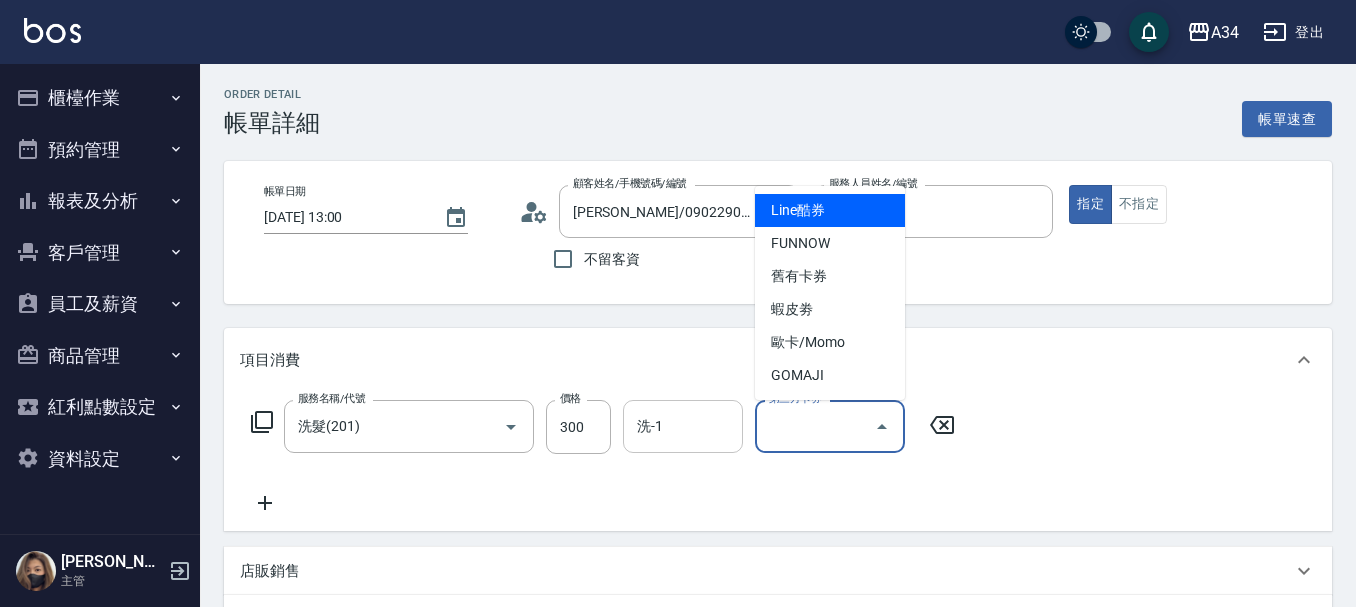 click on "洗-1" at bounding box center (683, 426) 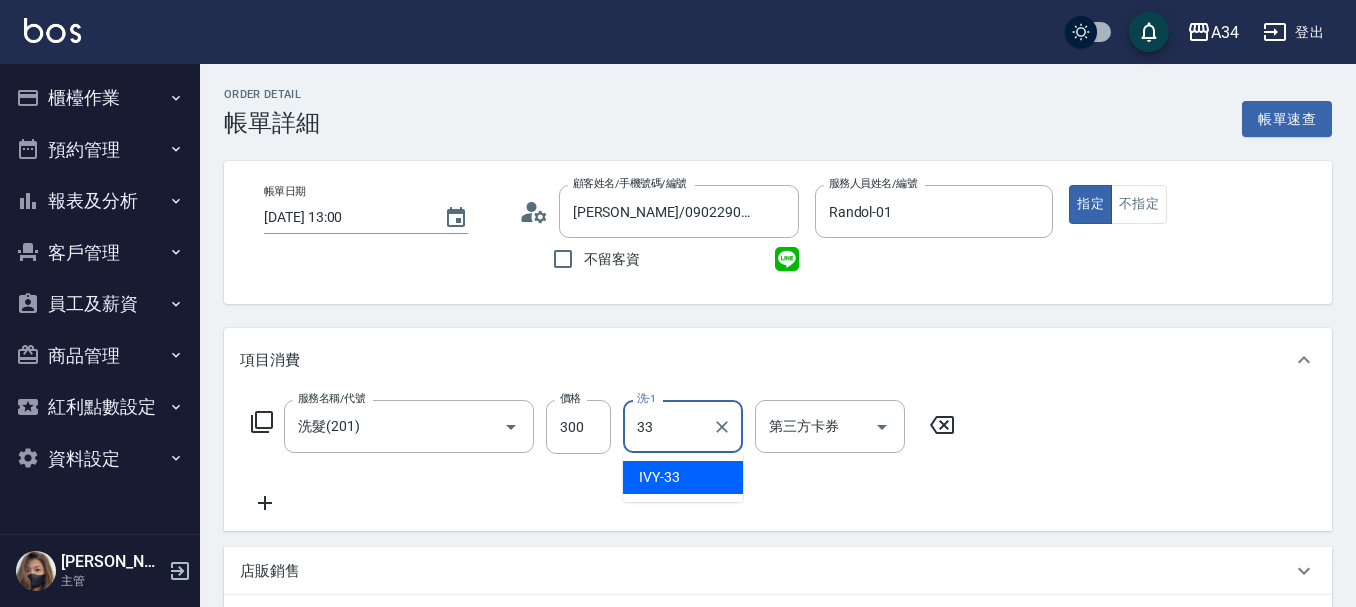 click on "33 洗-1" at bounding box center (683, 426) 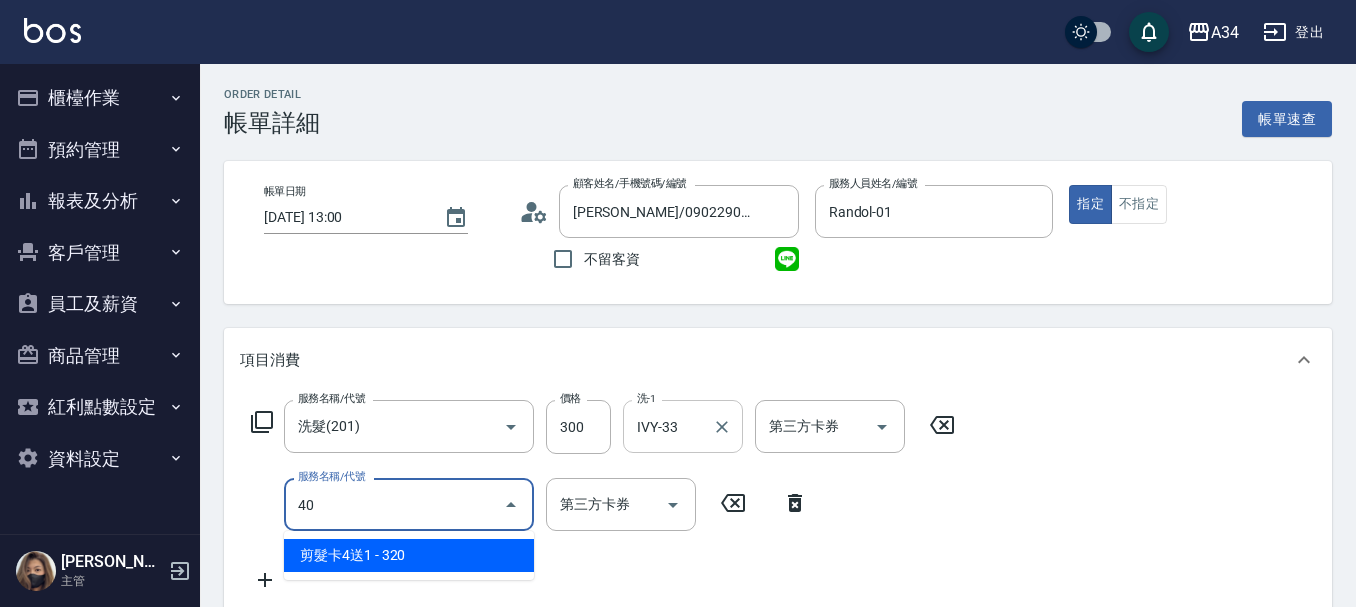 type on "401" 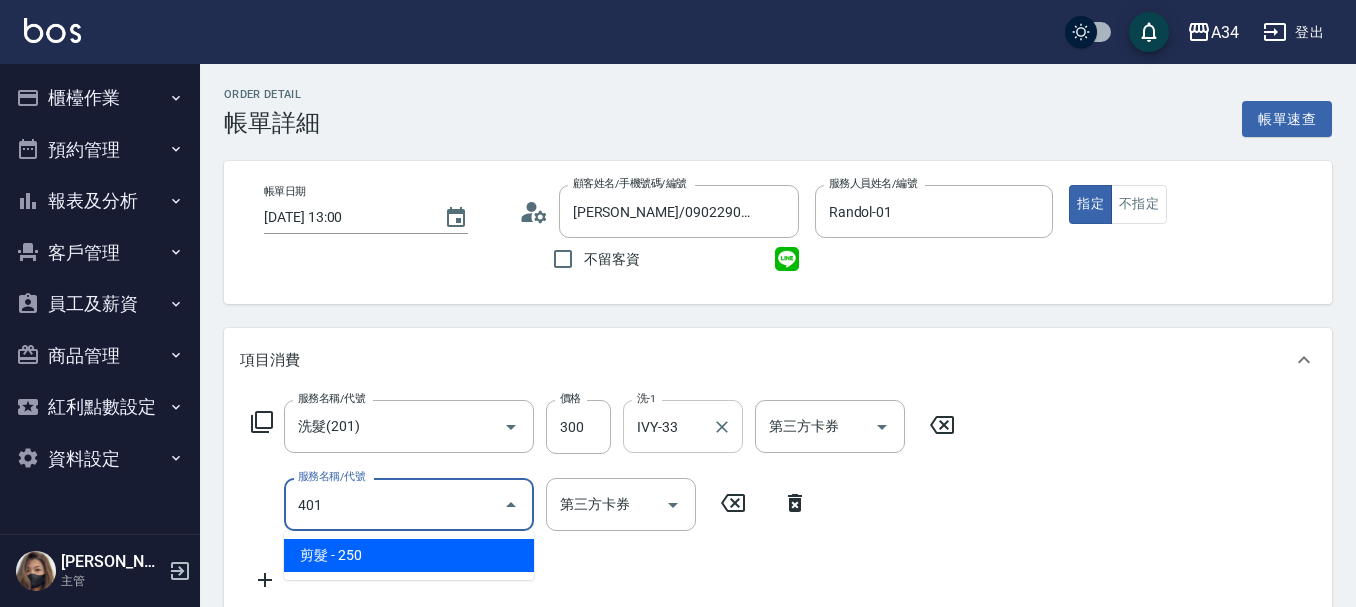 type on "50" 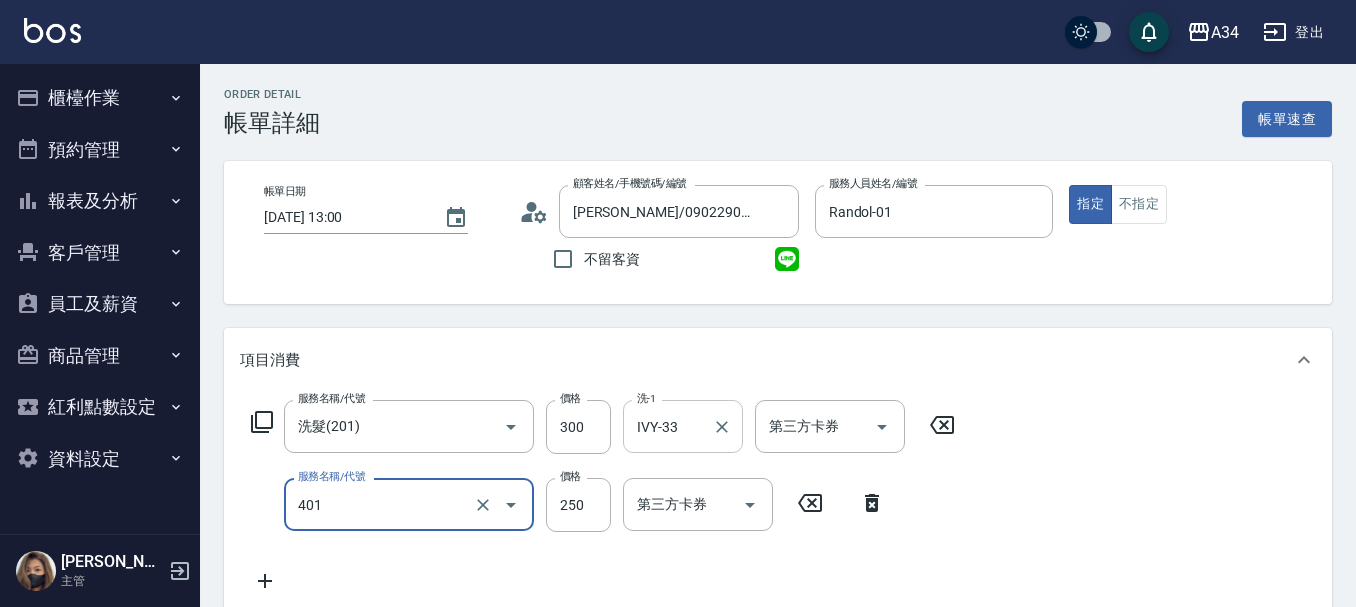 type on "剪髮(401)" 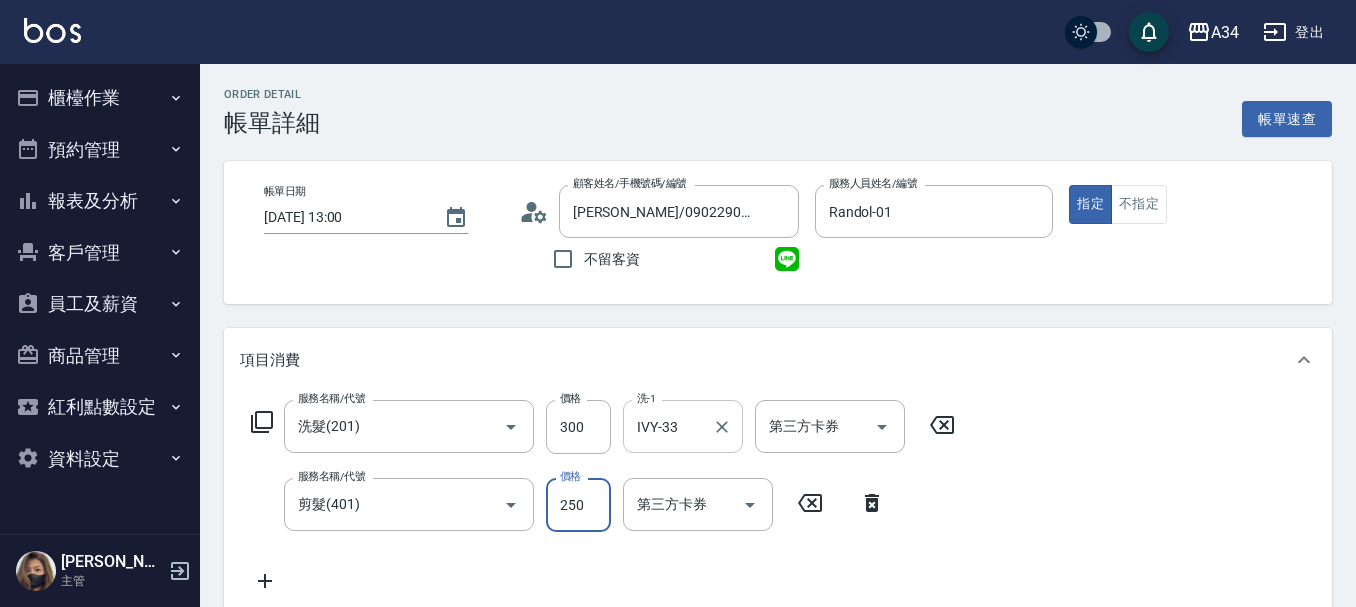 type on "30" 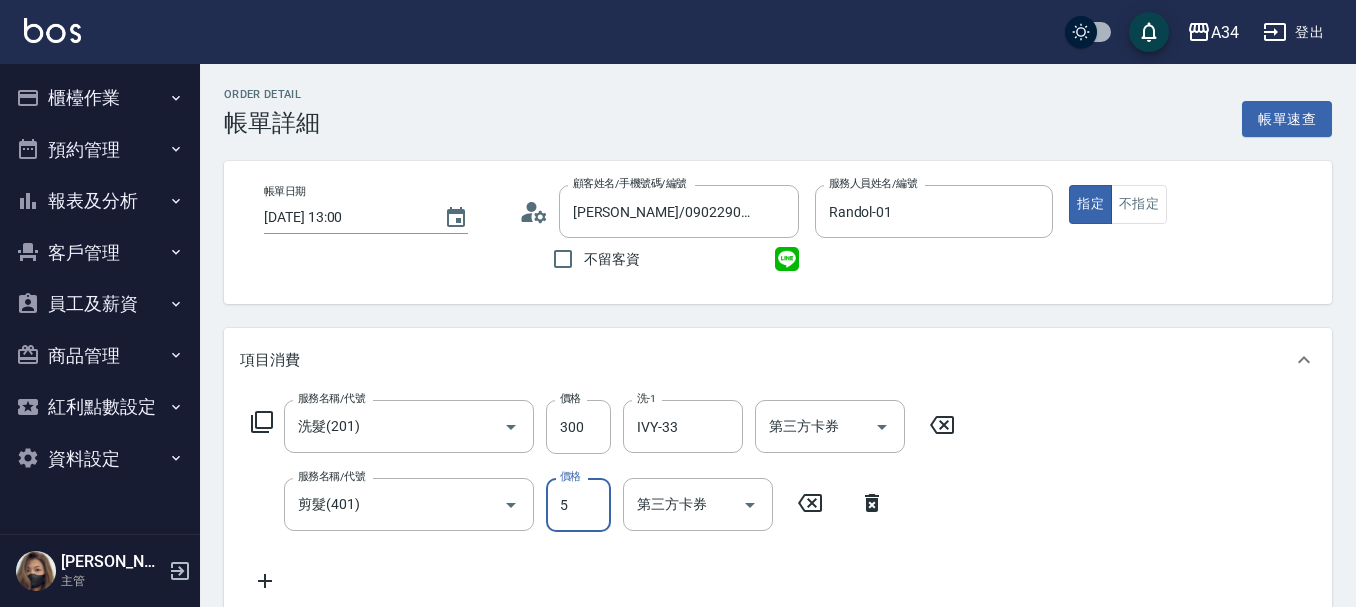 type on "50" 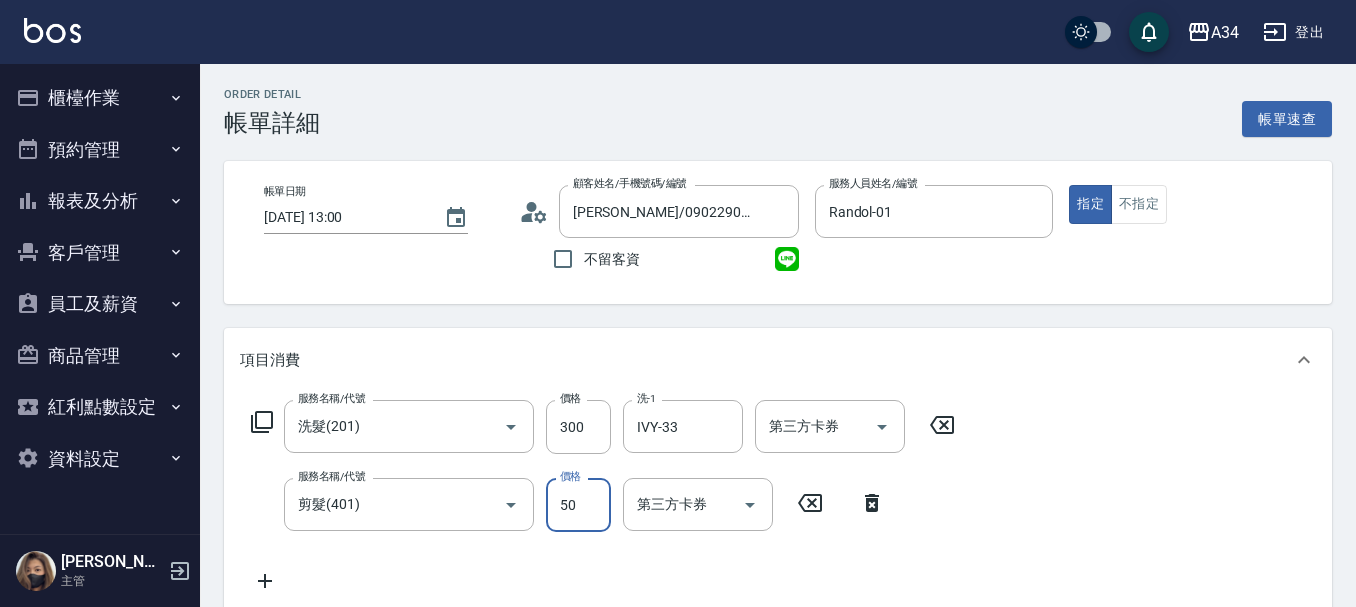 type on "80" 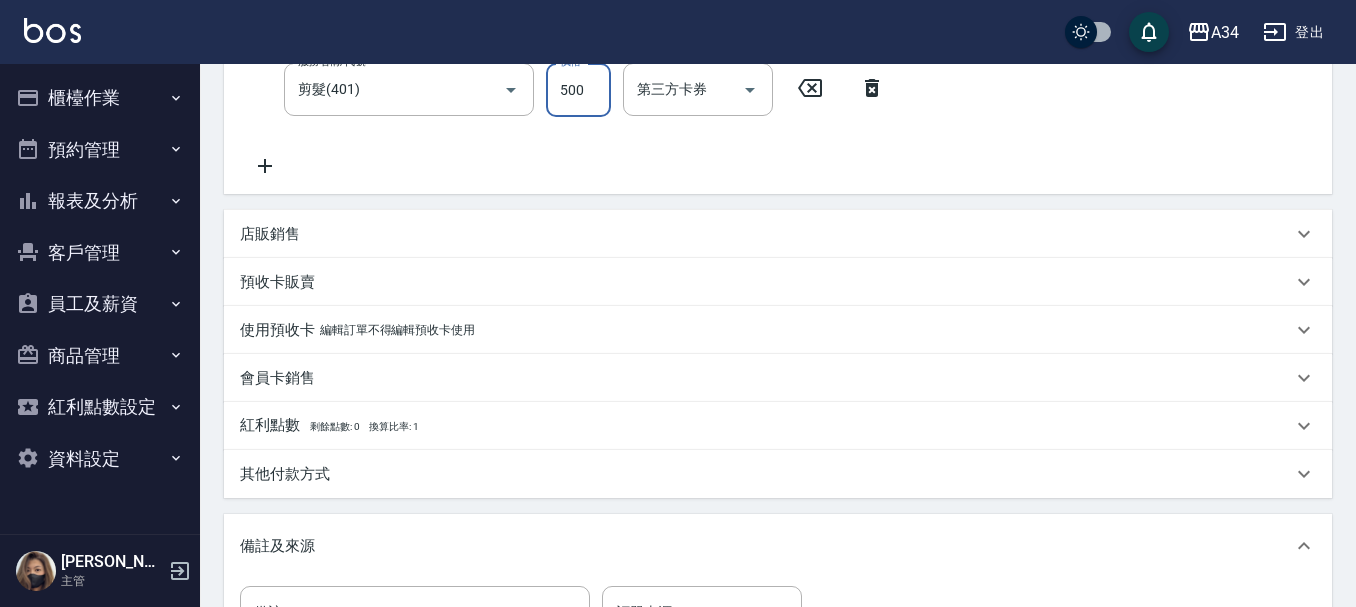scroll, scrollTop: 705, scrollLeft: 0, axis: vertical 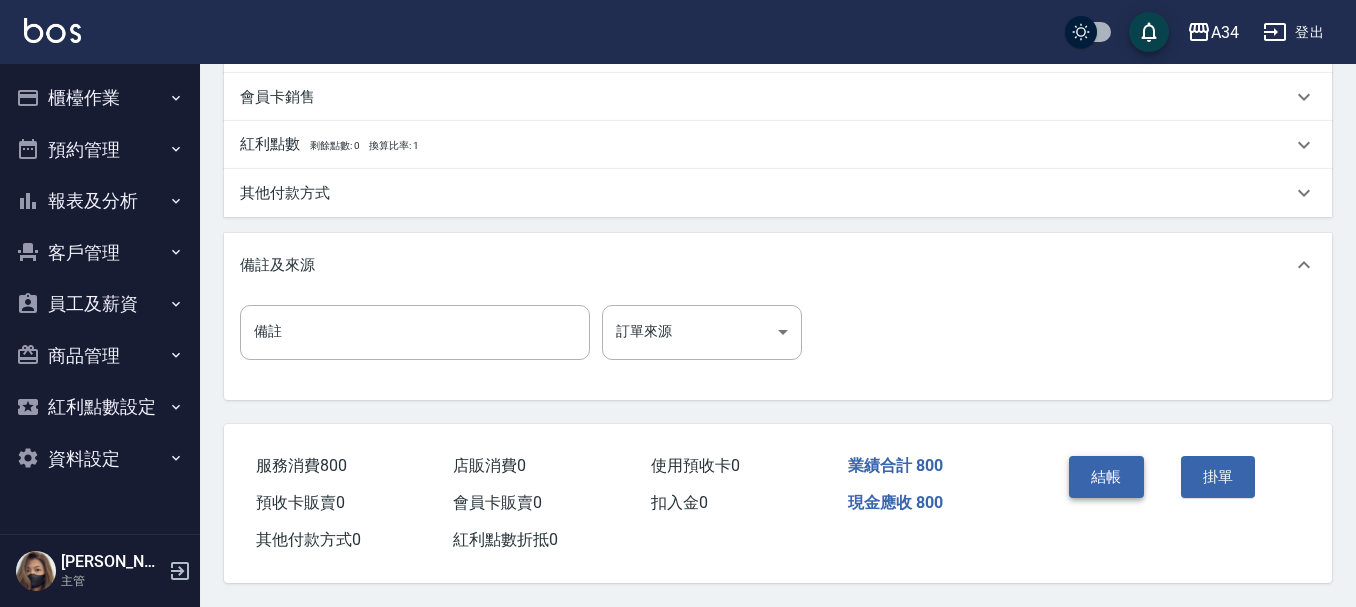 type on "500" 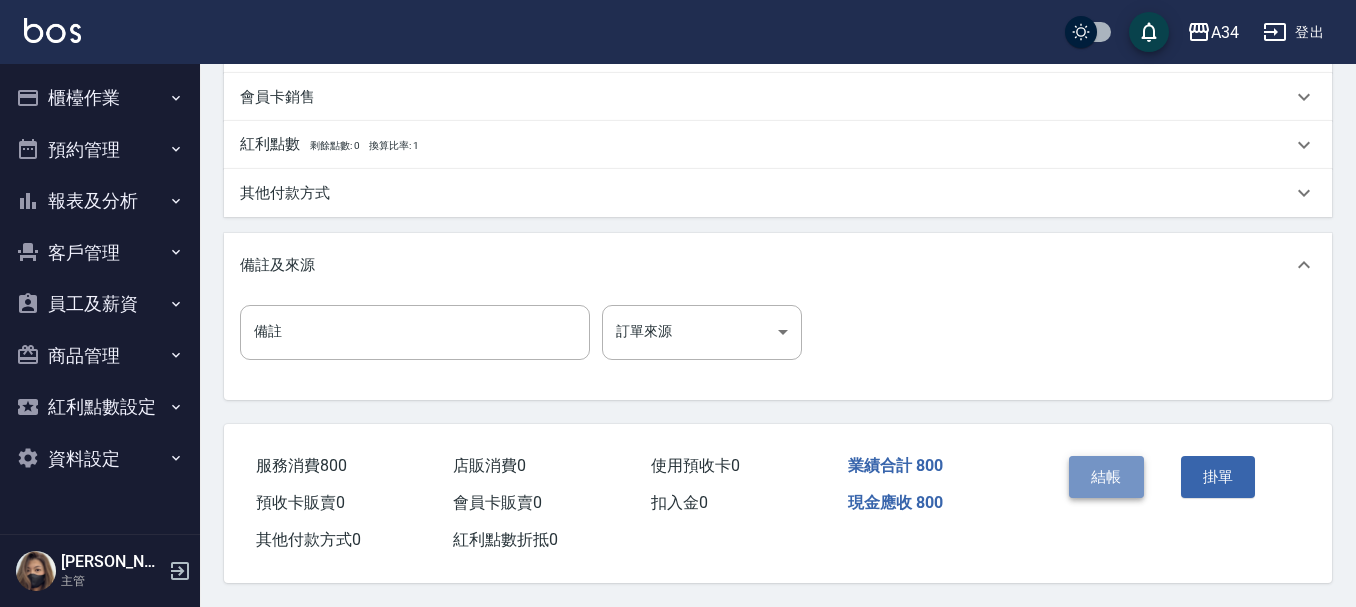 click on "結帳" at bounding box center (1106, 477) 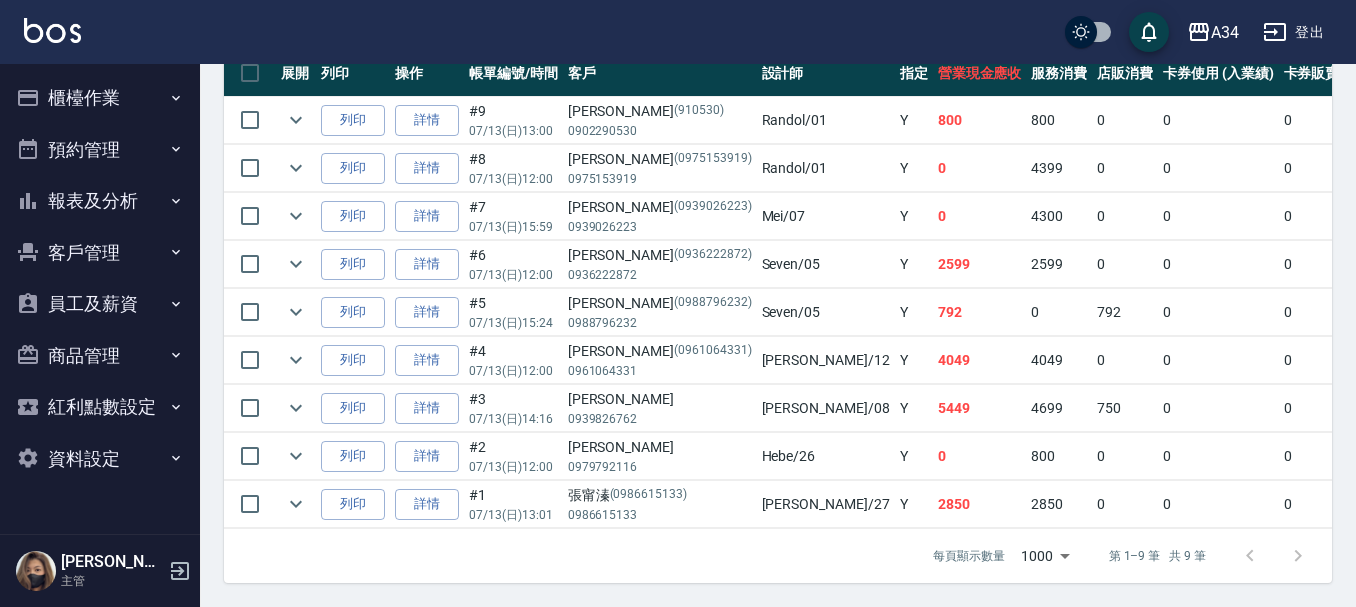 scroll, scrollTop: 0, scrollLeft: 0, axis: both 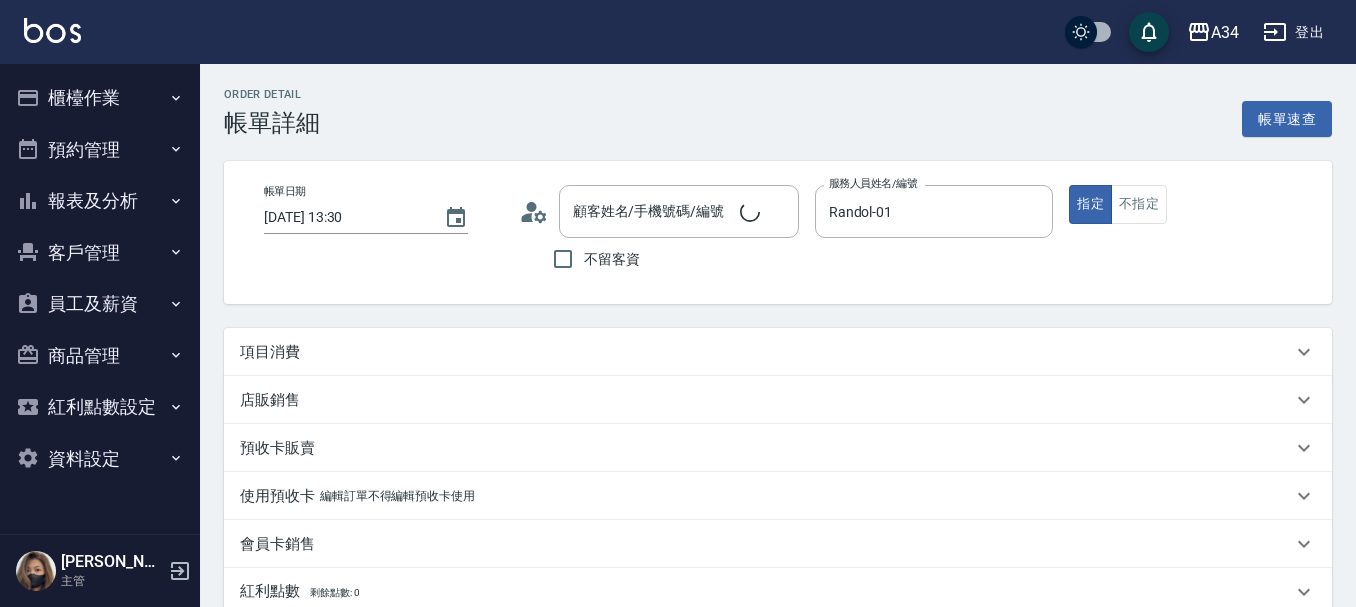 click on "項目消費" at bounding box center [778, 352] 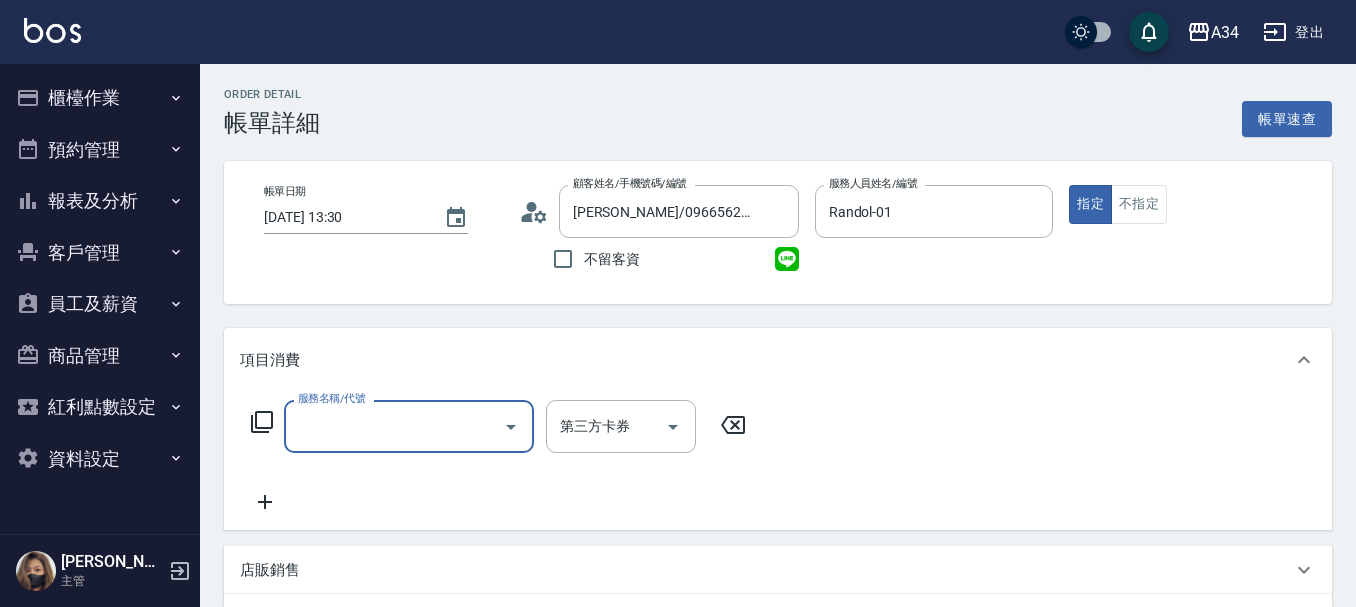 scroll, scrollTop: 0, scrollLeft: 0, axis: both 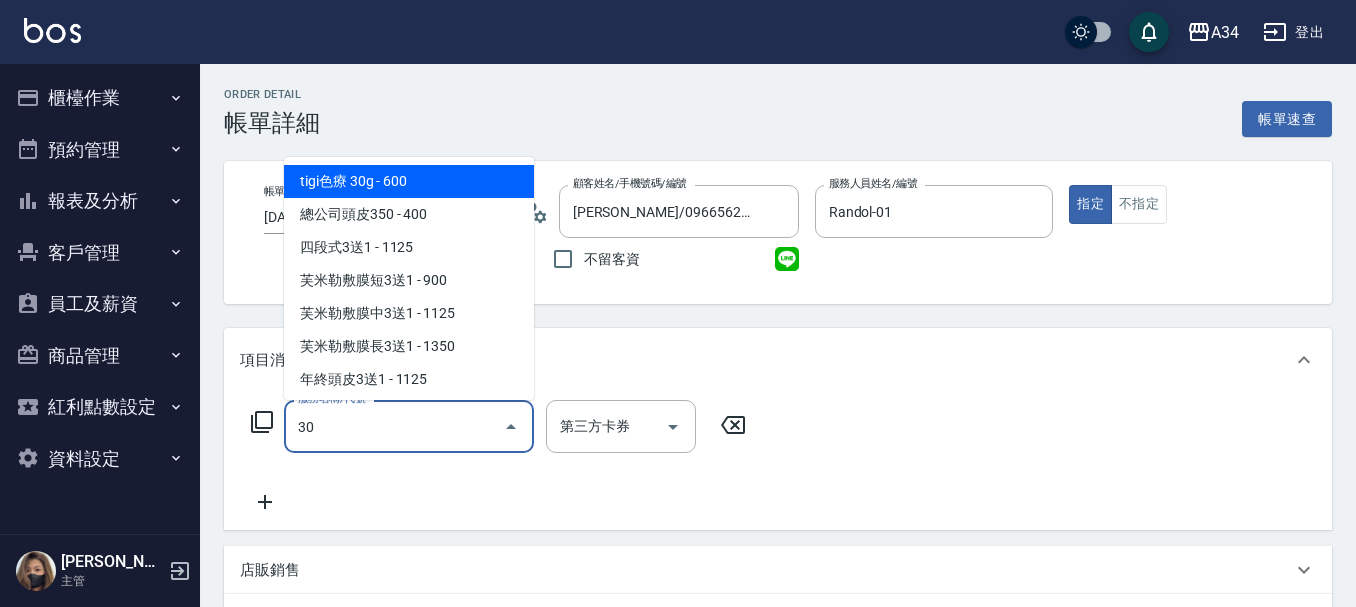 type on "300" 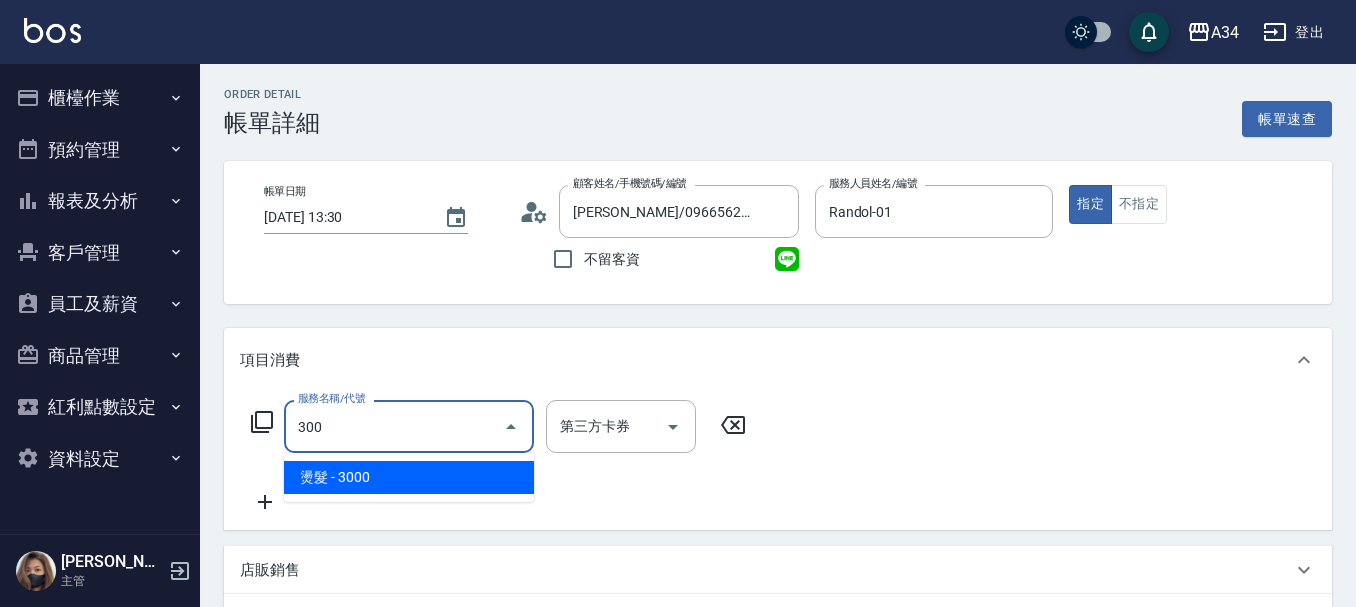 type on "300" 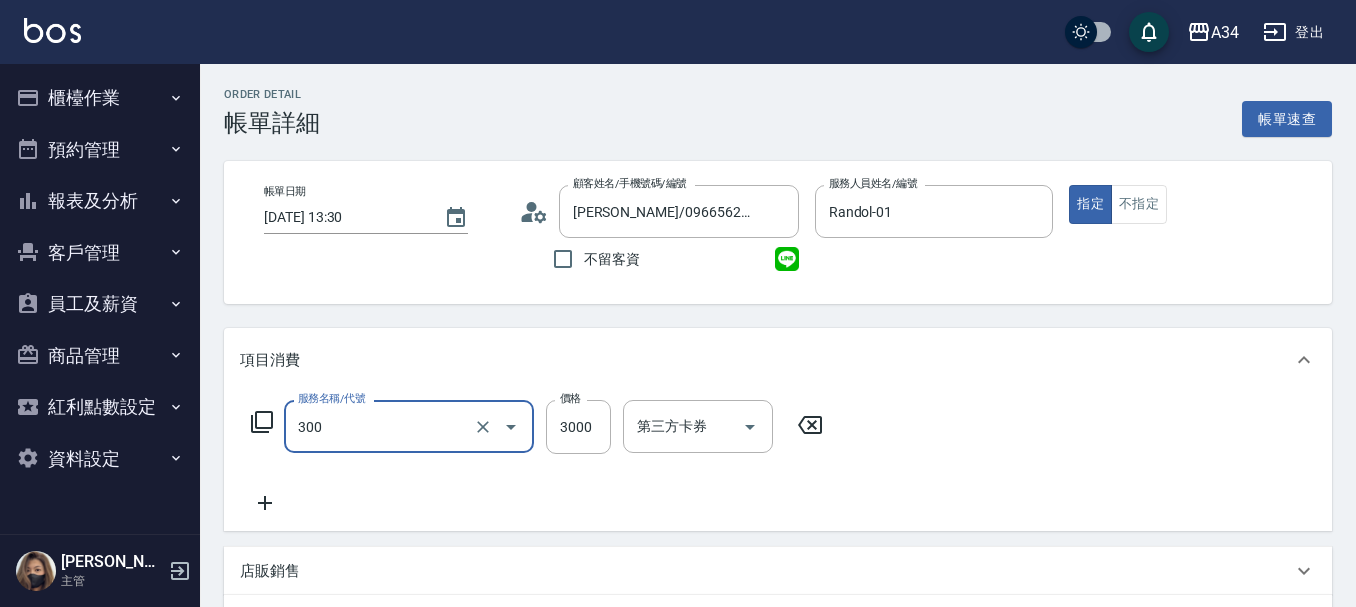 type on "燙髮(300)" 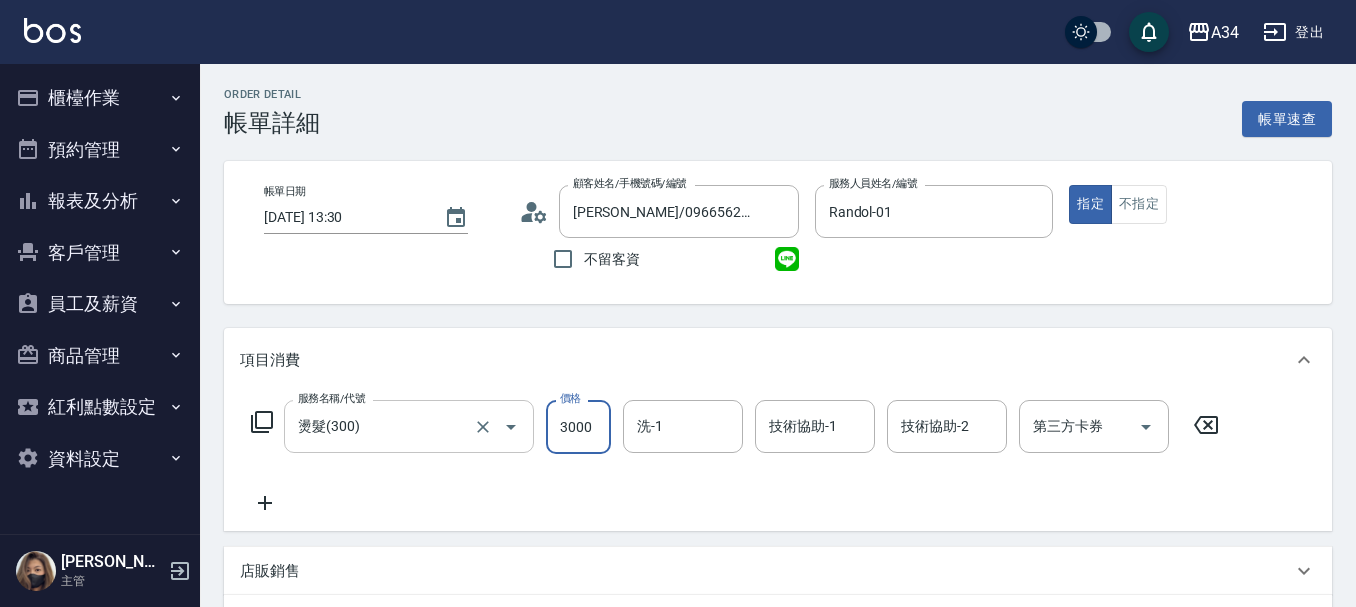 type on "0" 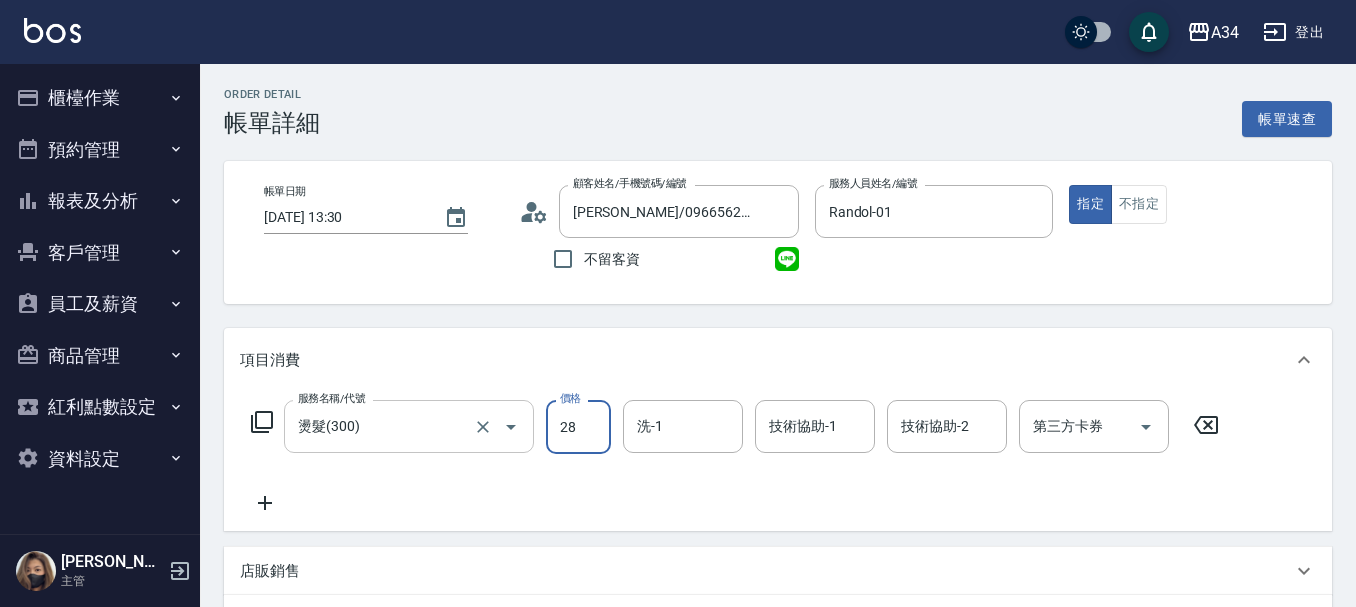 type on "280" 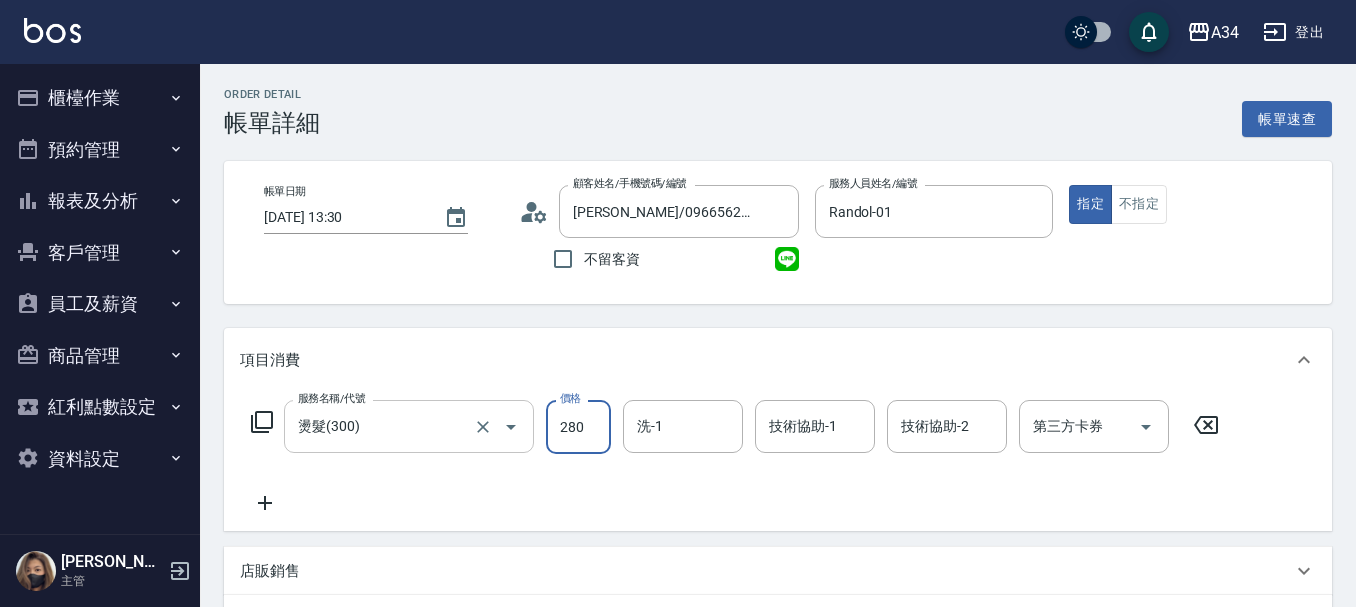 type on "280" 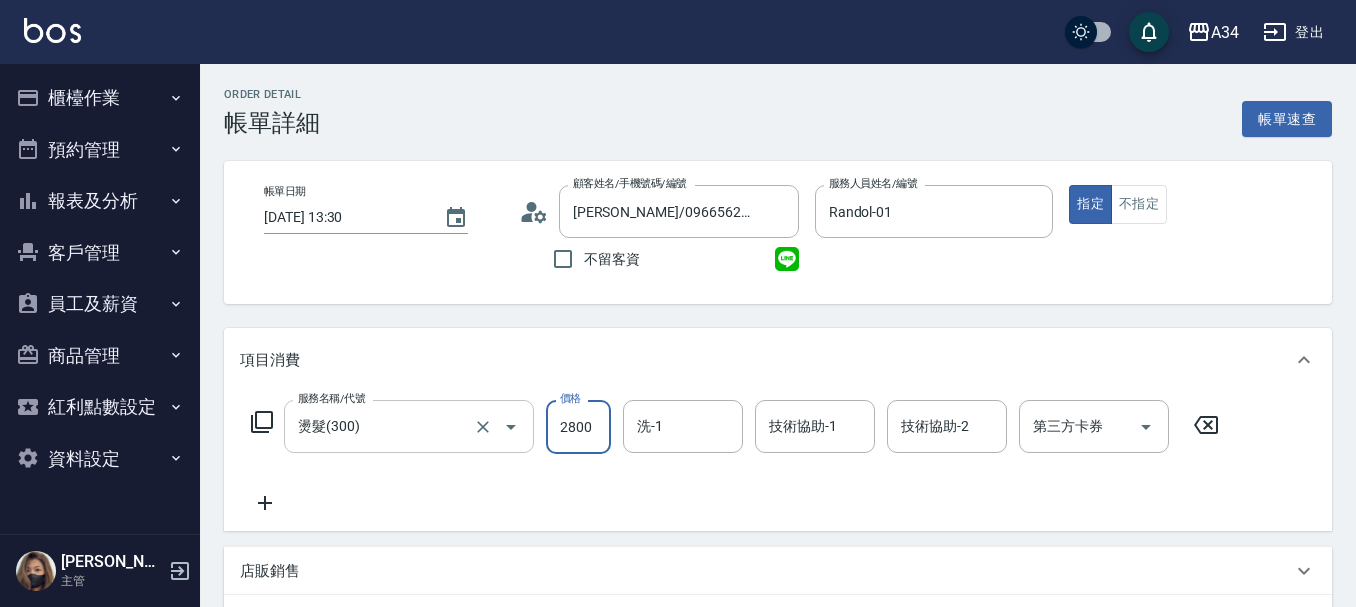 type on "2800" 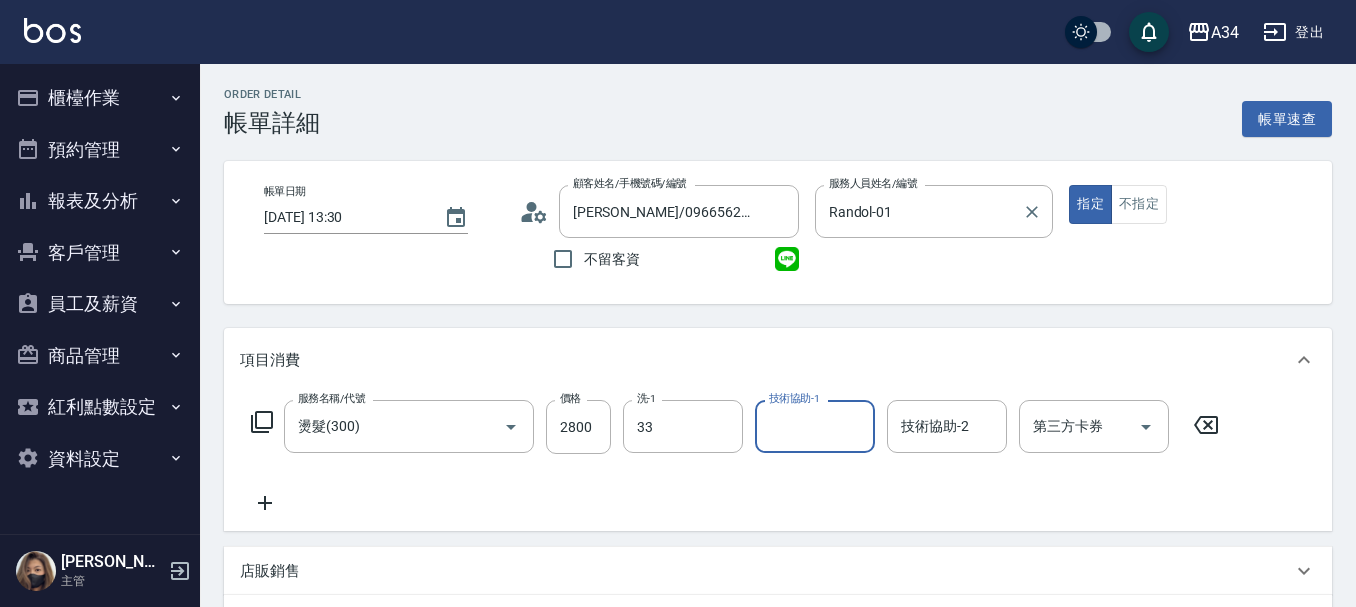 type on "IVY-33" 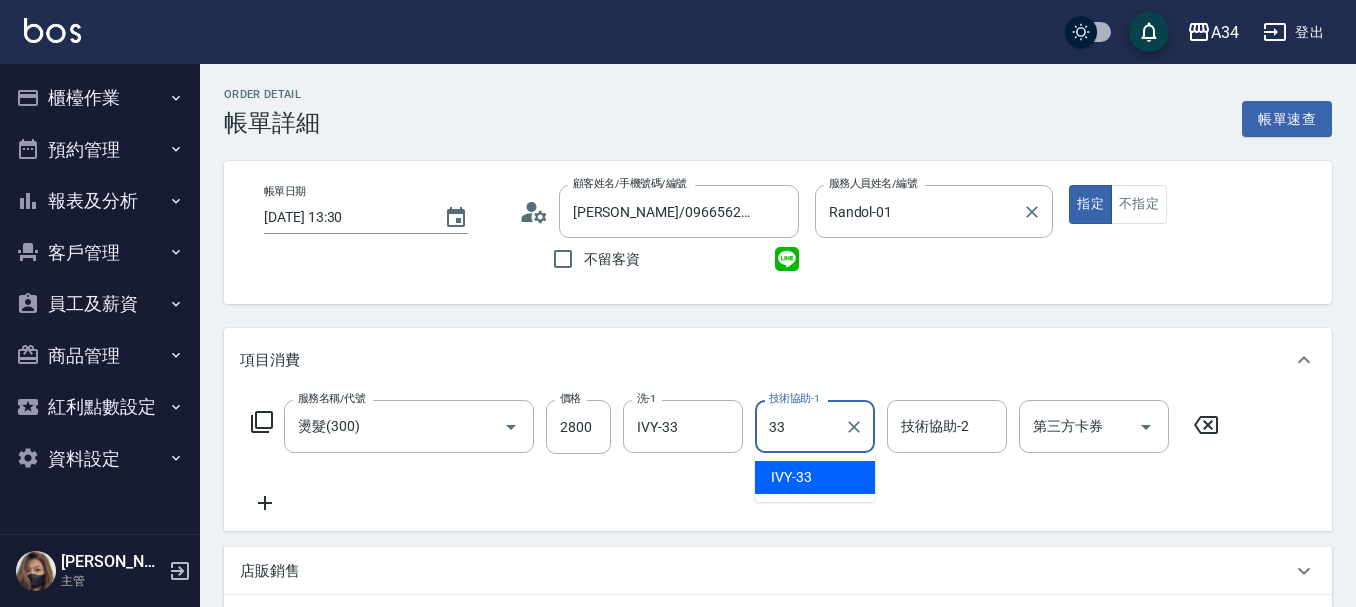 type on "IVY-33" 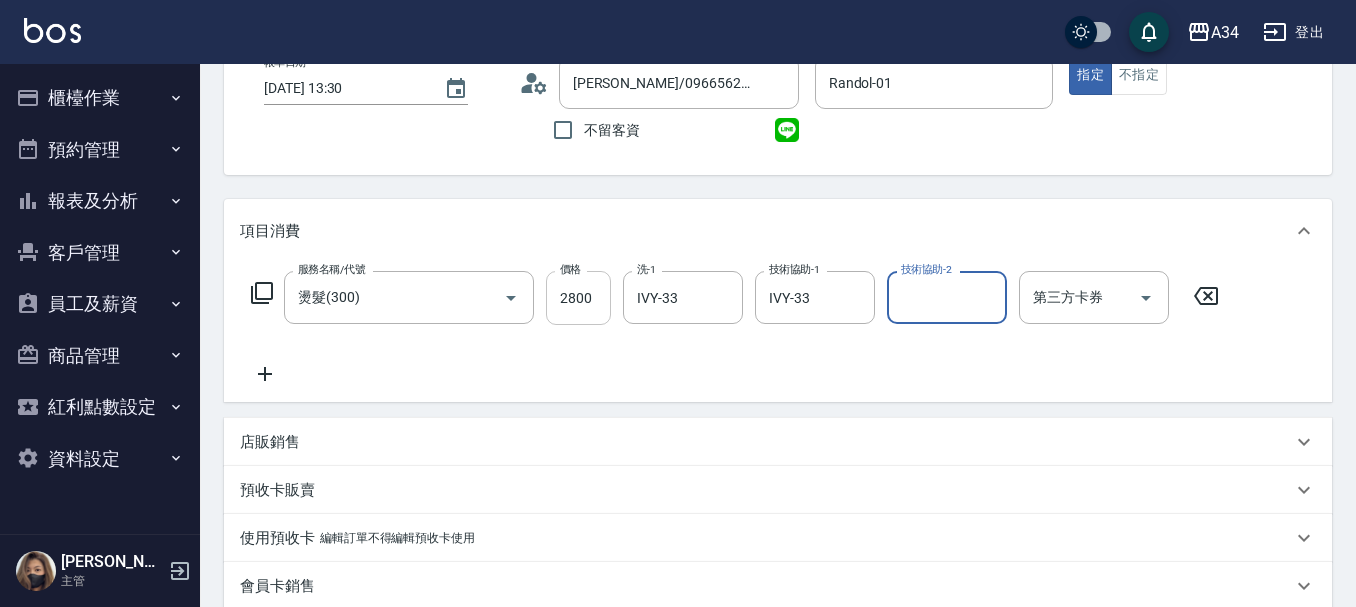 scroll, scrollTop: 126, scrollLeft: 0, axis: vertical 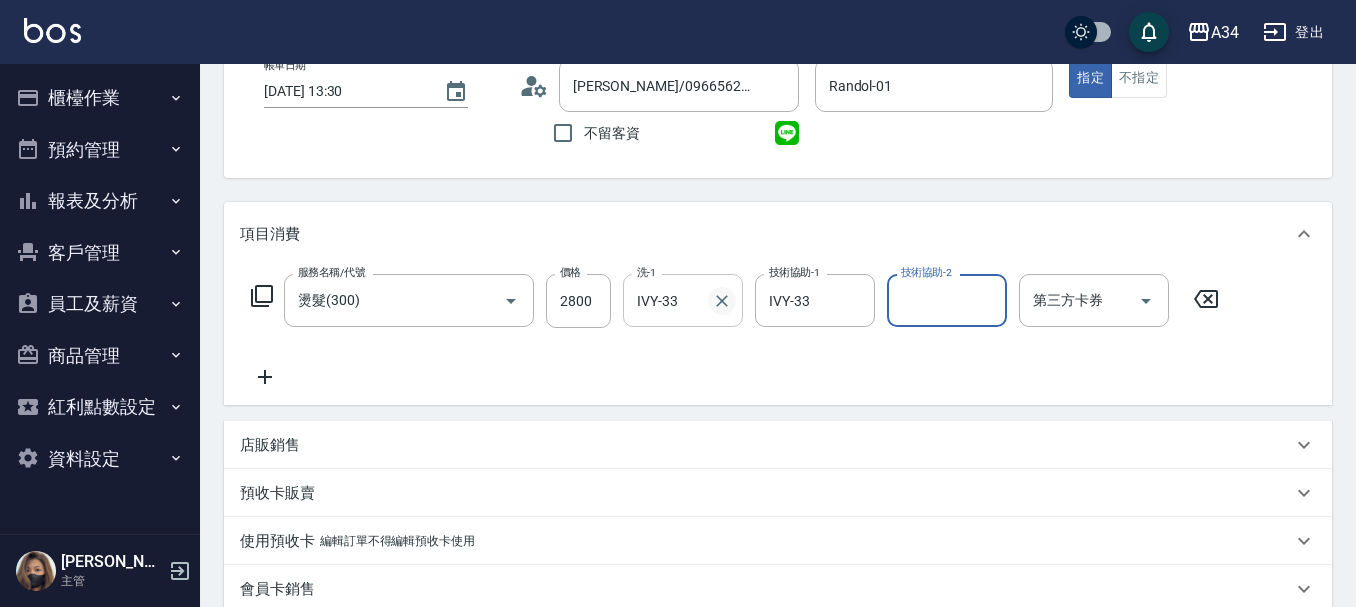 click 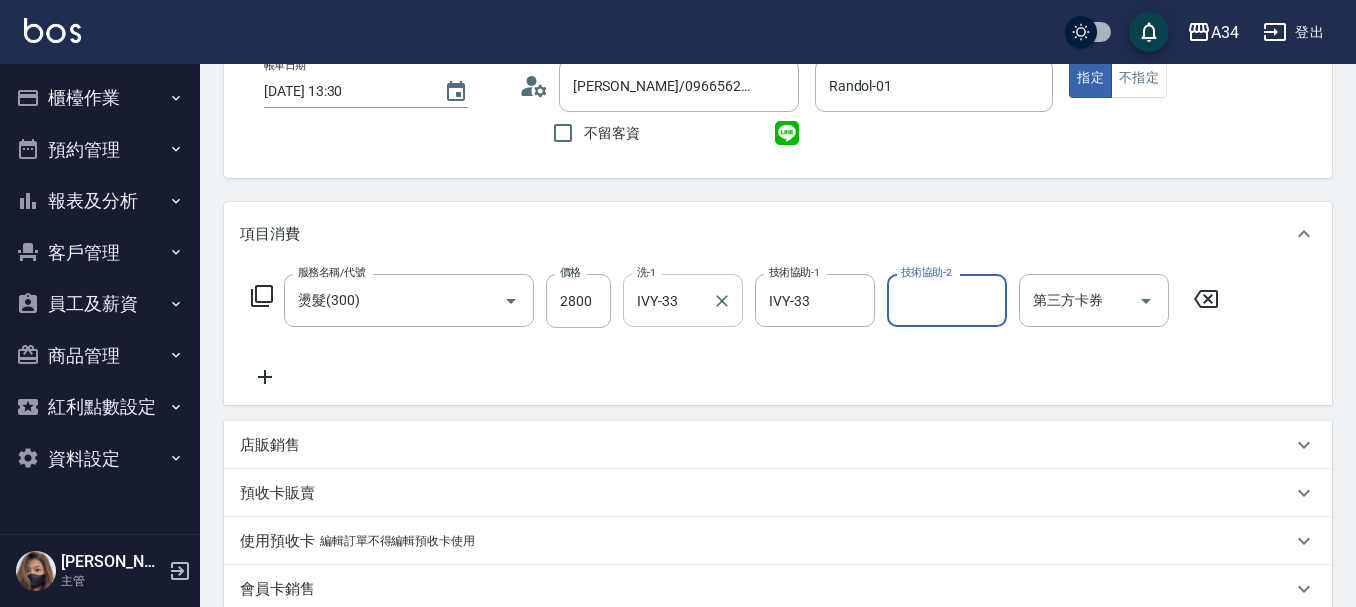 type 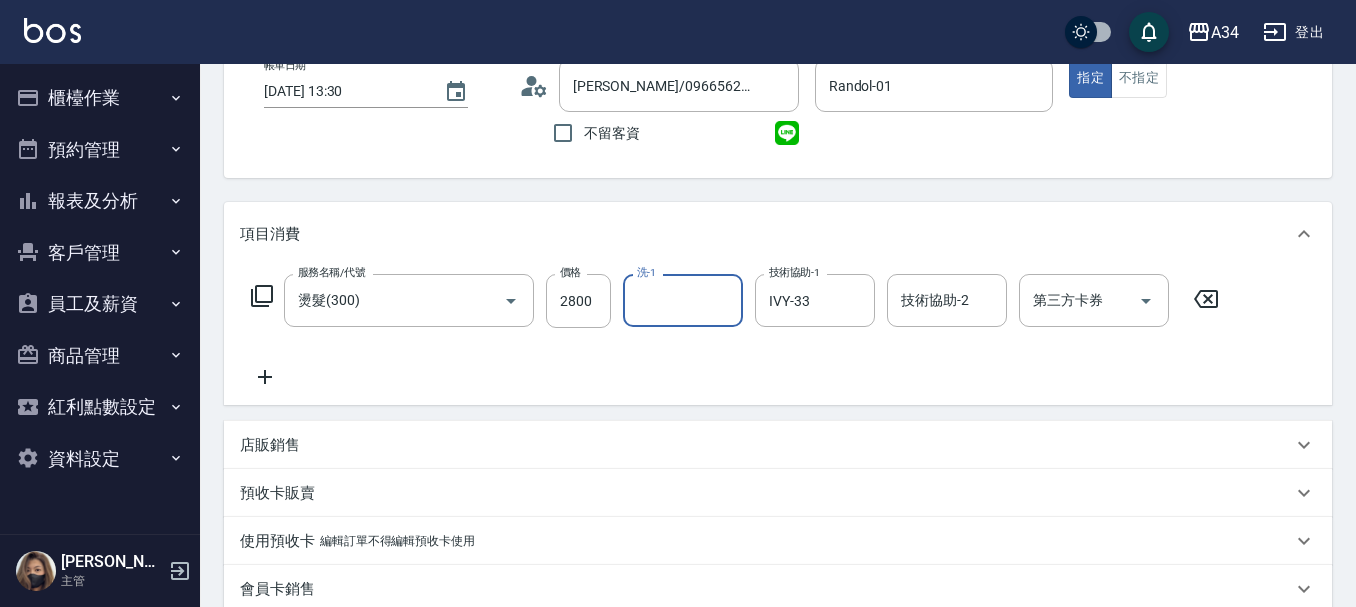click 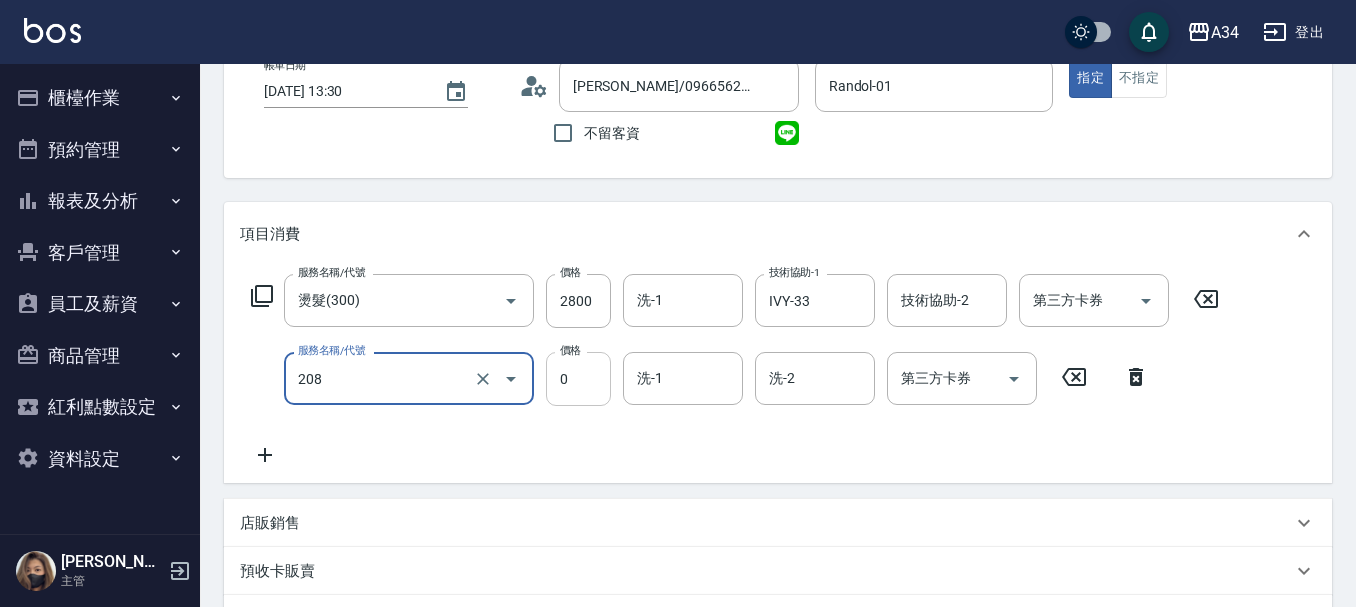 type on "洗一次(208)" 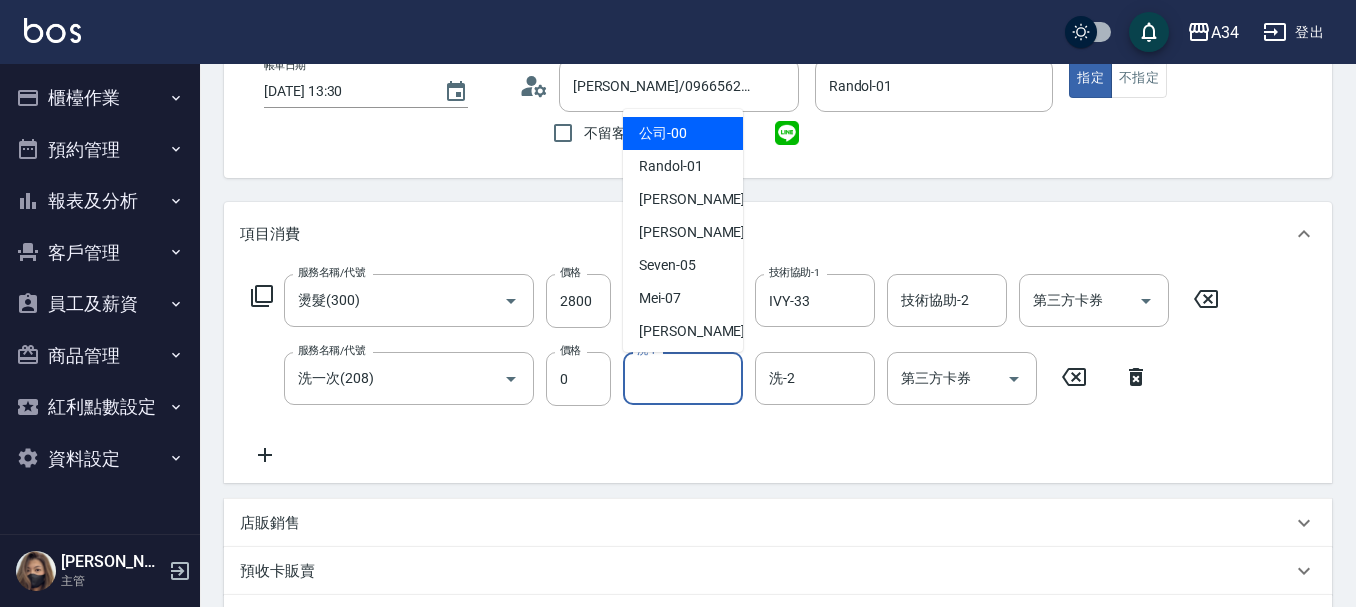 click on "洗-1" at bounding box center (683, 378) 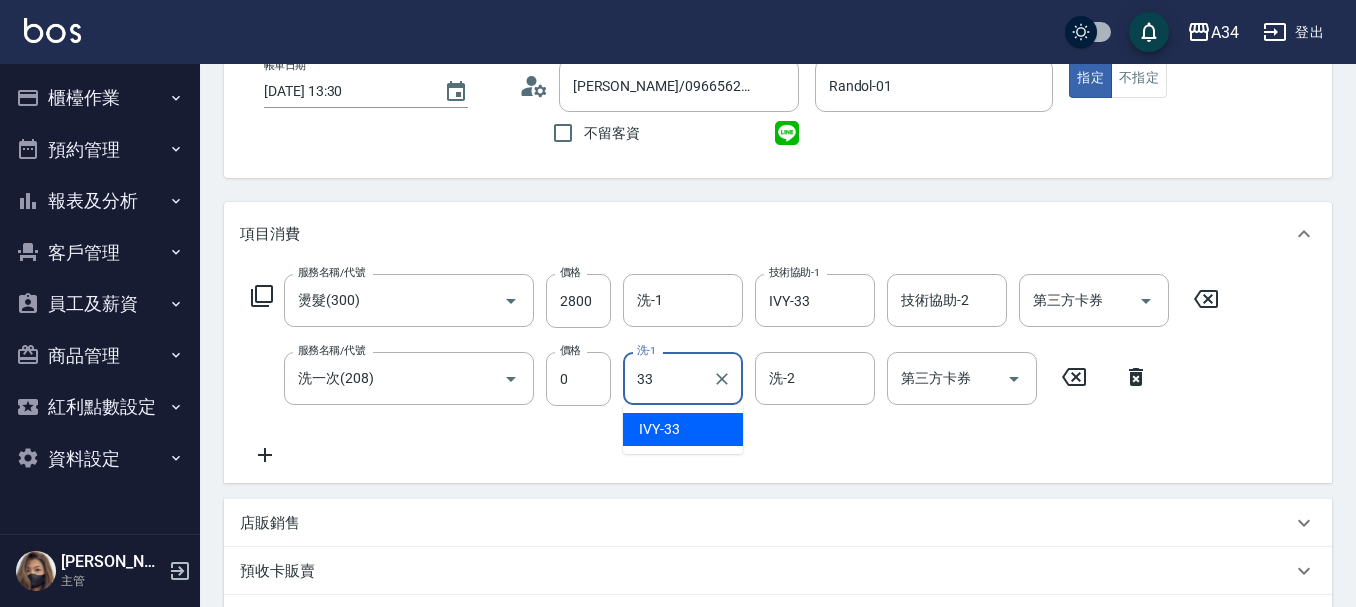 type on "IVY-33" 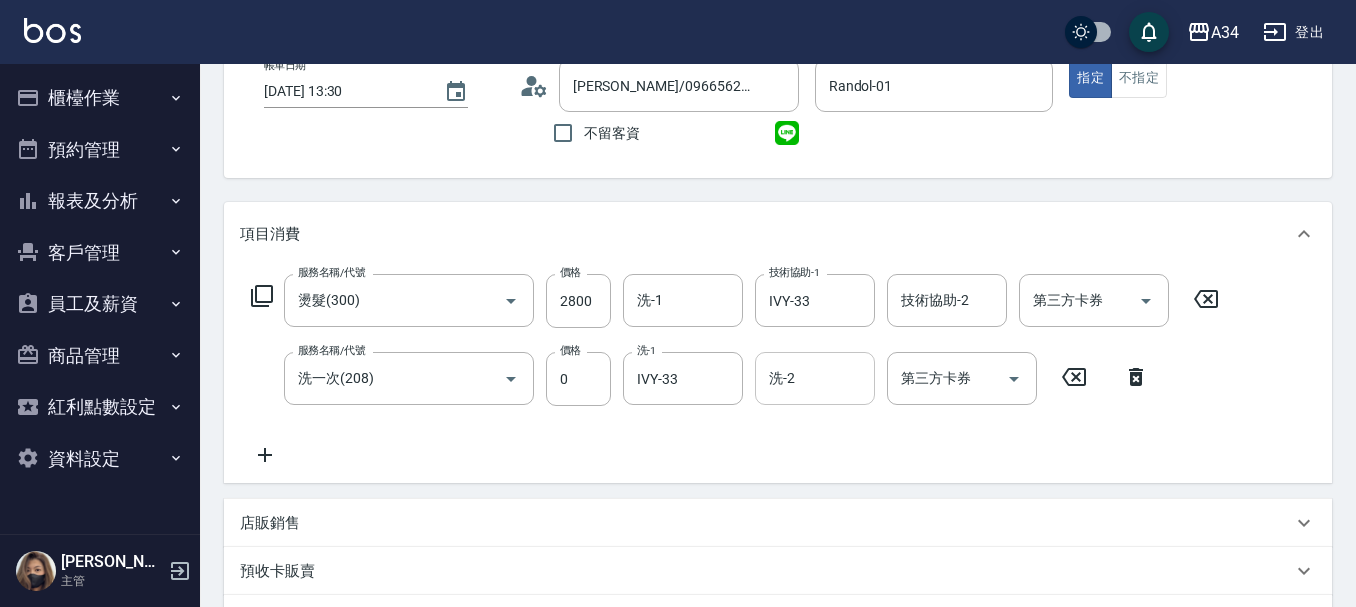 click on "洗-2" at bounding box center (815, 378) 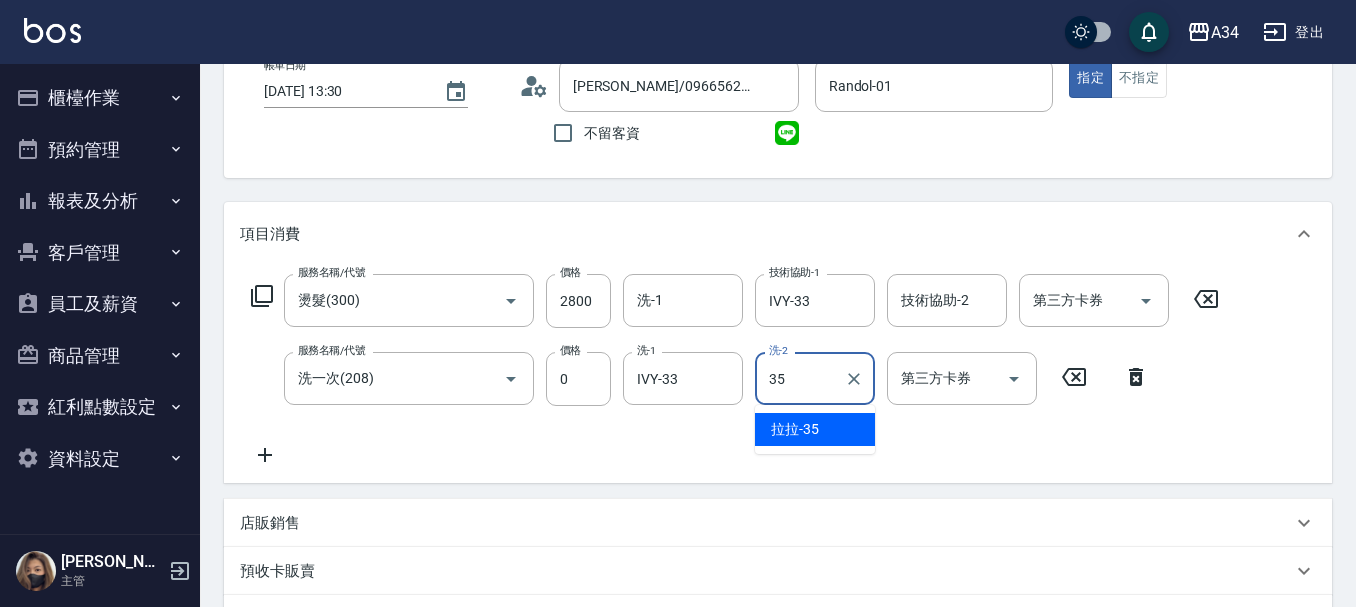 type on "3" 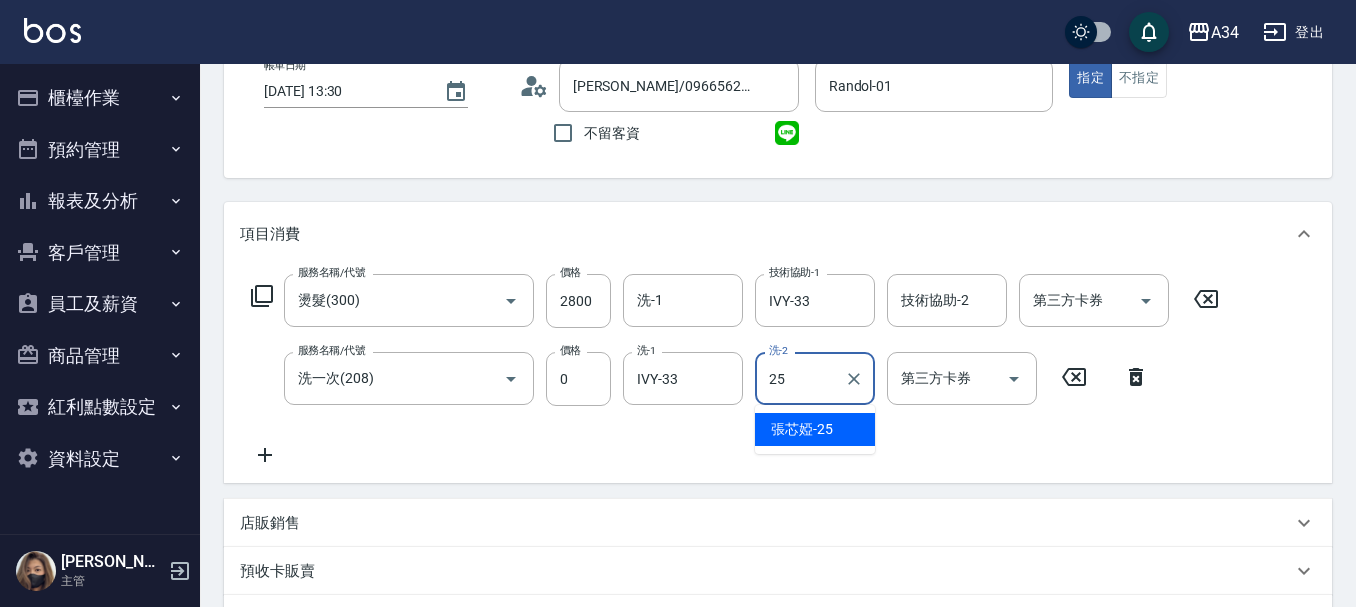 type on "張芯婭-25" 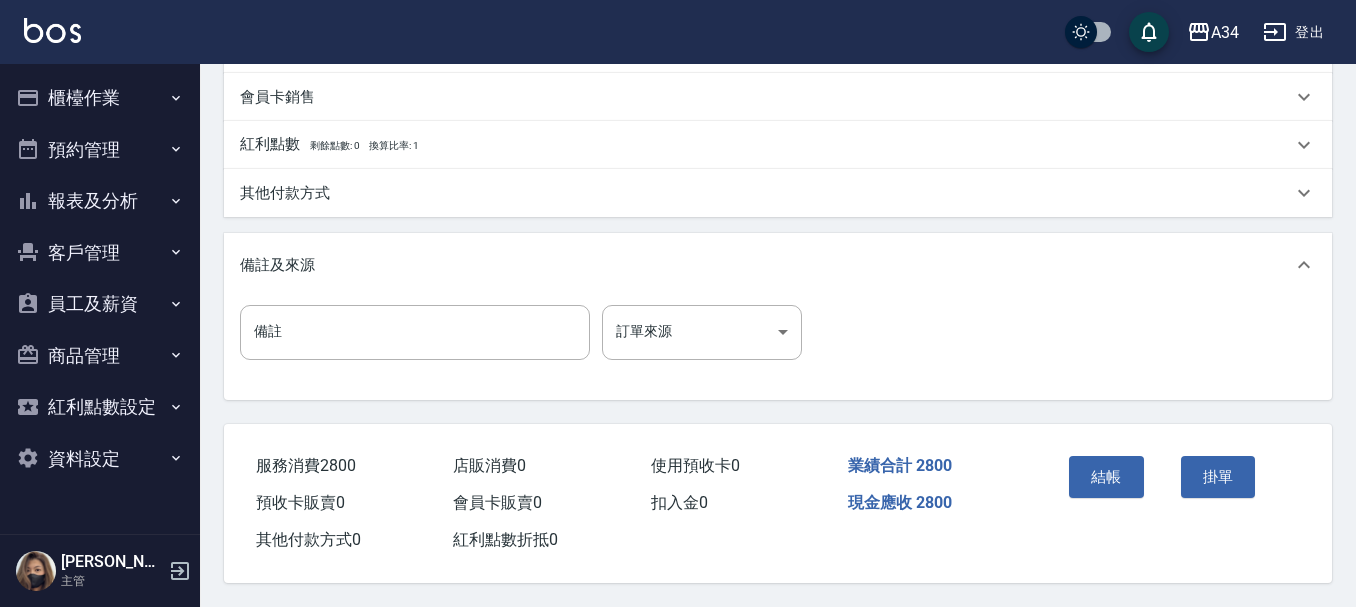 scroll, scrollTop: 705, scrollLeft: 0, axis: vertical 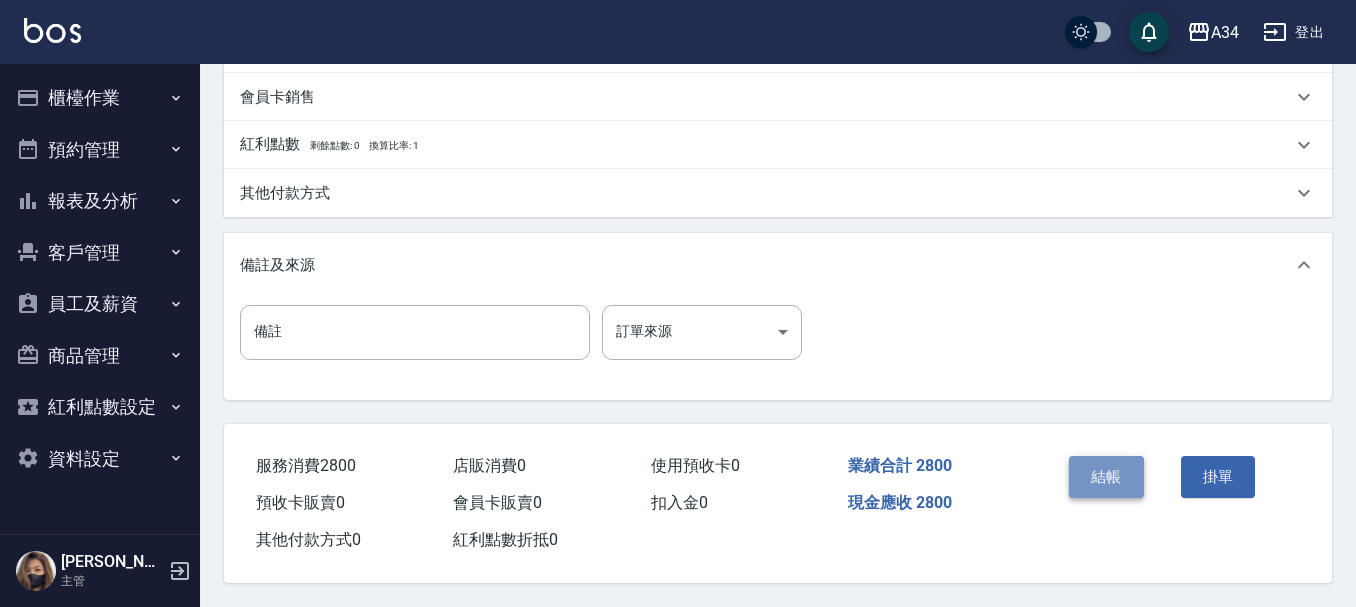 click on "結帳" at bounding box center (1106, 477) 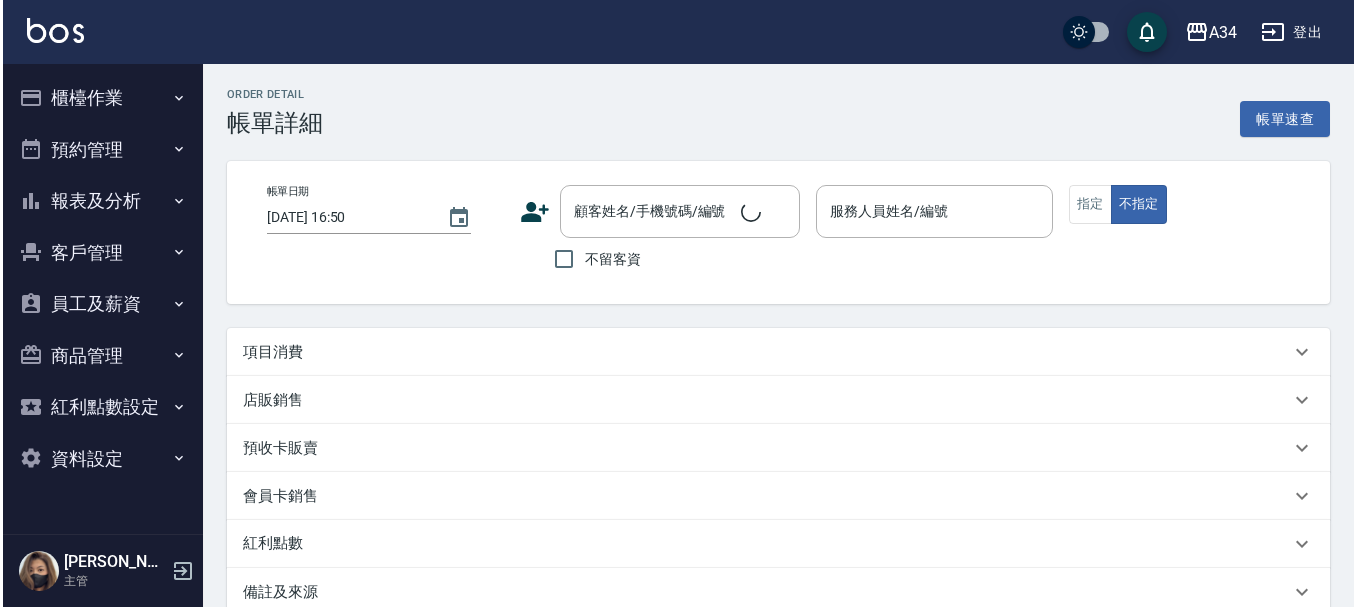 scroll, scrollTop: 0, scrollLeft: 0, axis: both 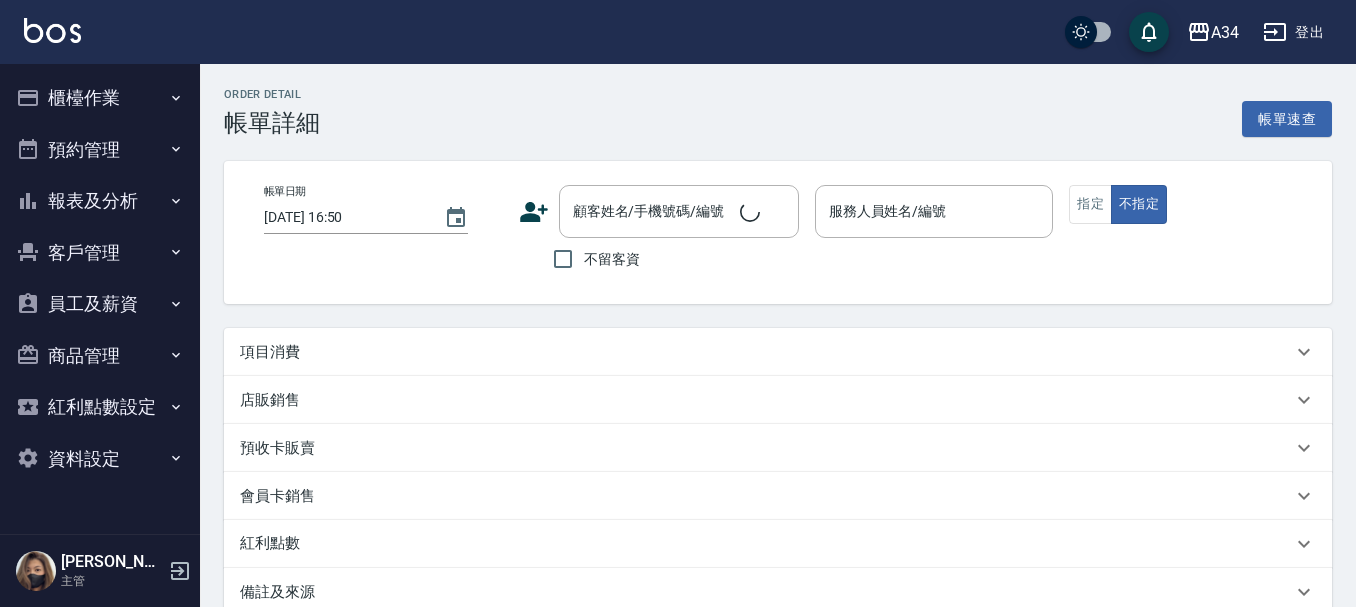 type on "[DATE] 14:30" 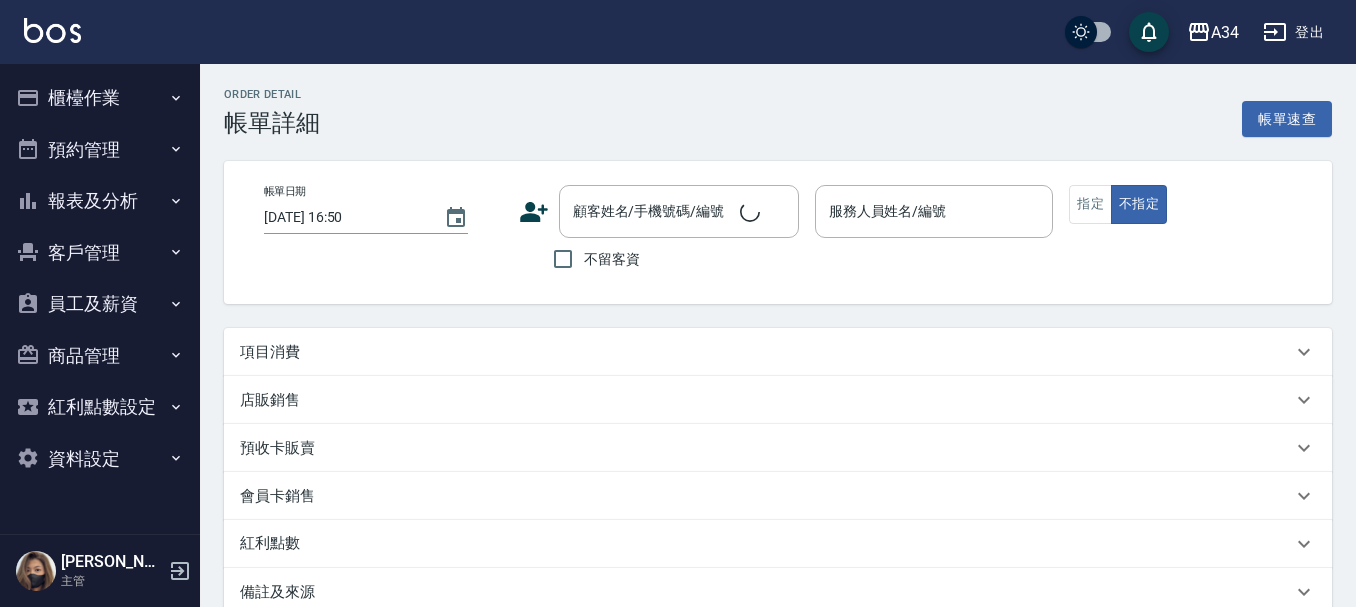 type on "Randol-01" 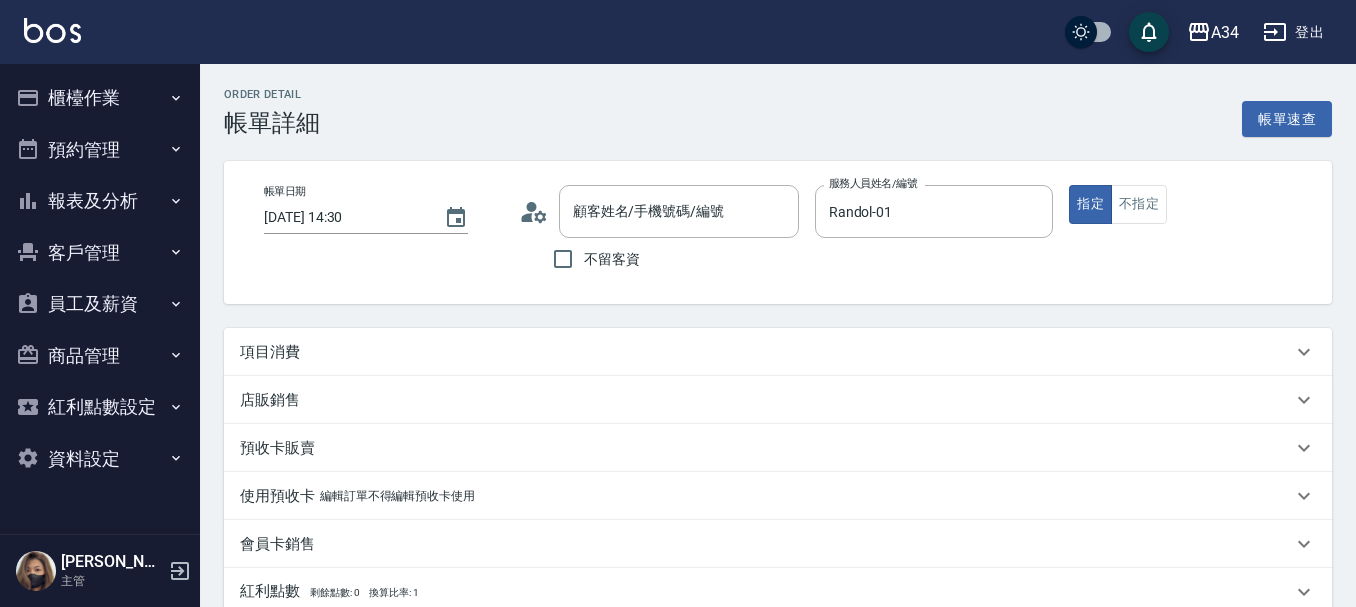 type on "[PERSON_NAME]/0988034501/0988034501" 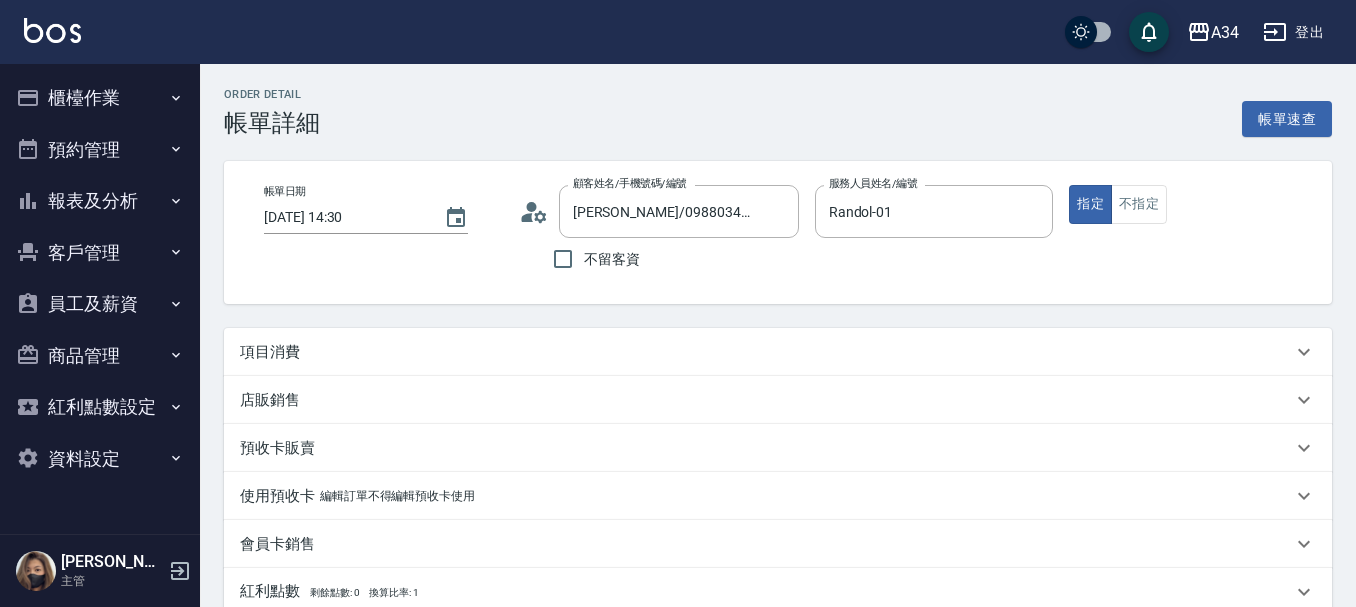 click on "項目消費" at bounding box center (778, 352) 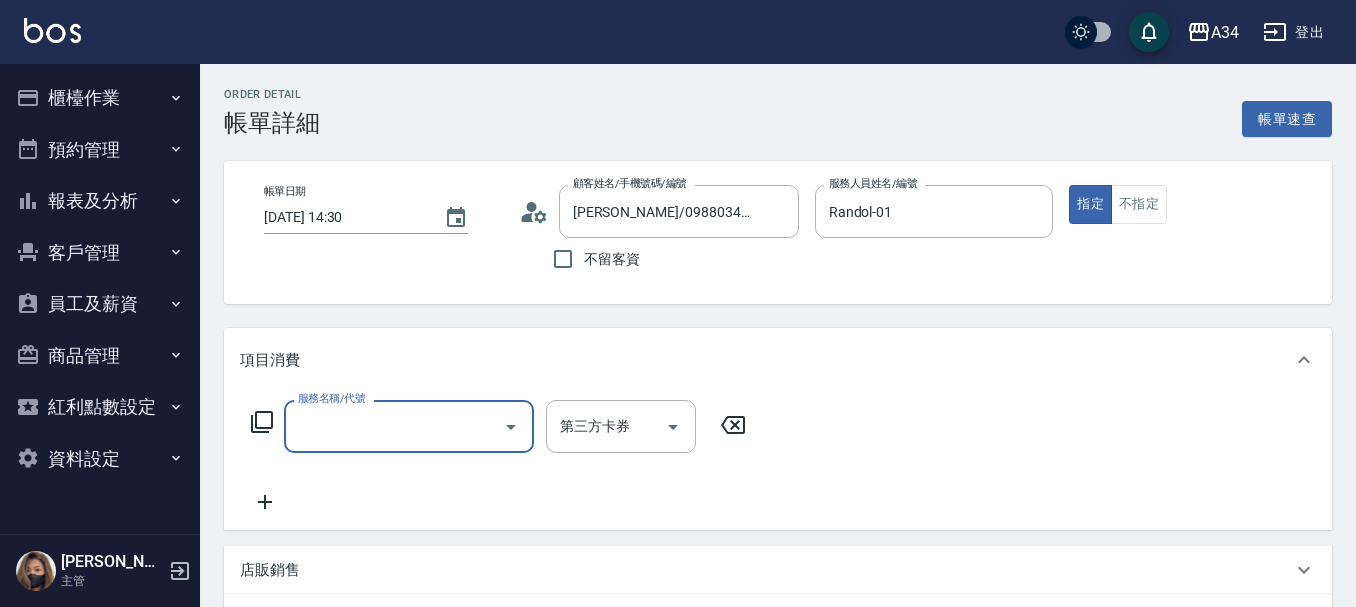 scroll, scrollTop: 0, scrollLeft: 0, axis: both 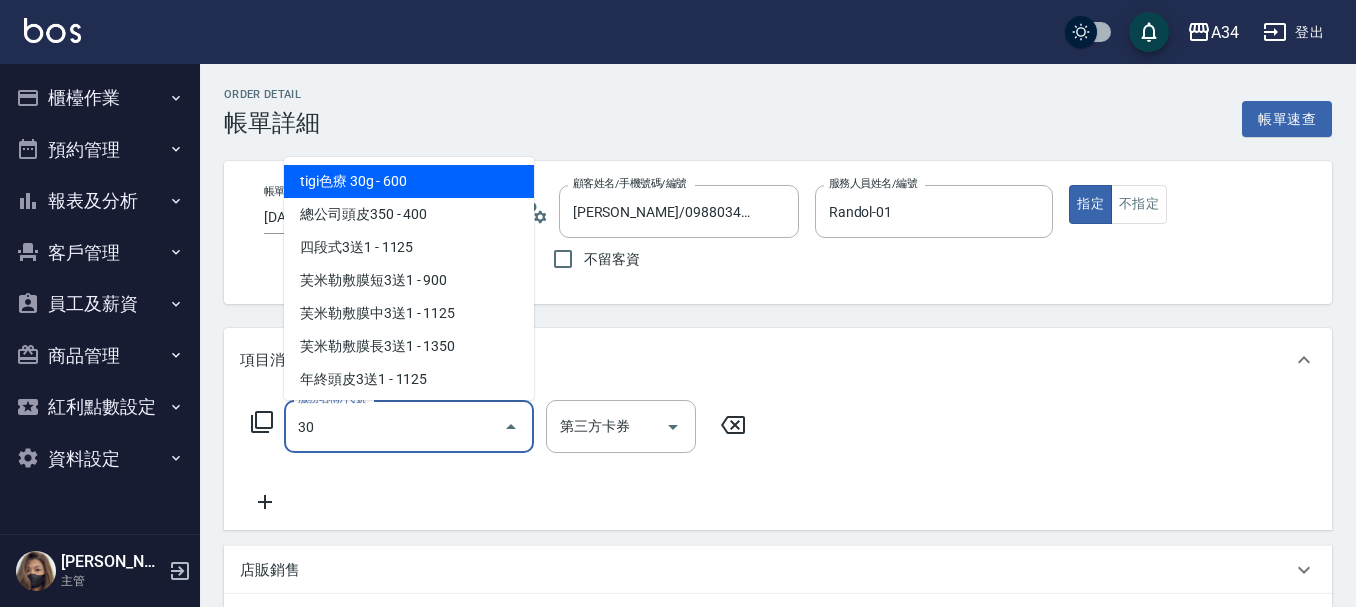 type on "300" 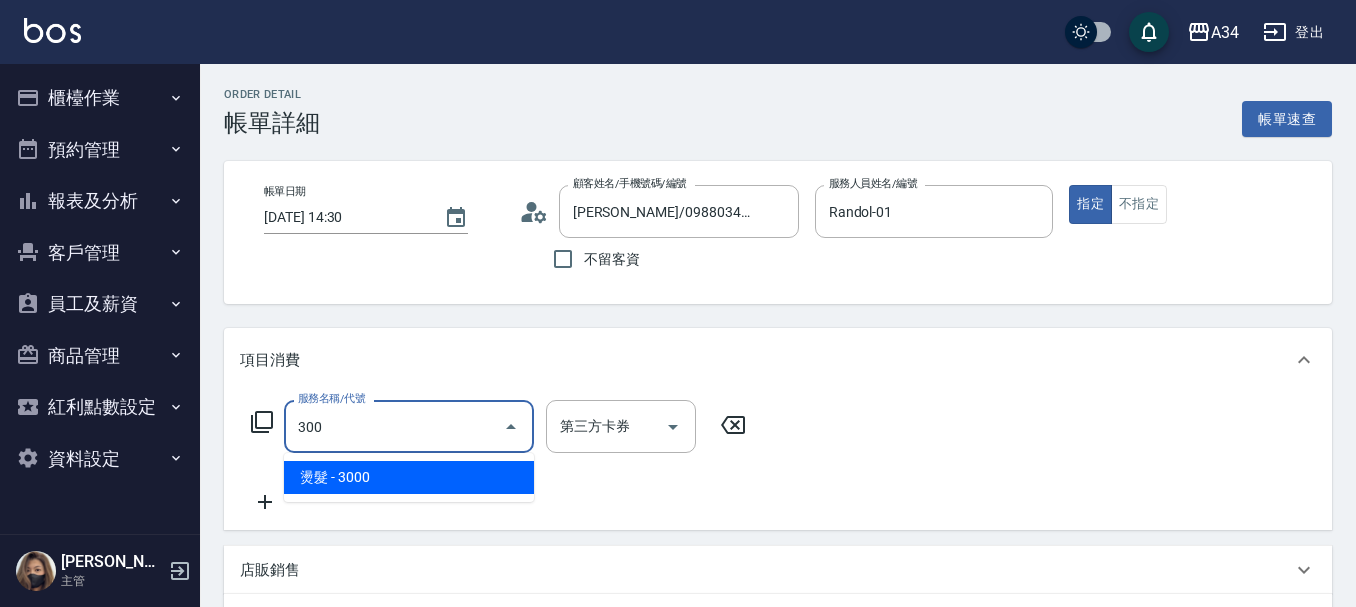 type on "300" 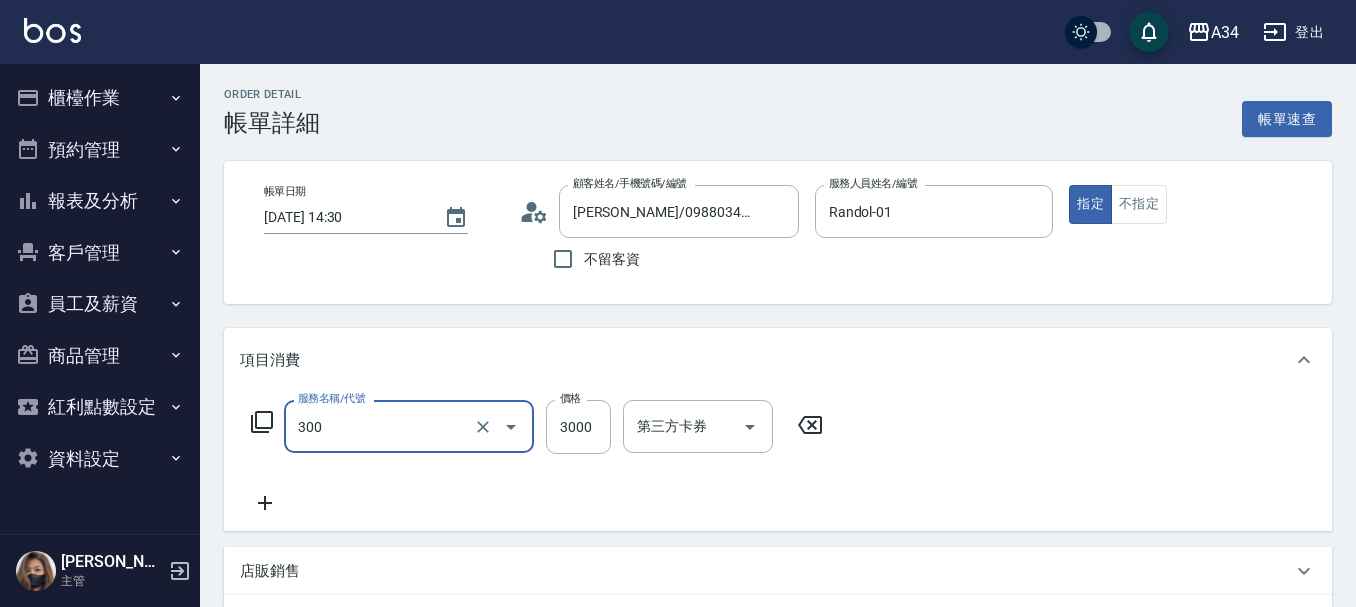 type on "燙髮(300)" 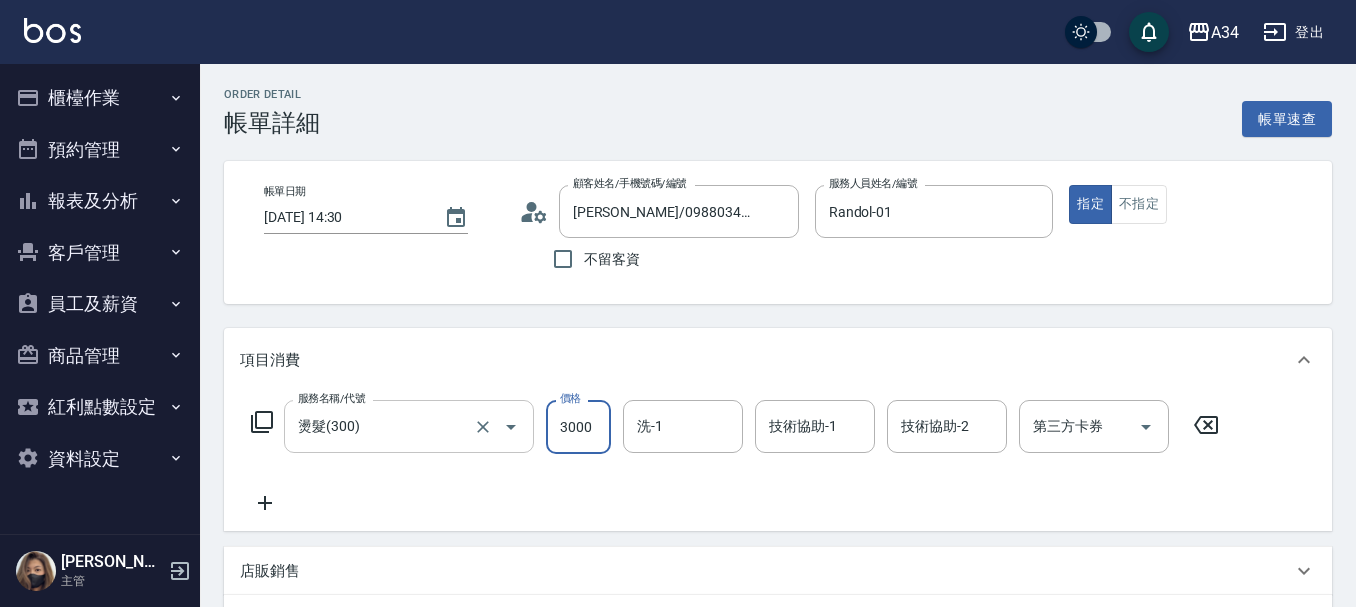 type on "0" 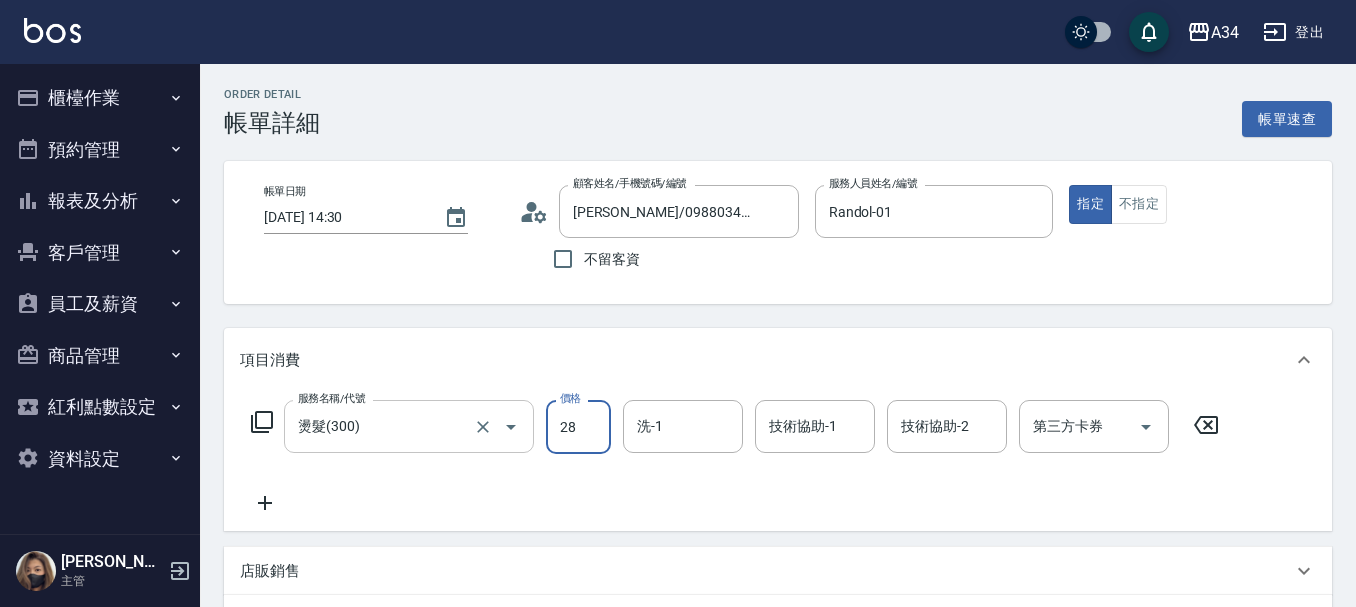 type on "280" 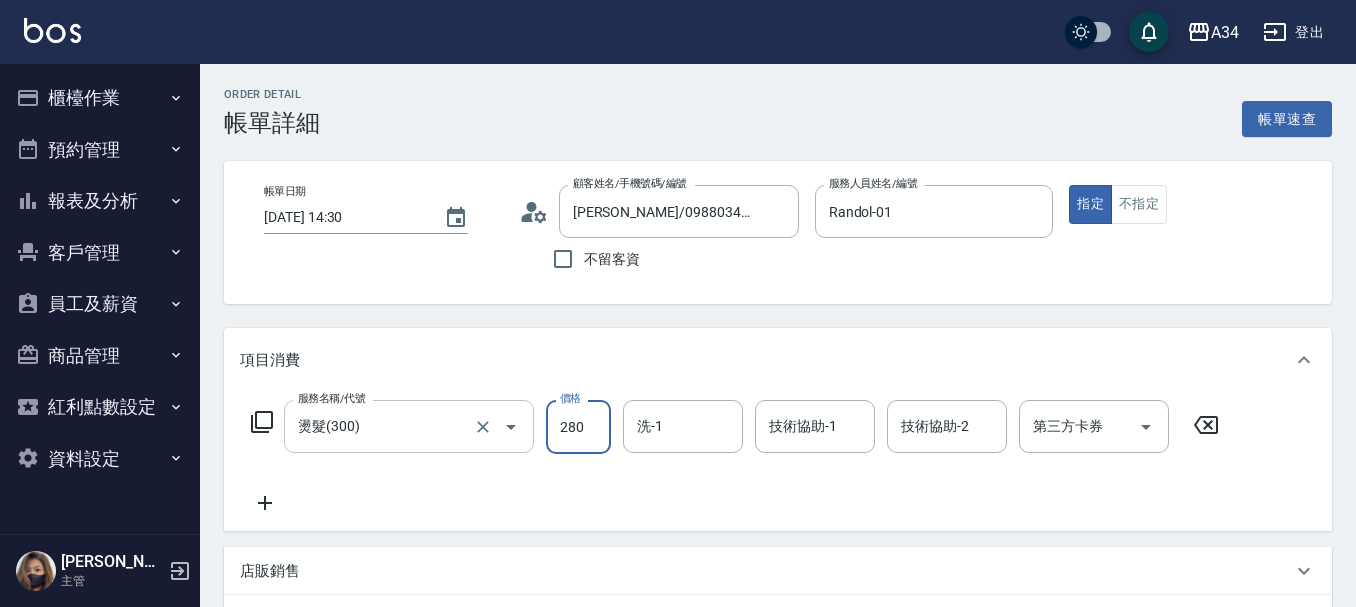 type on "280" 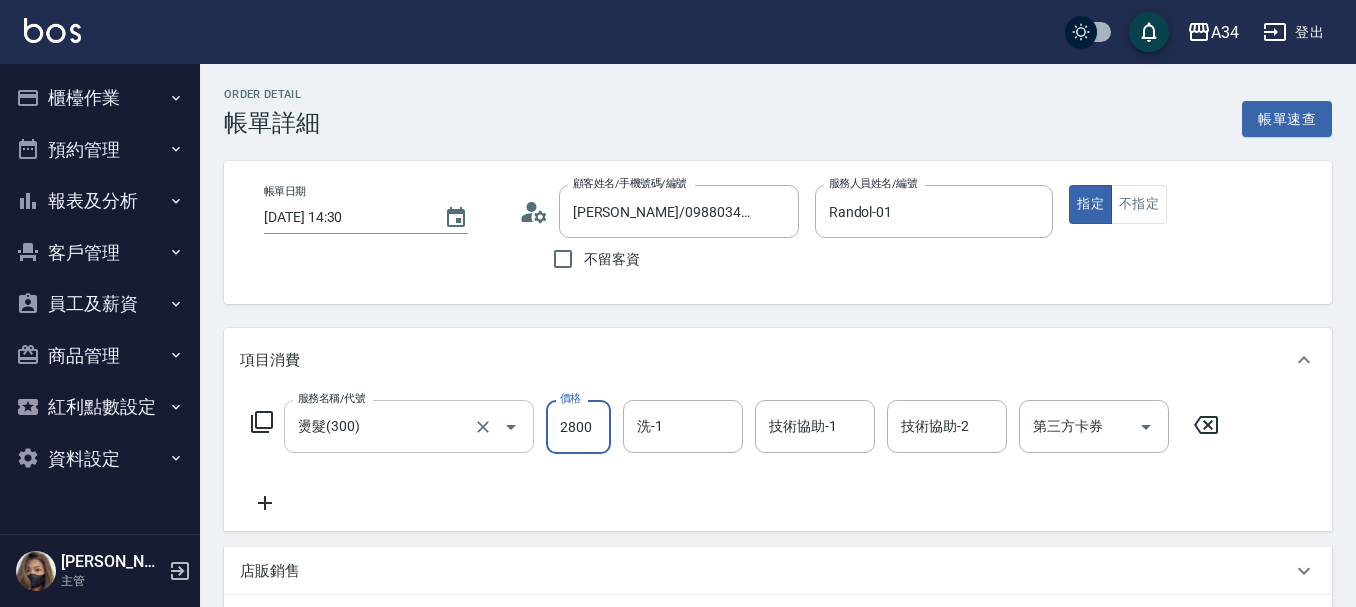 type on "2800" 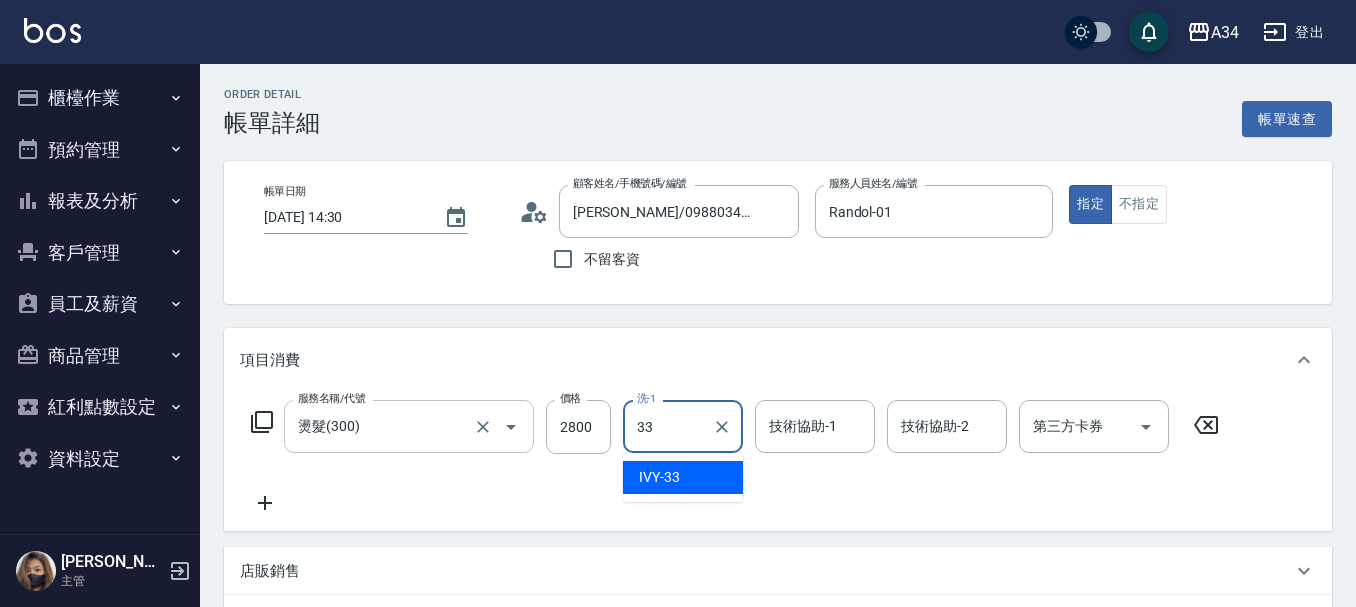 type on "IVY-33" 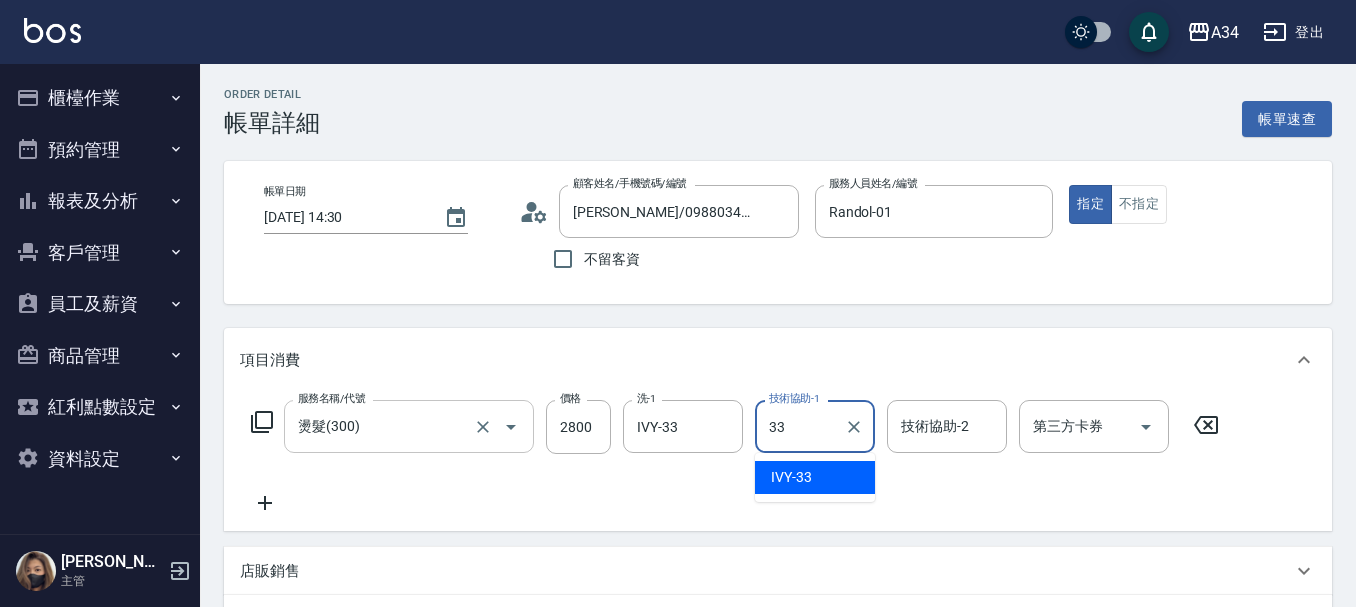 type on "IVY-33" 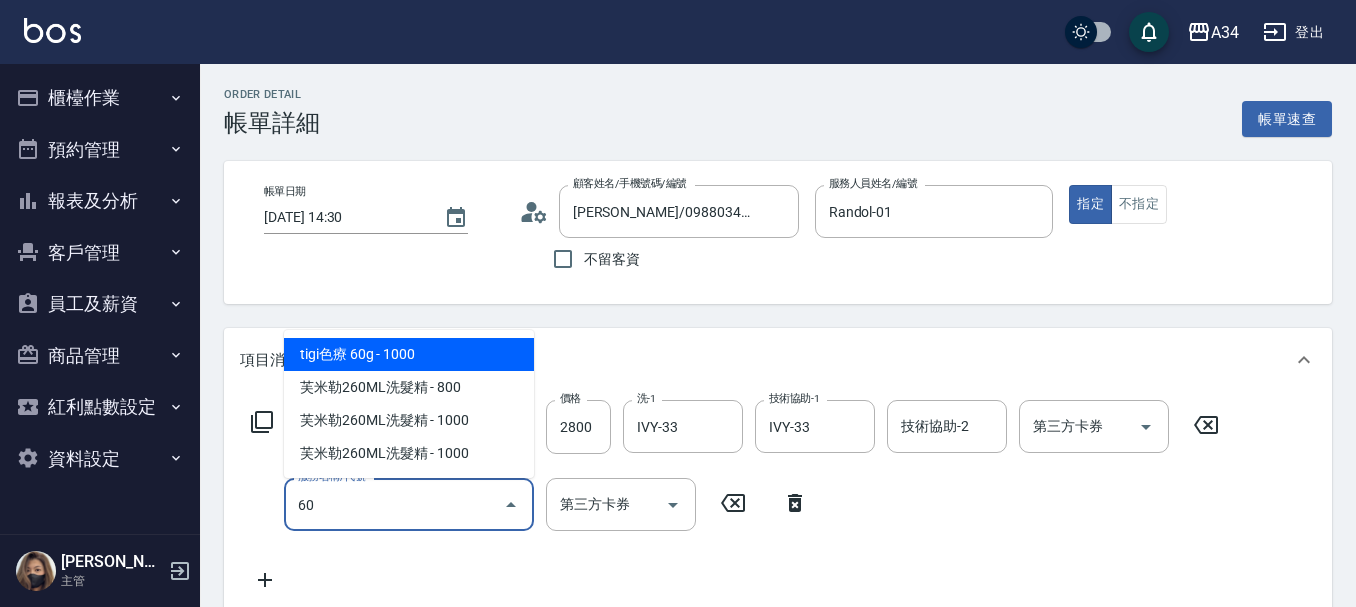 type on "602" 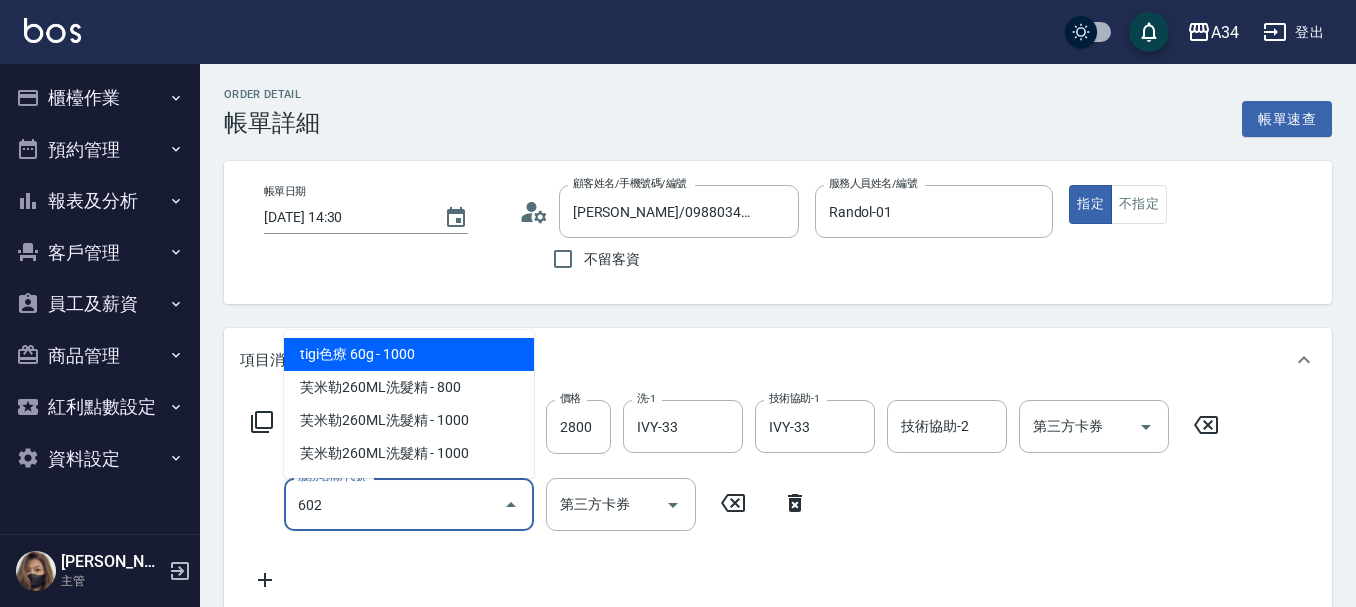 type on "370" 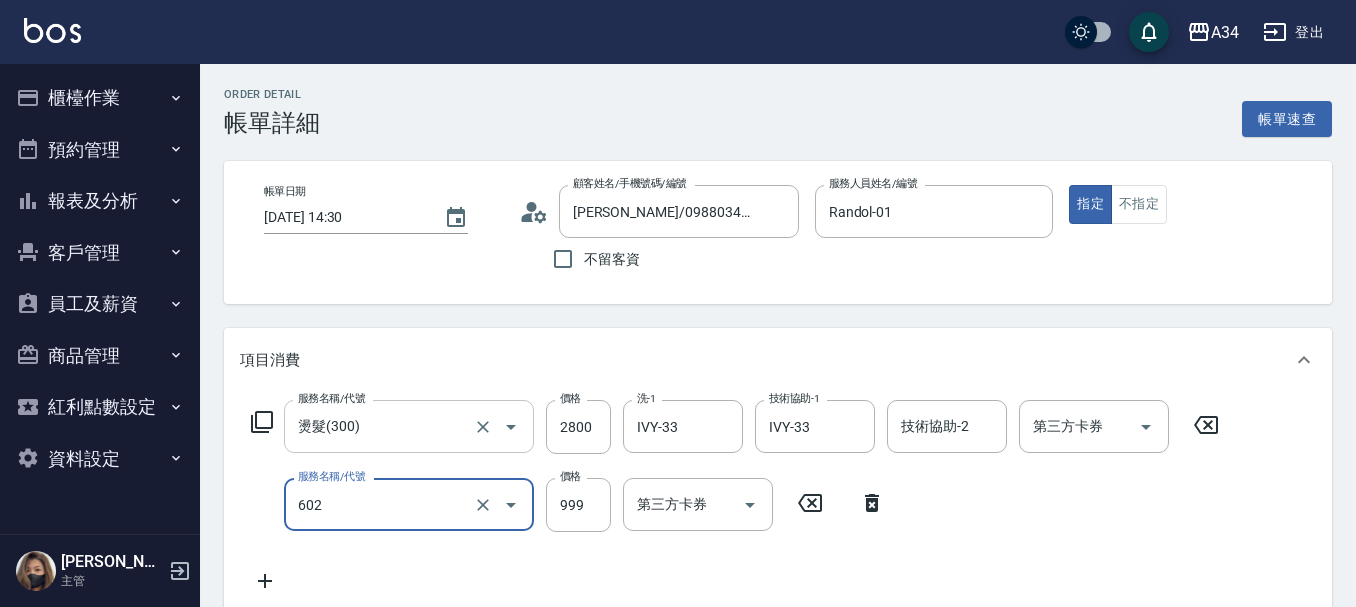 type on "自備鉑金(602)" 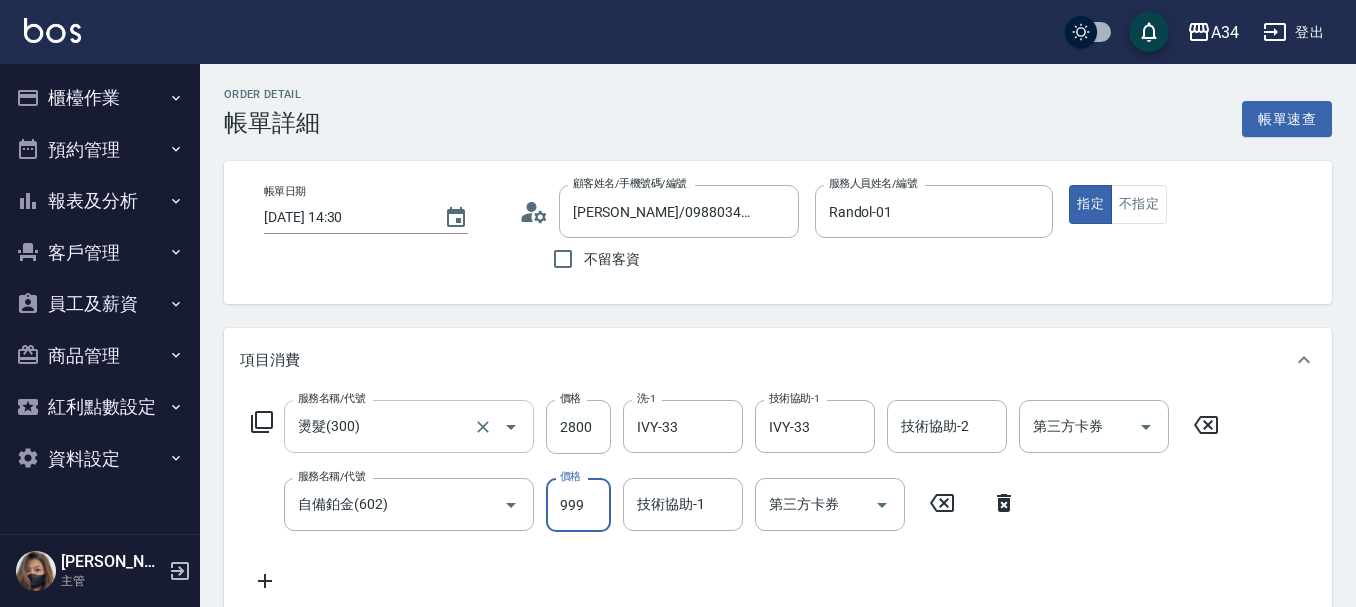 type on "5" 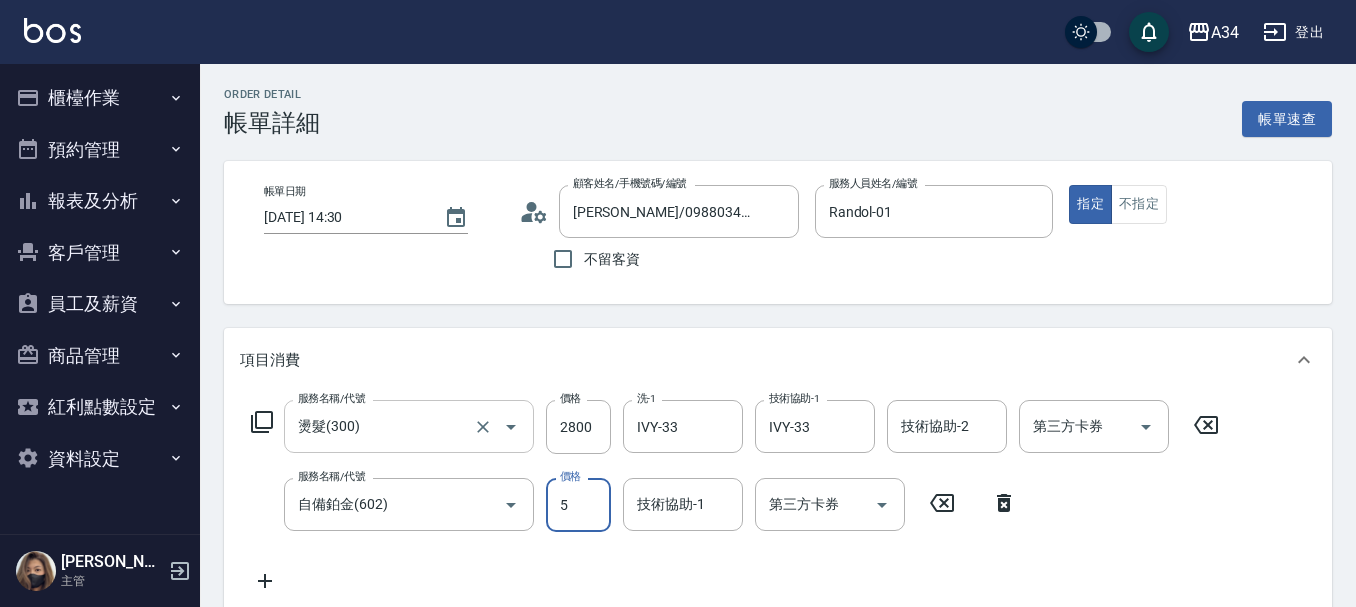 type on "280" 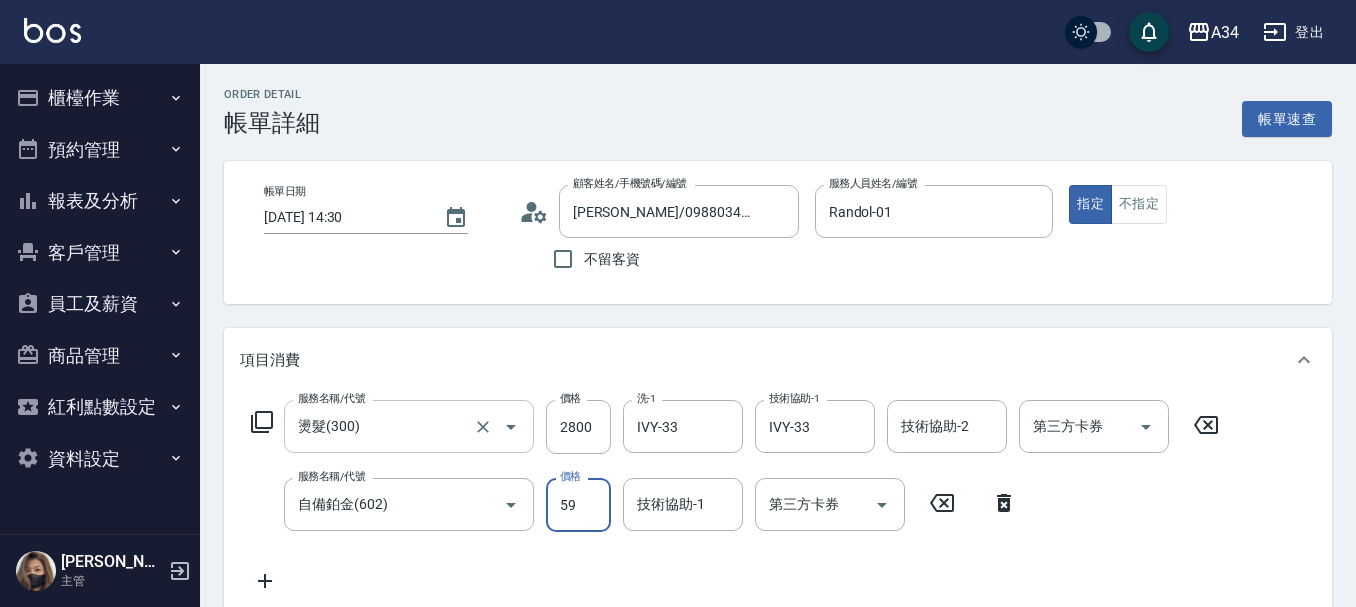 type on "599" 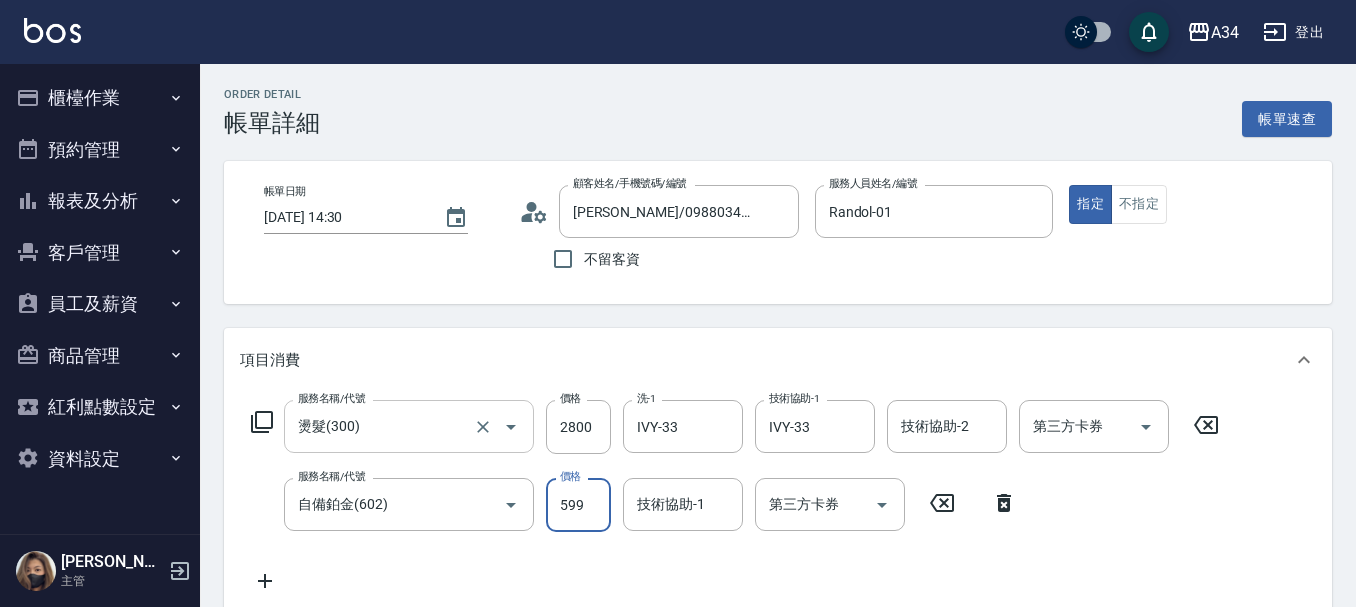 type on "330" 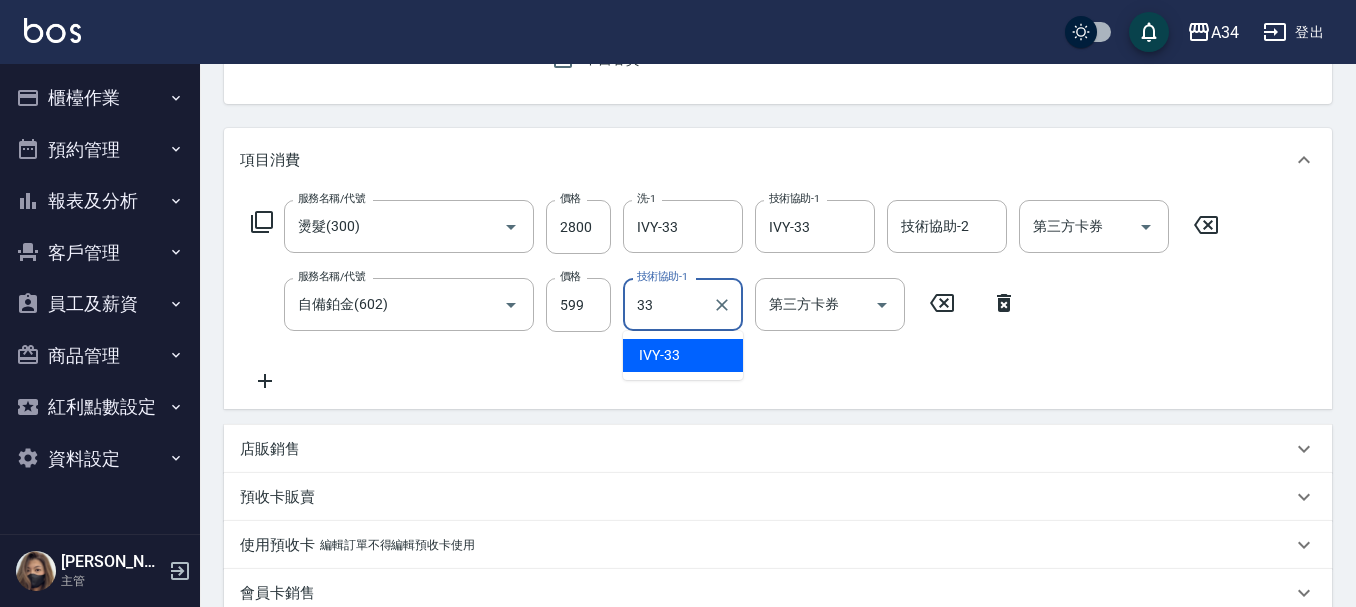 type on "IVY-33" 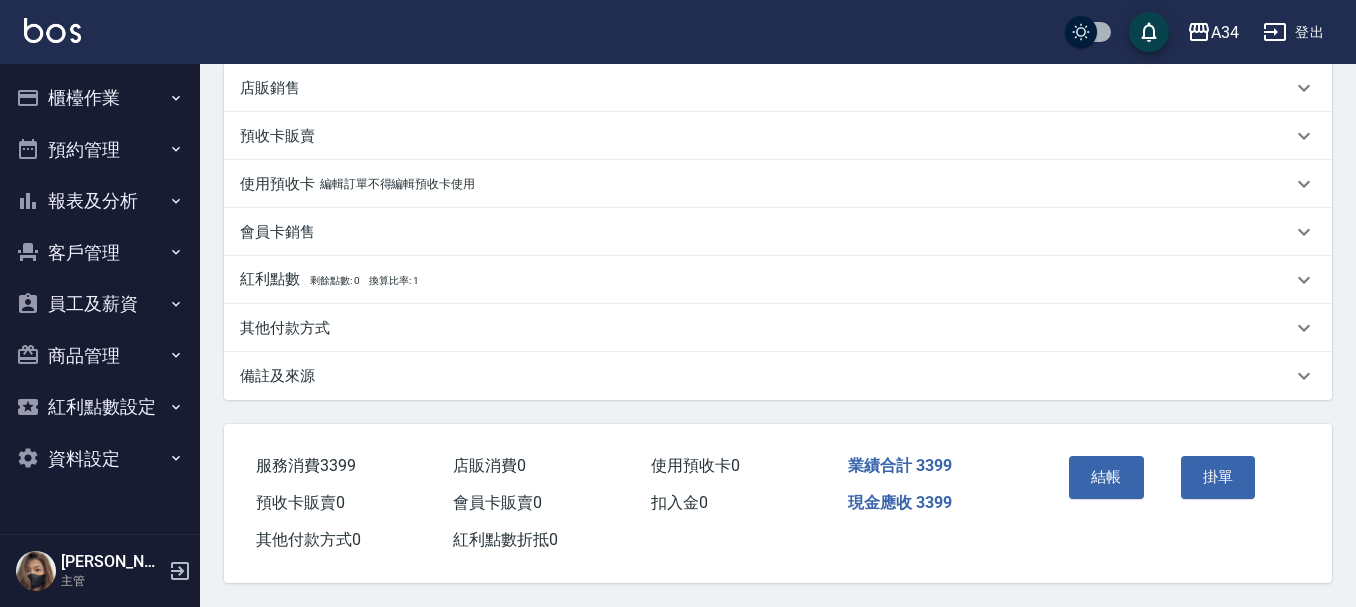 scroll, scrollTop: 570, scrollLeft: 0, axis: vertical 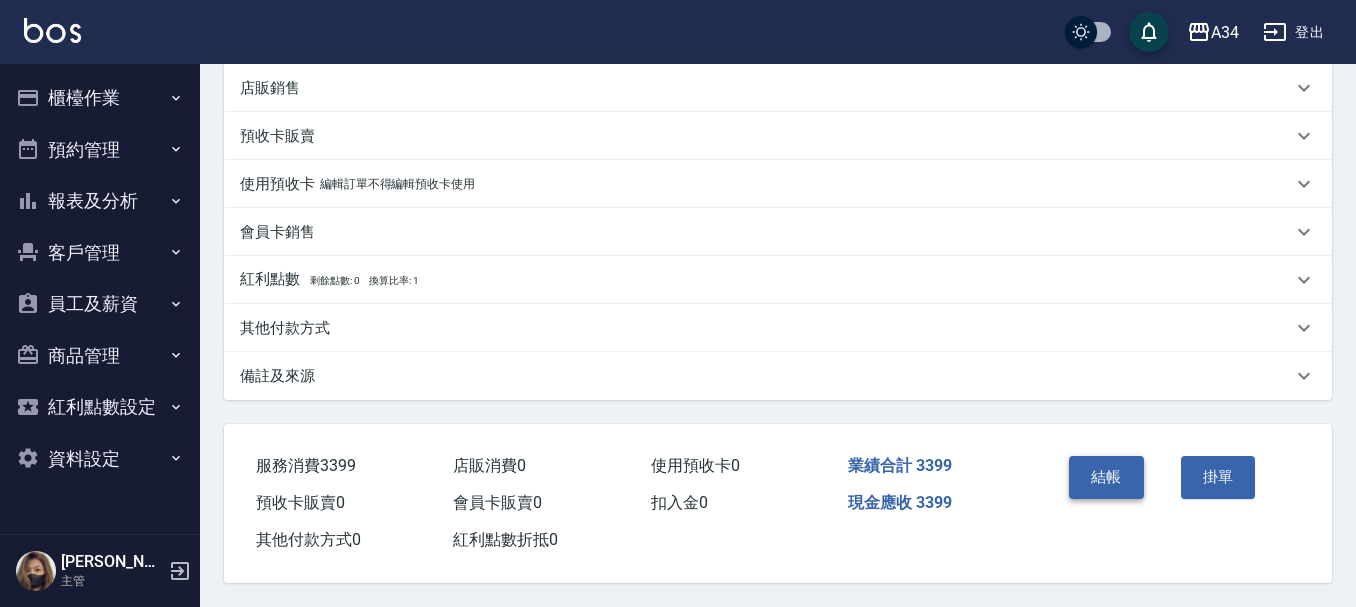 click on "結帳" at bounding box center (1106, 477) 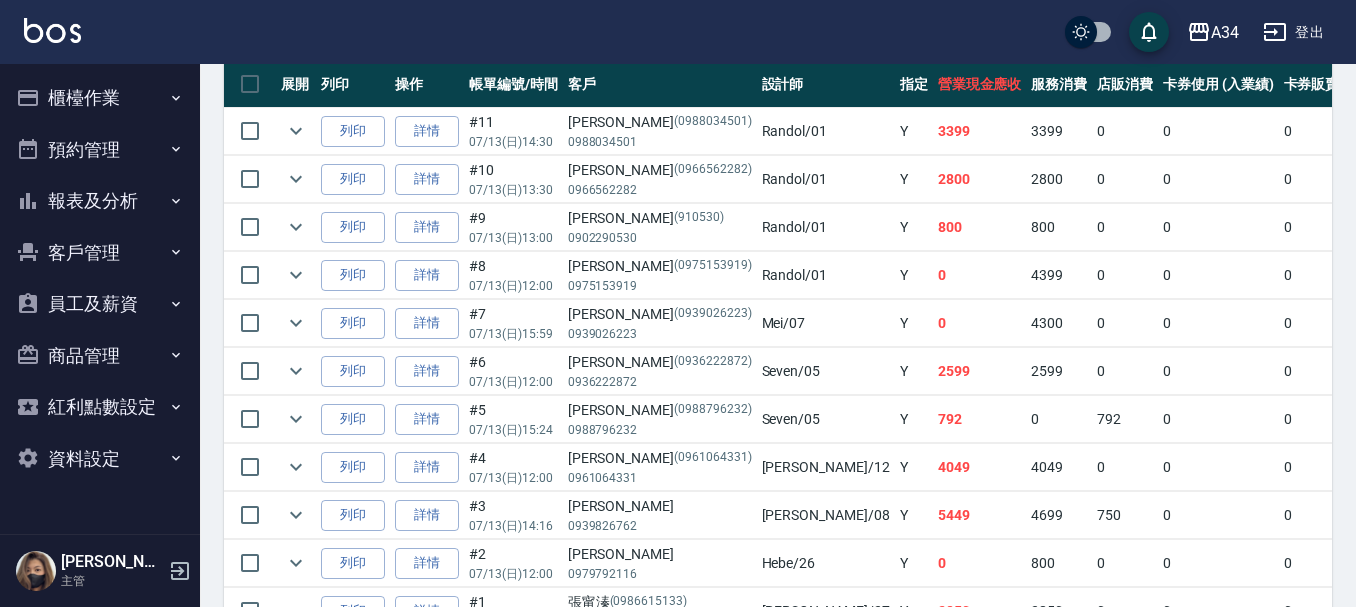 scroll, scrollTop: 0, scrollLeft: 0, axis: both 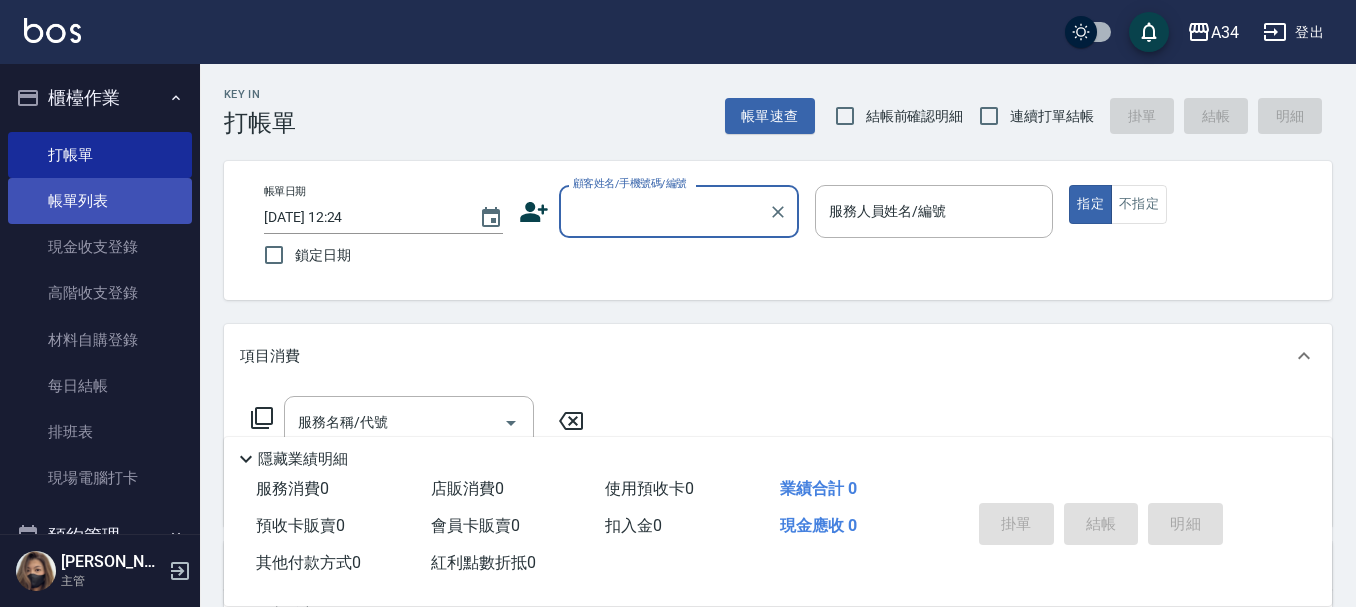 click on "帳單列表" at bounding box center (100, 201) 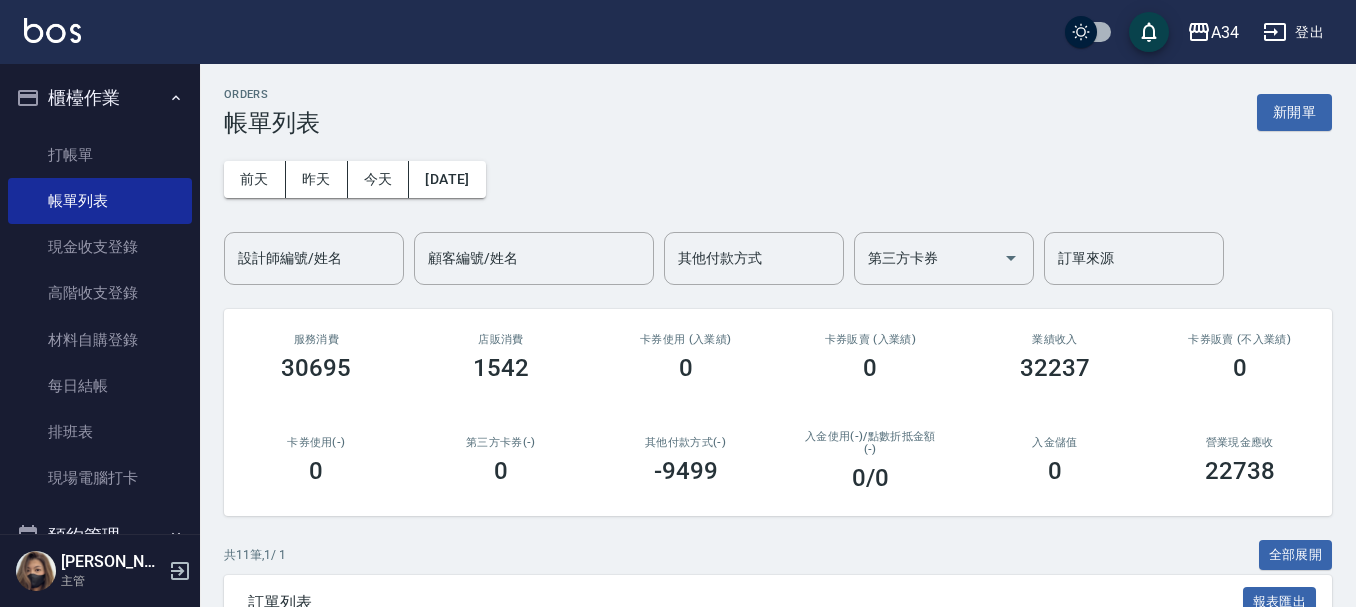 click on "櫃檯作業" at bounding box center [100, 98] 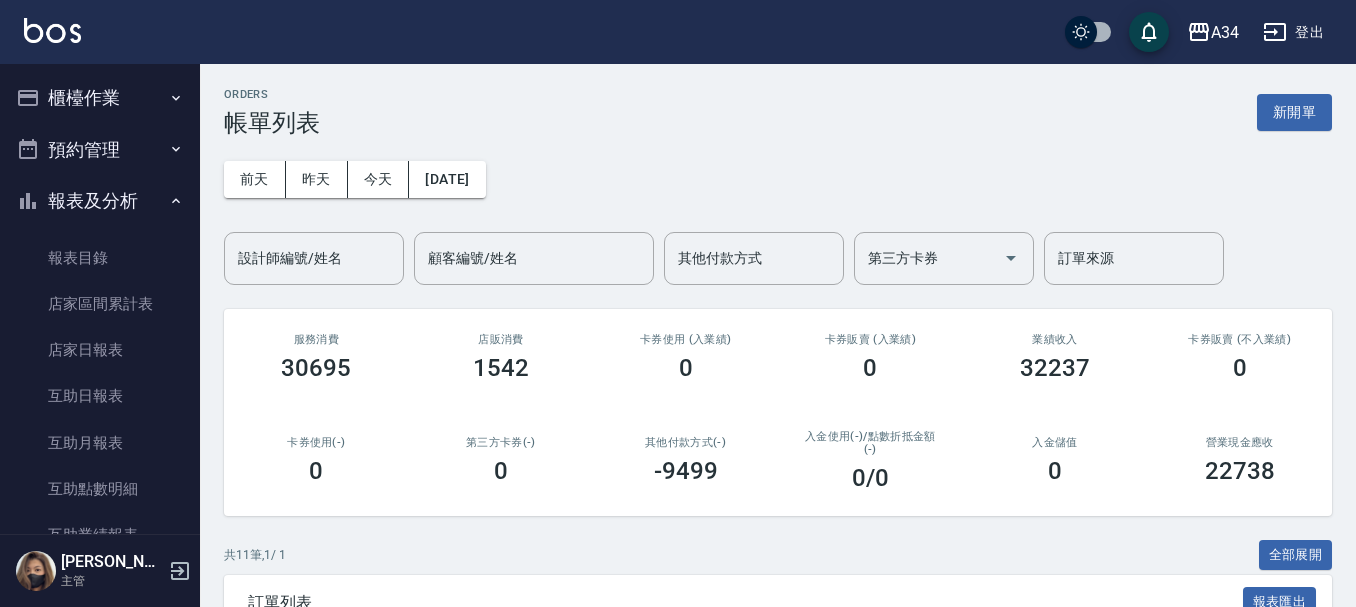click on "報表及分析" at bounding box center (100, 201) 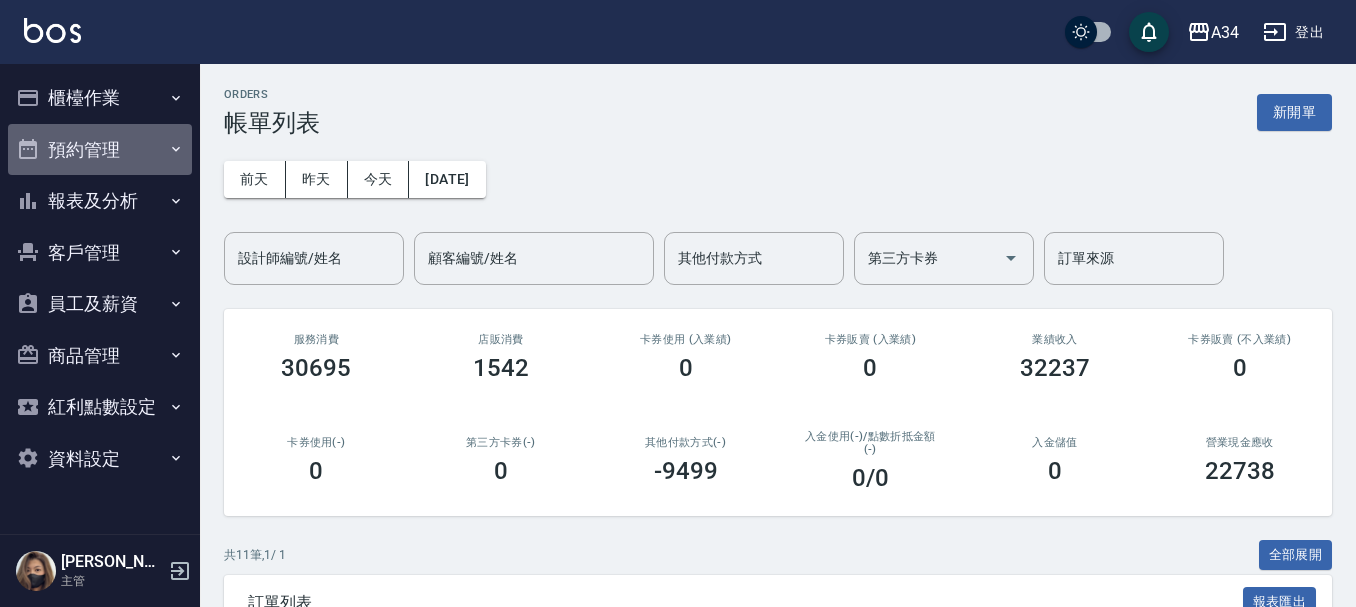 click on "預約管理" at bounding box center [100, 150] 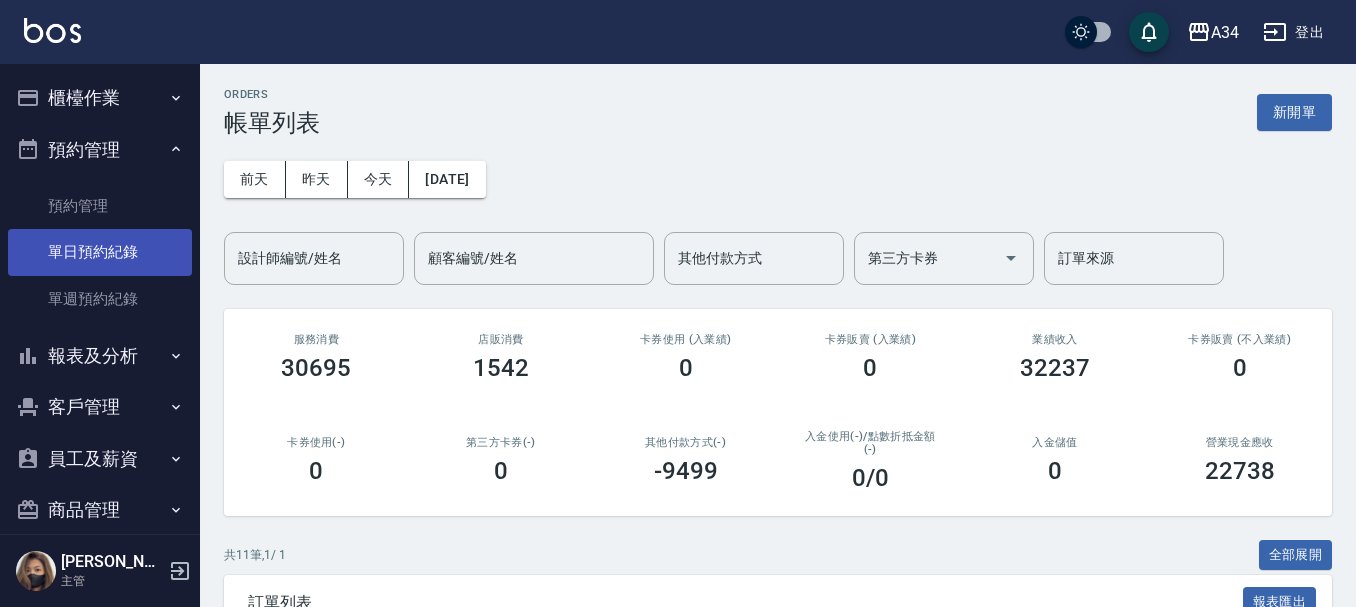 click on "單日預約紀錄" at bounding box center [100, 252] 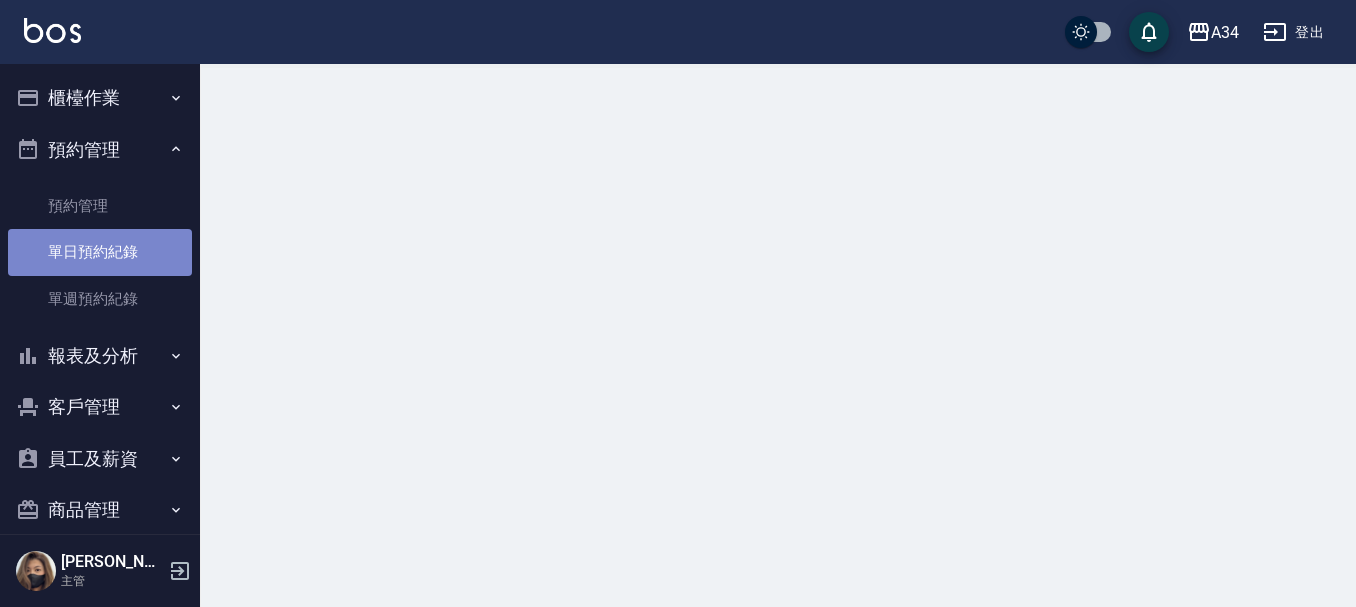 click on "單日預約紀錄" at bounding box center [100, 252] 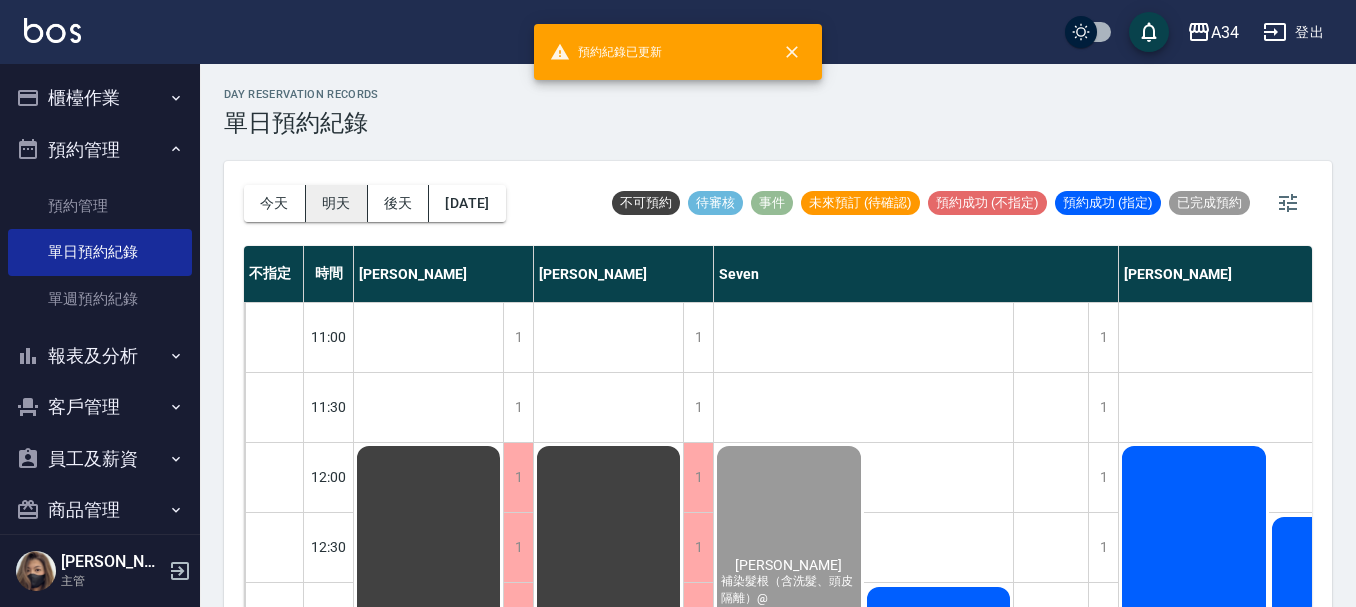 click on "明天" at bounding box center [337, 203] 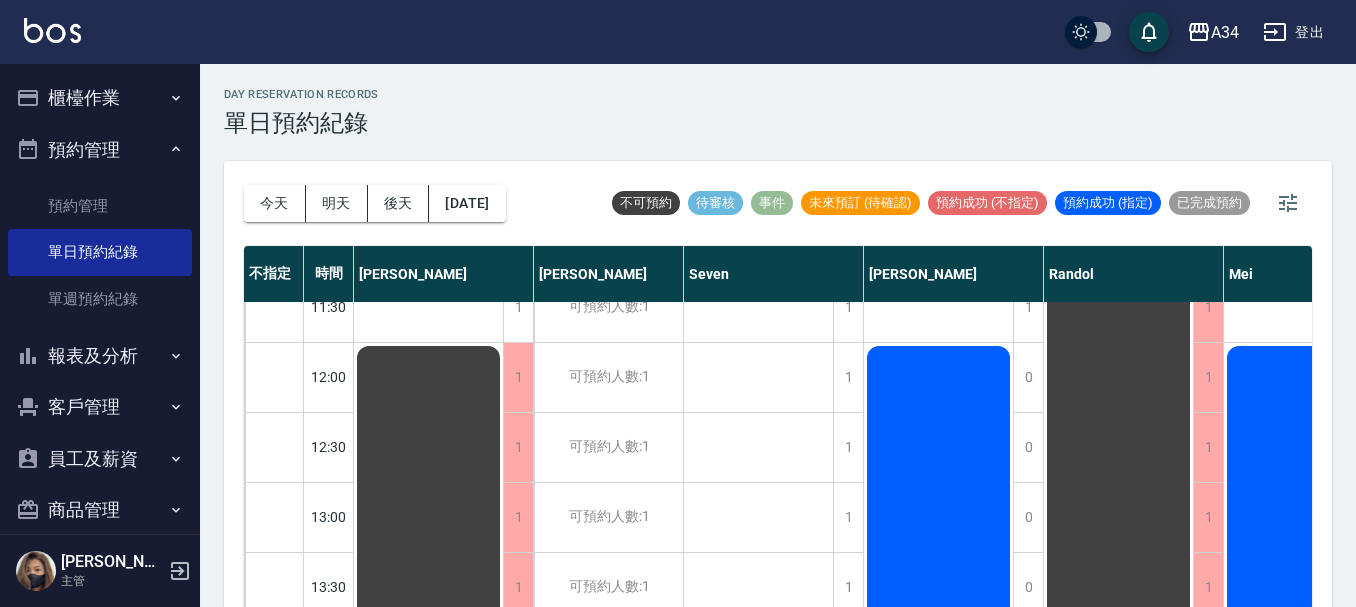 scroll, scrollTop: 600, scrollLeft: 0, axis: vertical 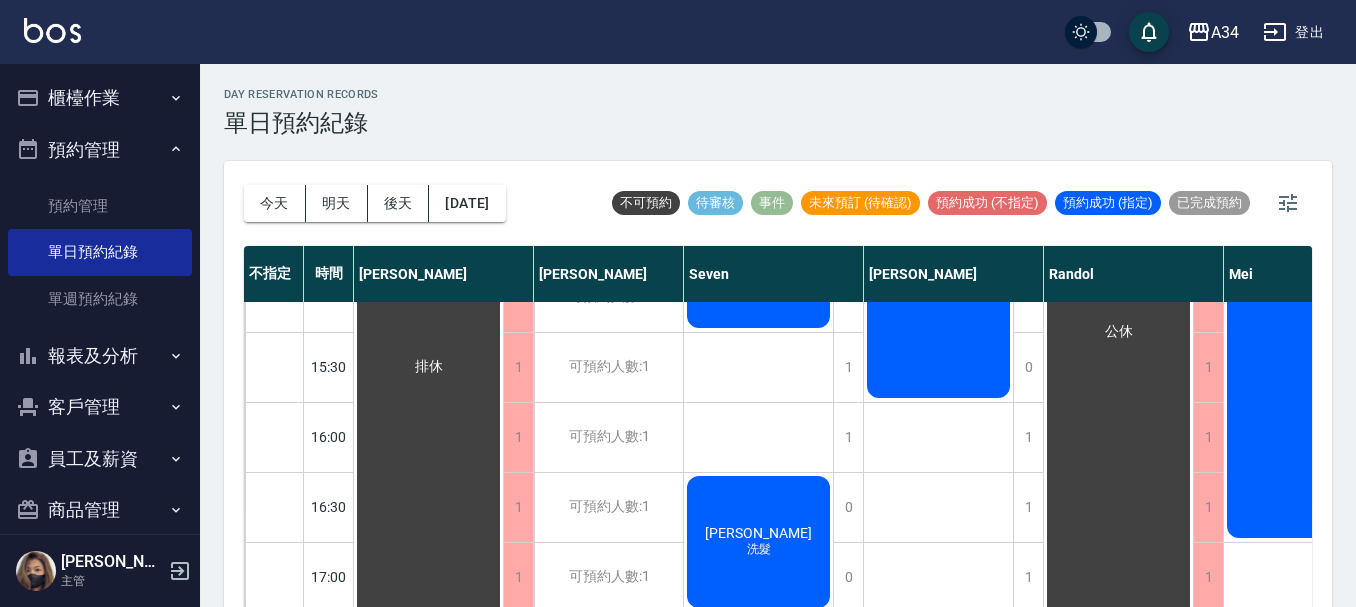 drag, startPoint x: 536, startPoint y: 594, endPoint x: 592, endPoint y: 595, distance: 56.008926 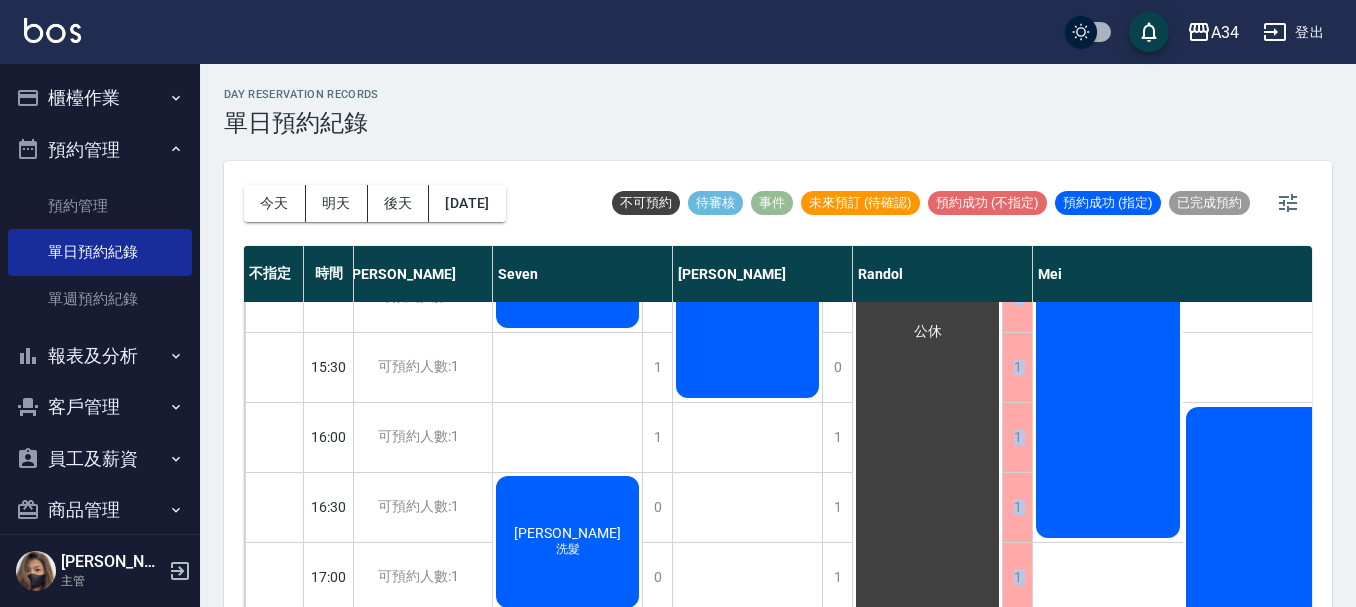 click on "11:00 11:30 12:00 12:30 13:00 13:30 14:00 14:30 15:00 15:30 16:00 16:30 17:00 17:30 18:00 18:30 19:00 19:30 20:00 20:30 1 1 1 1 1 1 1 1 1 1 1 1 1 1 1 1 1 1 1 1 排休 可預約人數:1 可預約人數:1 可預約人數:1 可預約人數:1 可預約人數:1 可預約人數:1 可預約人數:1 可預約人數:1 可預約人數:1 可預約人數:1 可預約人數:1 可預約人數:1 可預約人數:1 可預約人數:1 可預約人數:1 可預約人數:1 可預約人數:1 可預約人數:1 可預約人數:1 可預約人數:1 1 1 1 1 1 1 1 0 0 1 1 0 0 1 1 1 0 0 1 1 [PERSON_NAME] 剪髮（含洗） [PERSON_NAME]髮 [PERSON_NAME] 剪髮（含洗） 1 1 0 0 0 0 0 0 0 0 1 1 1 1 1 1 1 1 1 1 [PERSON_NAME] 縮毛矯正 1 1 1 1 1 1 1 1 1 1 1 1 1 1 1 1 1 1 1 1 公休 1 1 0 0 0 0 0 0 0 0 0 0 0 0 0 0 0 0 1 1 [PERSON_NAME] 剪髮、女生燙髮、京。喚羽修護系統  曾璿恩 調整接髮 1 1 1 1 1 1 1 1 1 0 0 0 0 0 0 0 0 0 0 0 [PERSON_NAME] 免漂氣質染髮 [PERSON_NAME] 免漂氣質染髮 排休 1 1 0 0 1 1 1 0 0 0 0 0 0 0 0 1 1 1 1 1 1 1" at bounding box center [1255, 402] 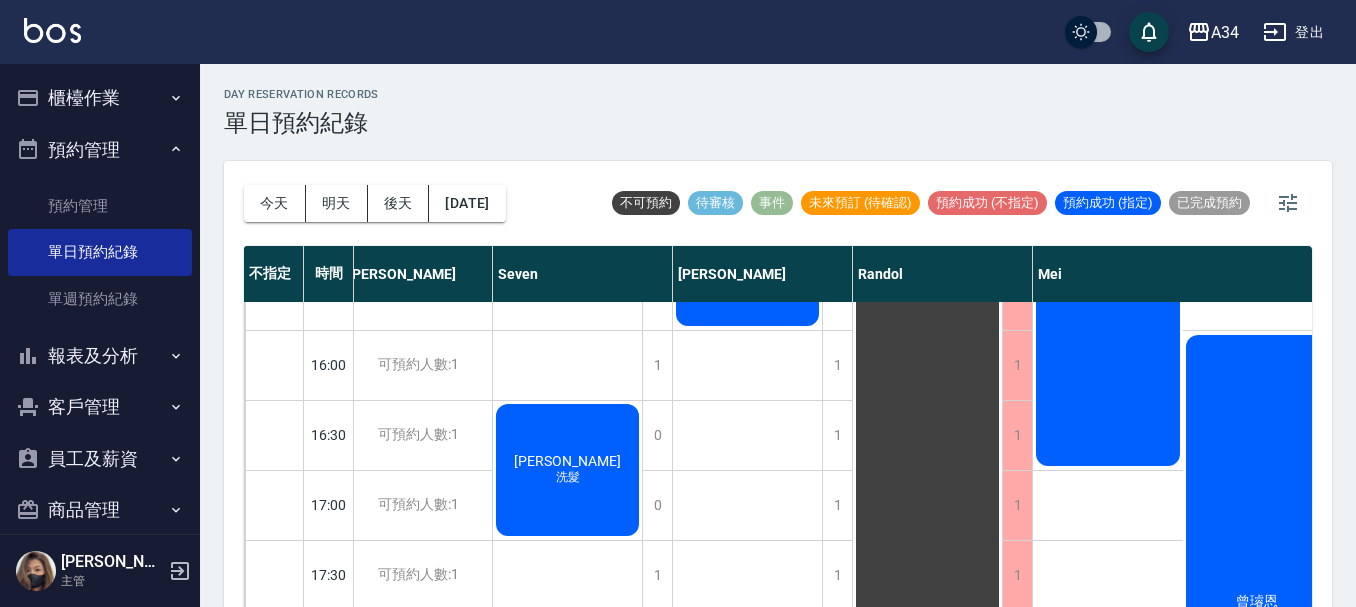 click on "[PERSON_NAME] 剪髮、女生燙髮、[GEOGRAPHIC_DATA]。喚羽修護系統  曾璿恩 調整接髮" at bounding box center (1182, 330) 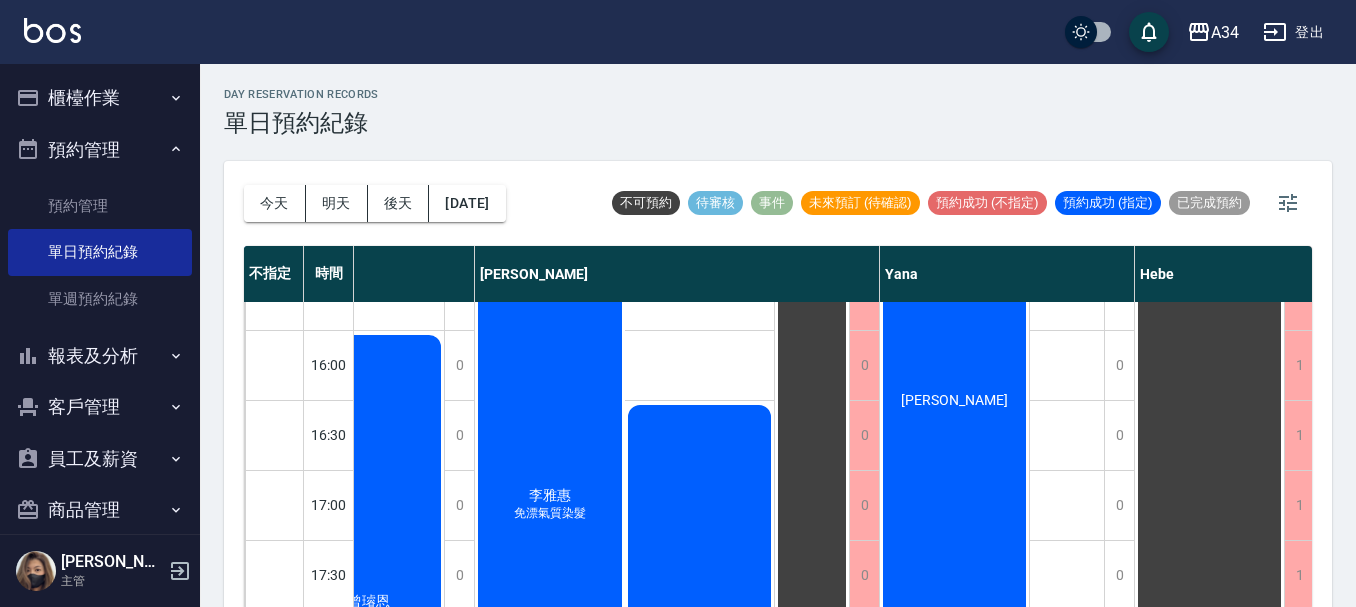 click on "排休" at bounding box center [1067, 330] 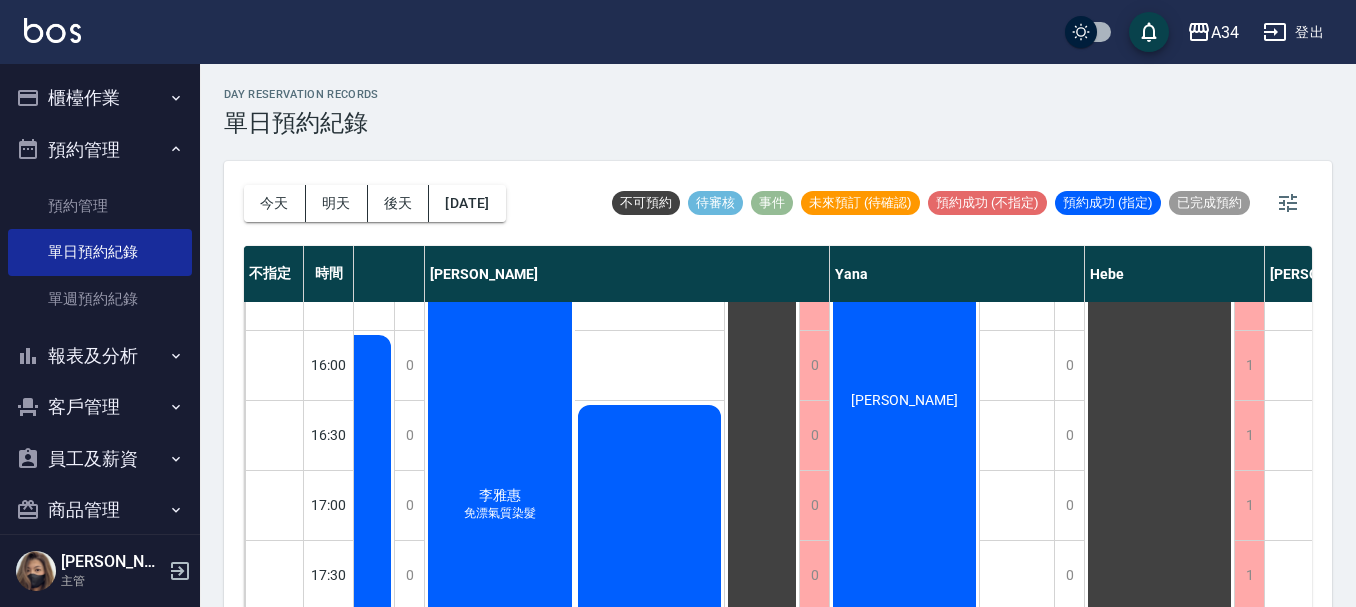 click on "排休" at bounding box center [1017, 330] 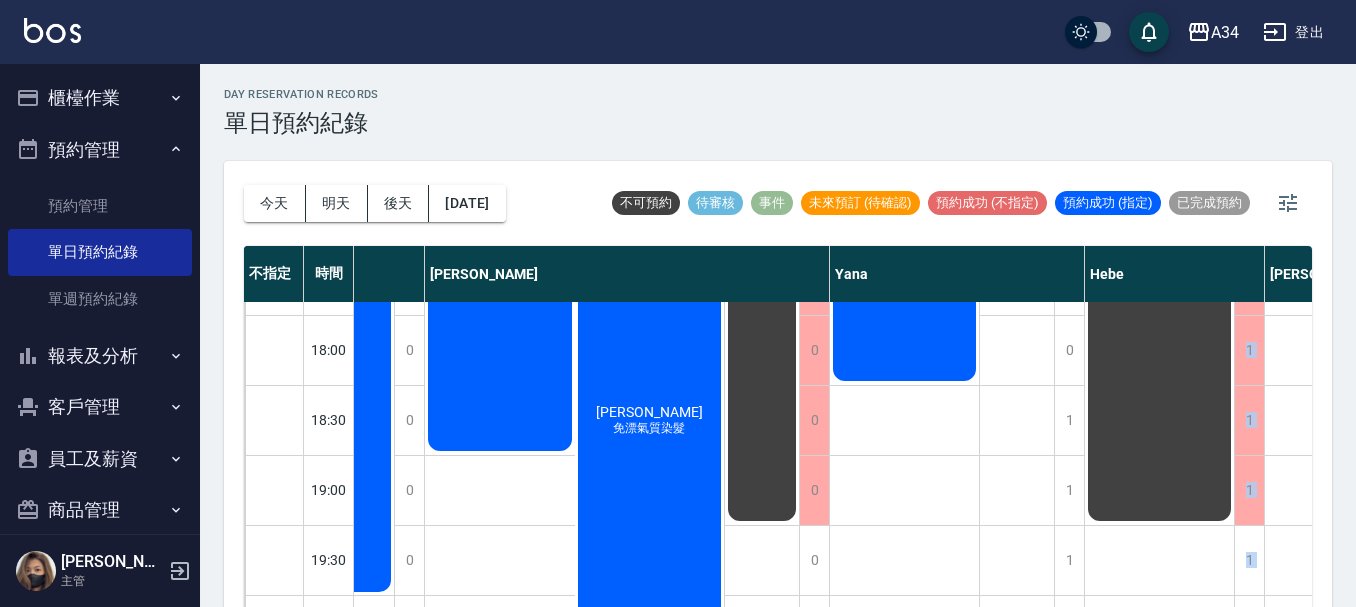 scroll, scrollTop: 1025, scrollLeft: 1129, axis: both 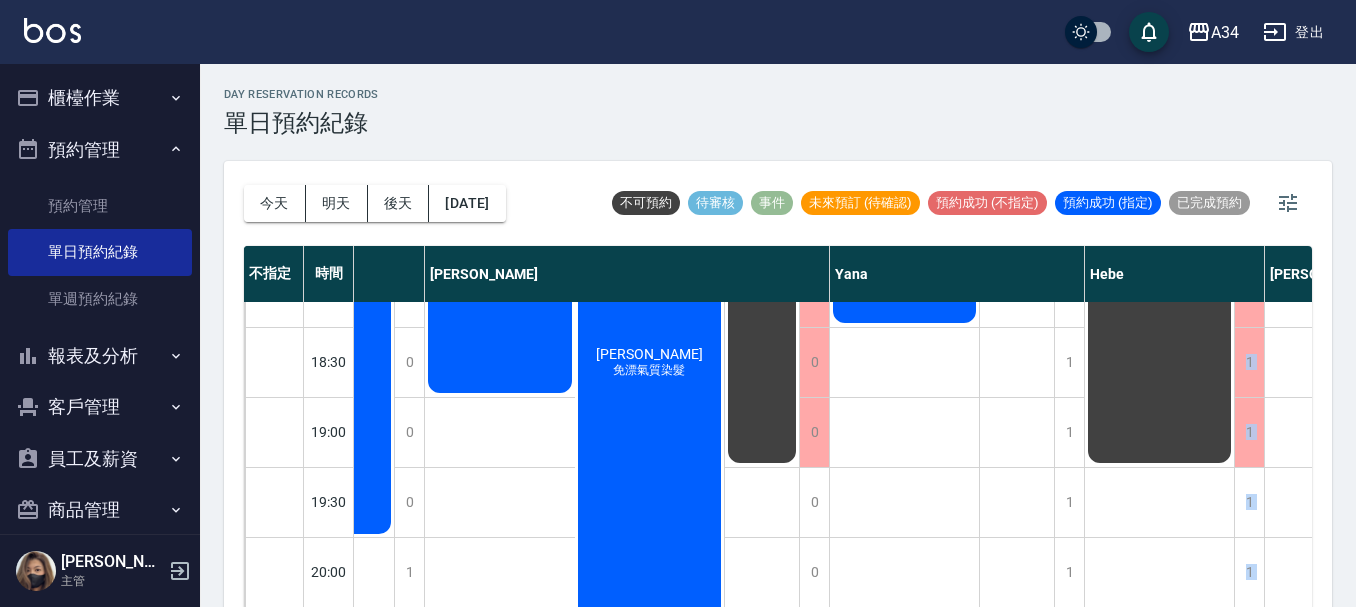 drag, startPoint x: 1045, startPoint y: 594, endPoint x: 1200, endPoint y: 577, distance: 155.92947 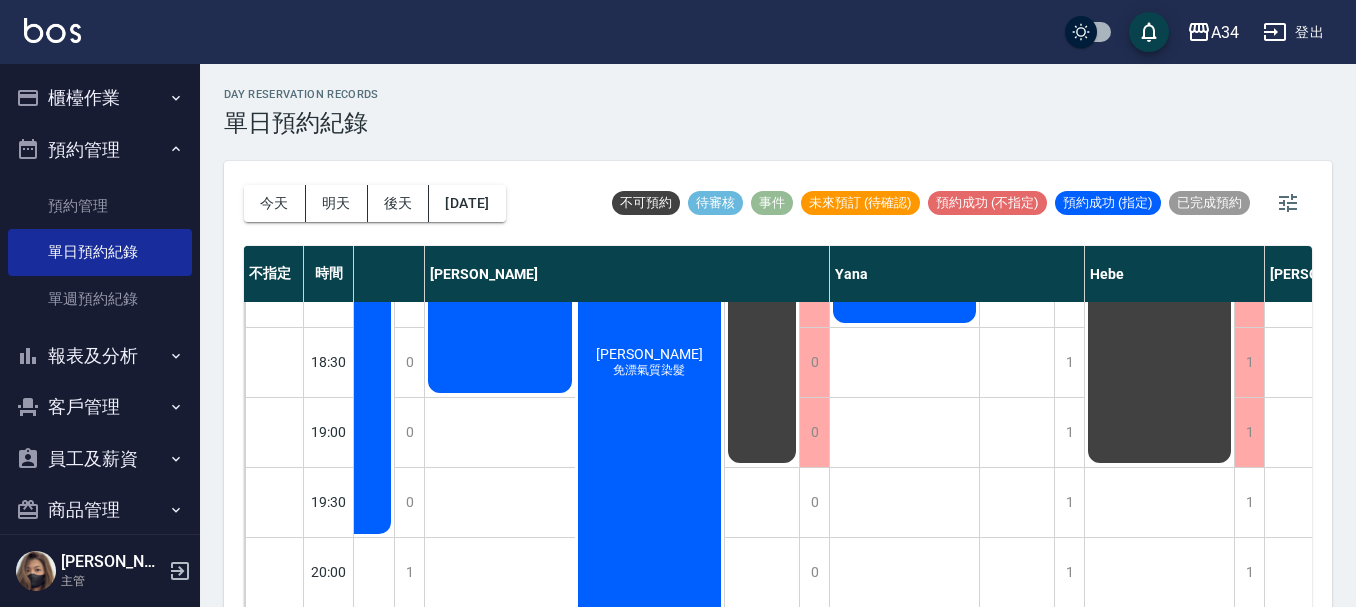 click on "[PERSON_NAME]詩 洗剪  [PERSON_NAME]" at bounding box center (905, -23) 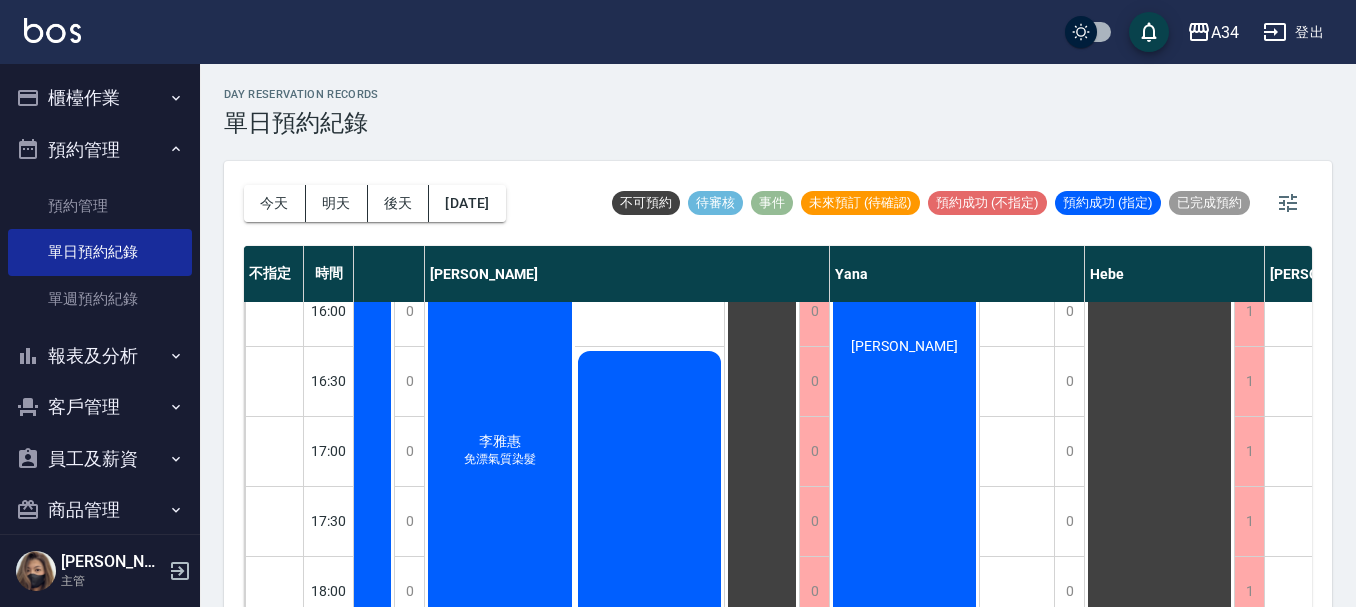 scroll, scrollTop: 725, scrollLeft: 1129, axis: both 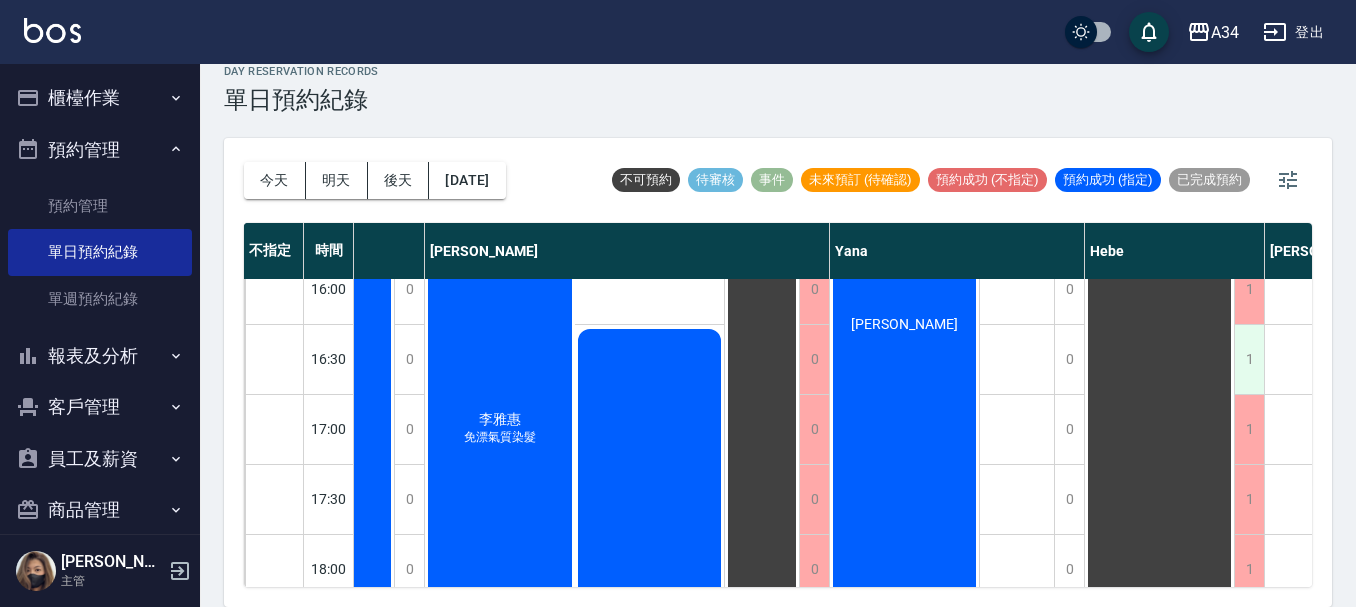 click on "1" at bounding box center (1249, 359) 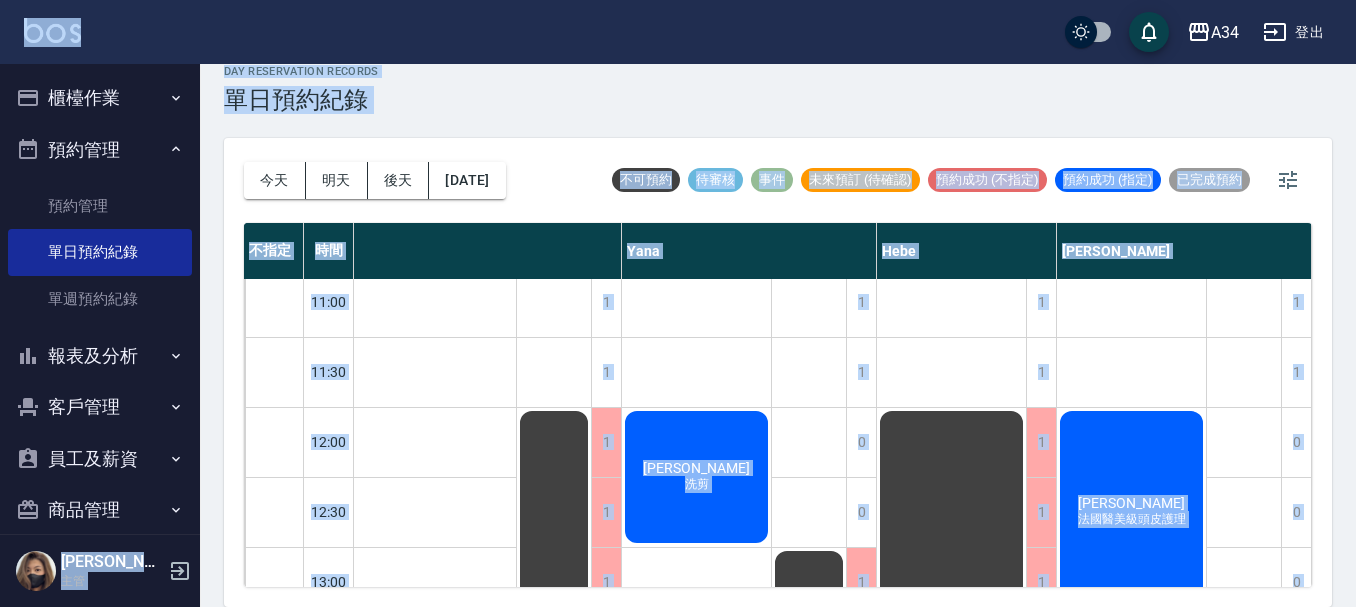 scroll, scrollTop: 0, scrollLeft: 1347, axis: horizontal 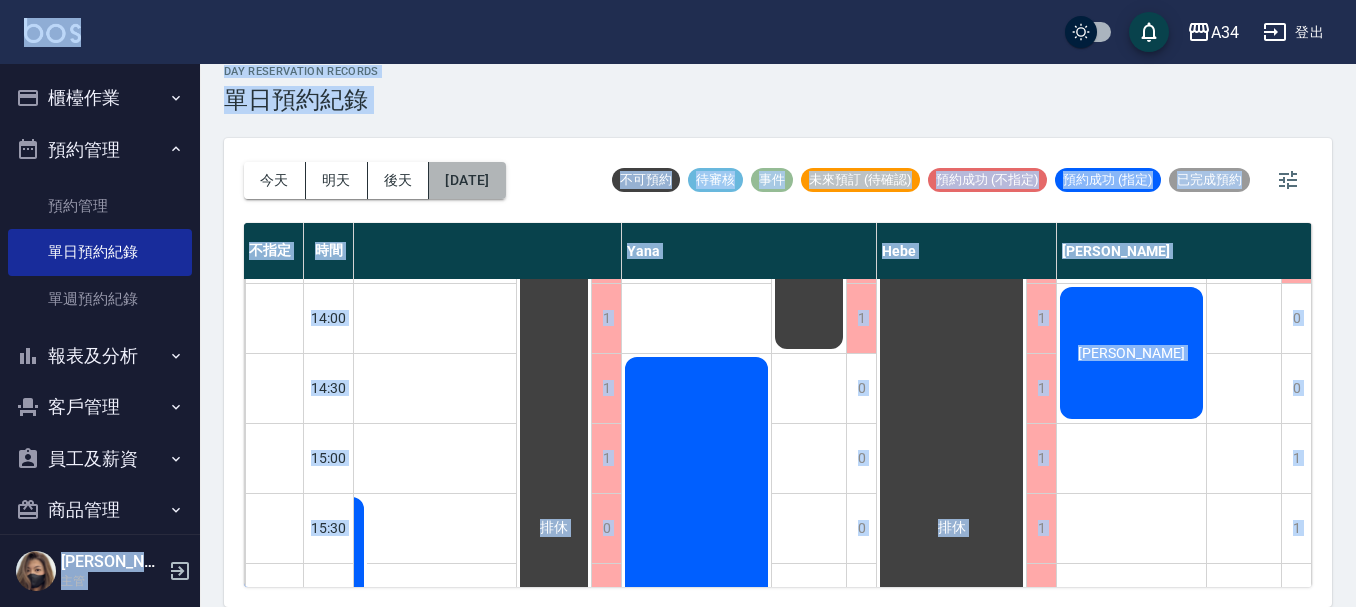 click on "[DATE]" at bounding box center [467, 180] 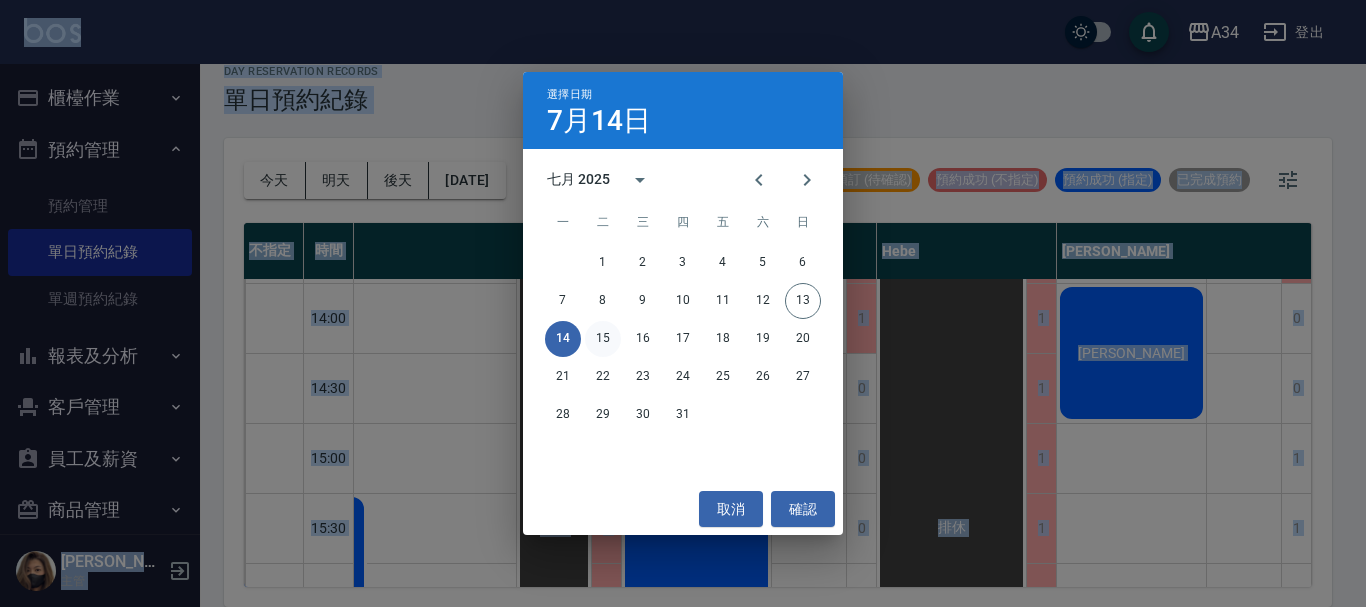 click on "15" at bounding box center (603, 339) 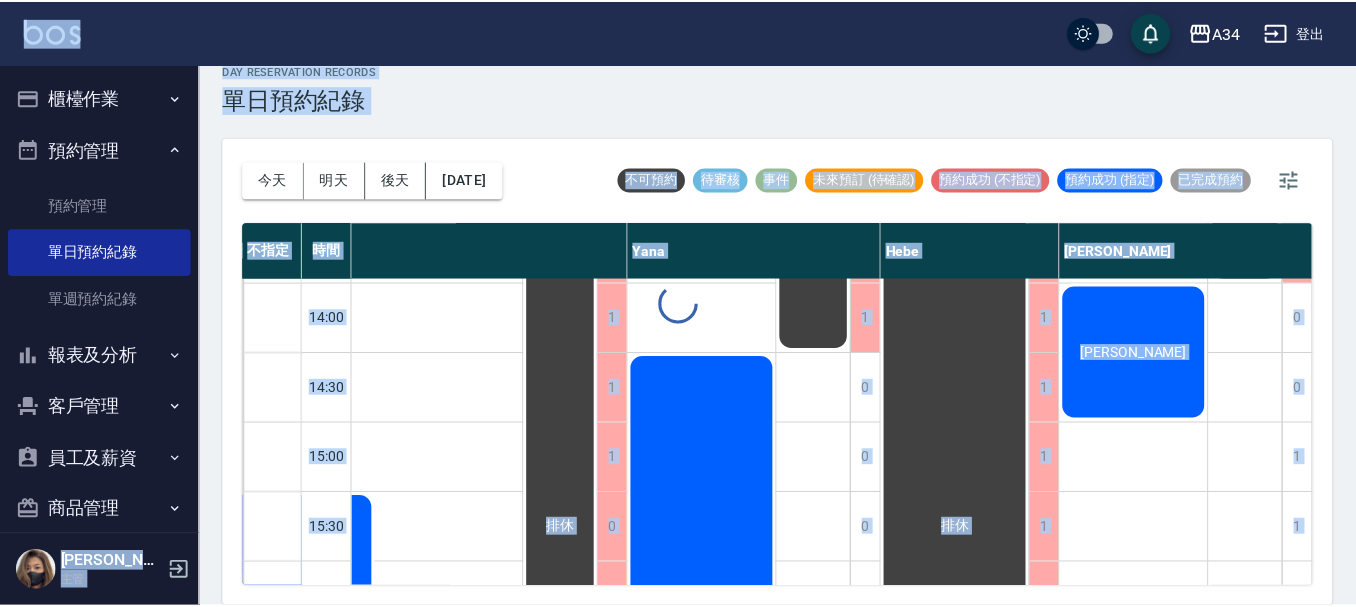 scroll, scrollTop: 416, scrollLeft: 1337, axis: both 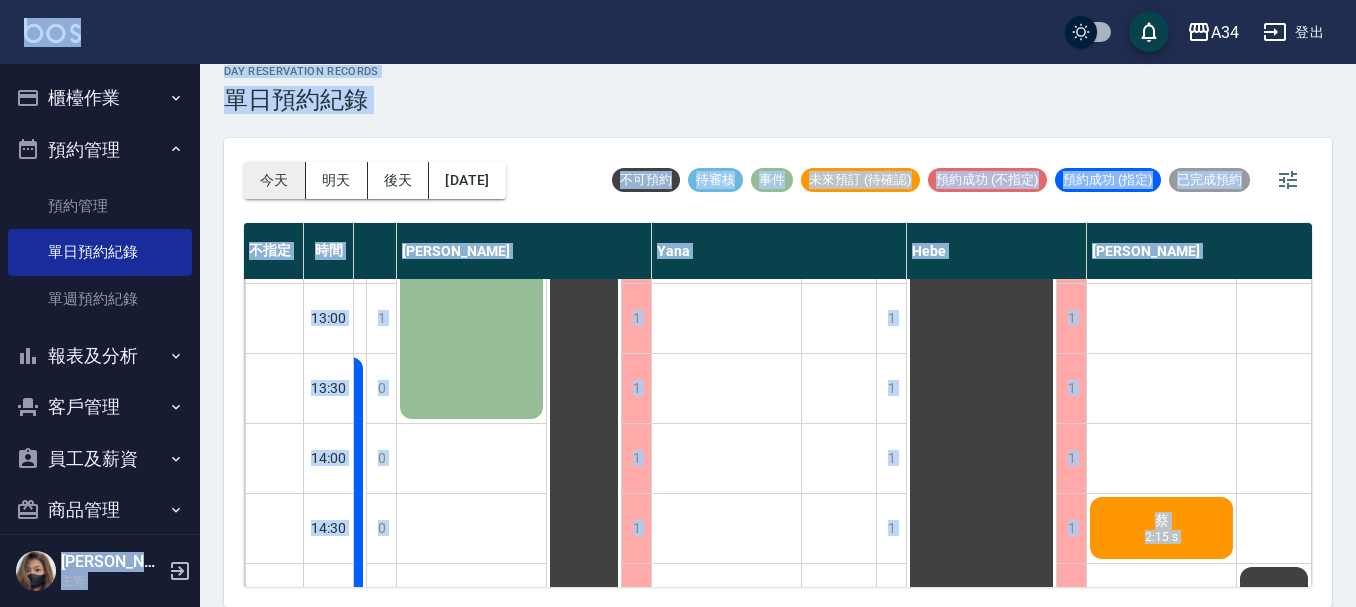 click on "今天" at bounding box center [275, 180] 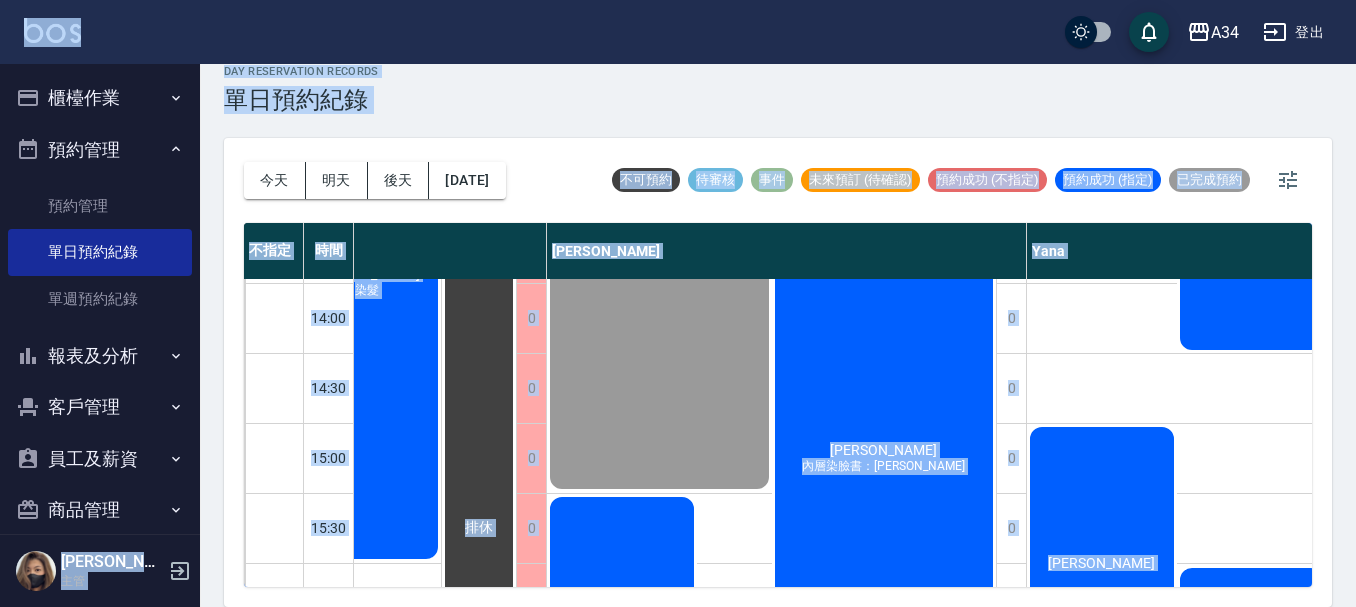 scroll, scrollTop: 416, scrollLeft: 1752, axis: both 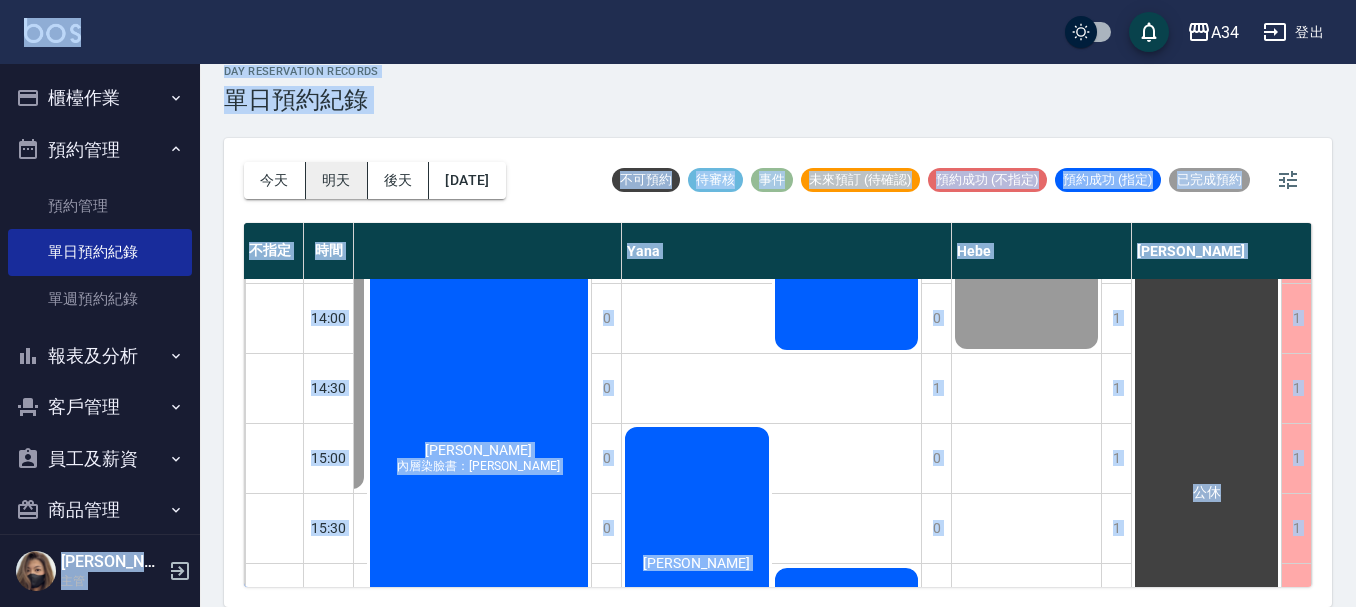 click on "明天" at bounding box center (337, 180) 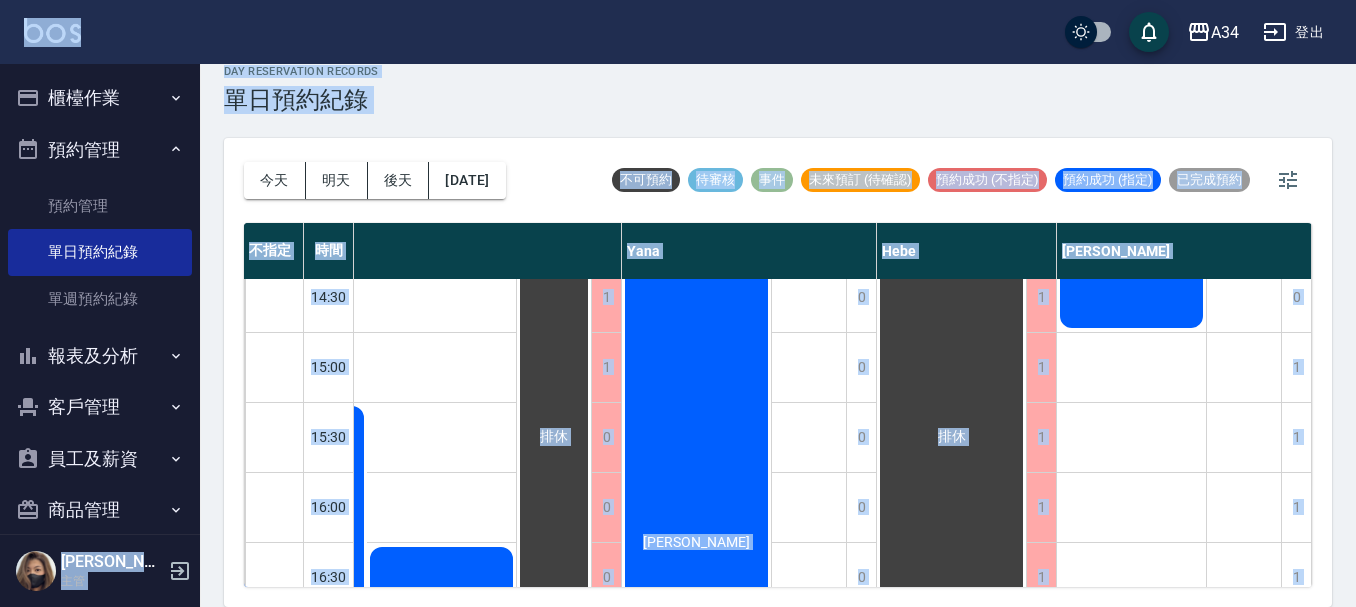 scroll, scrollTop: 716, scrollLeft: 1347, axis: both 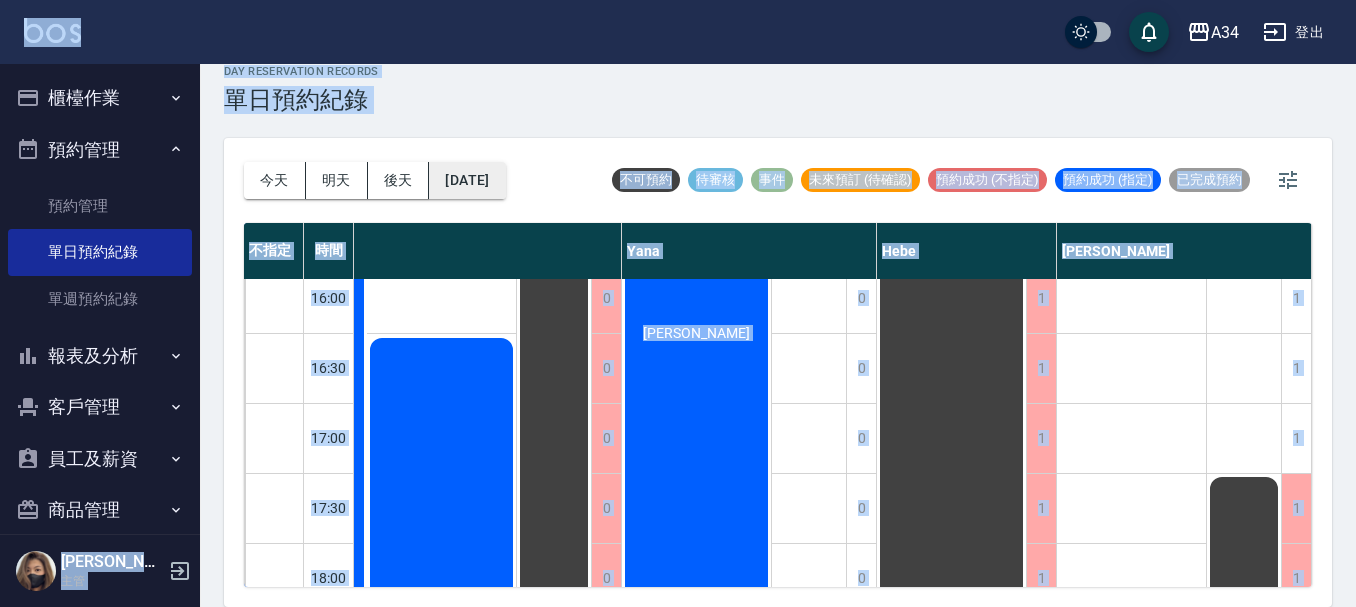 click on "[DATE]" at bounding box center (467, 180) 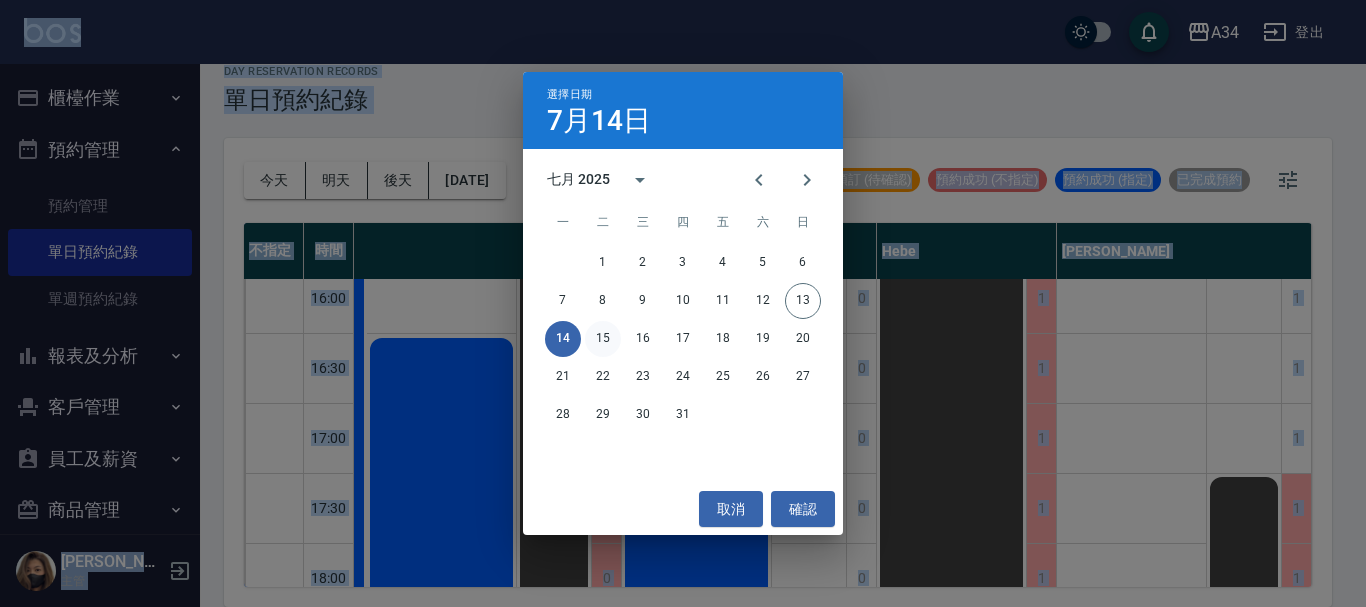 click on "15" at bounding box center [603, 339] 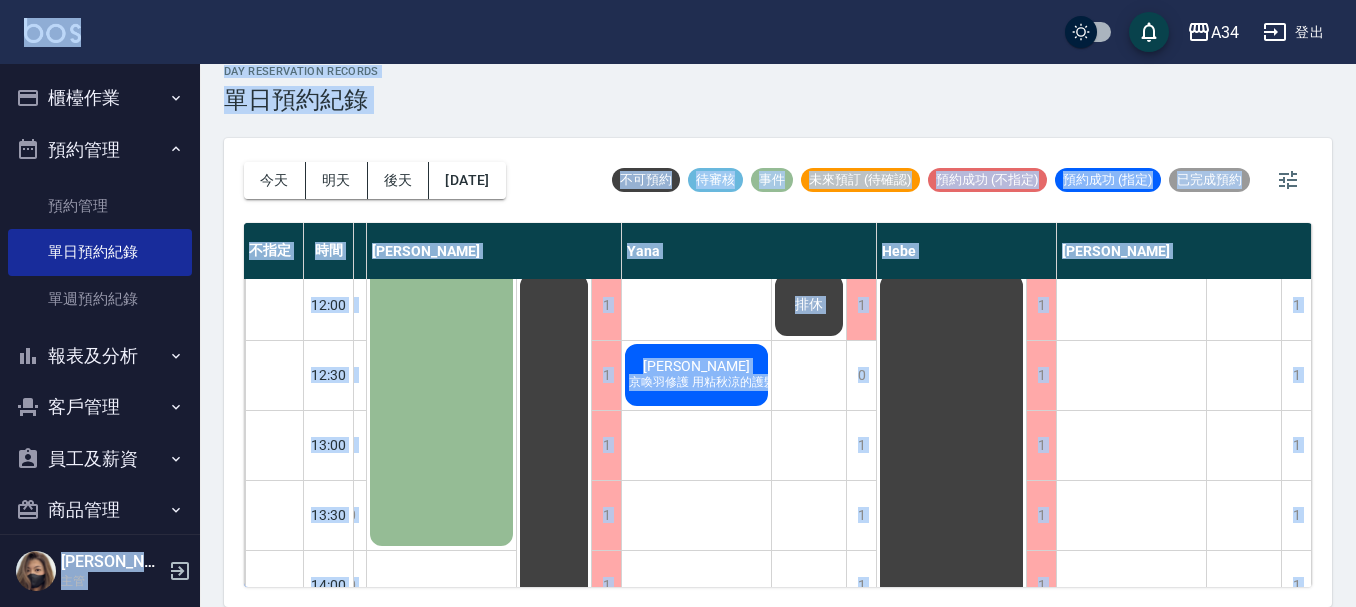scroll, scrollTop: 300, scrollLeft: 1377, axis: both 